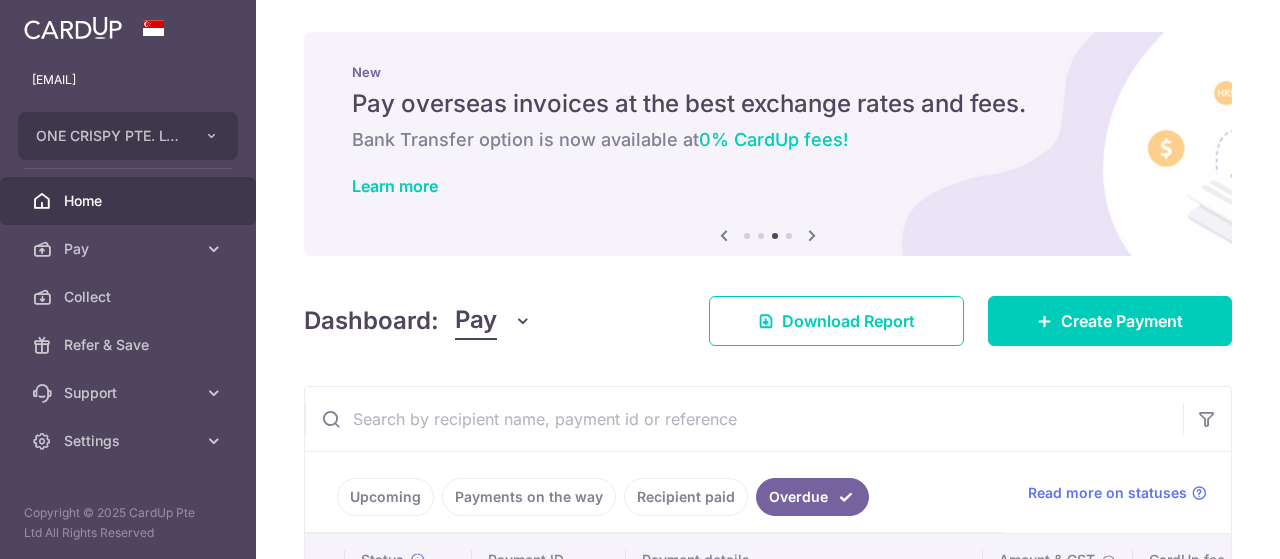 scroll, scrollTop: 0, scrollLeft: 0, axis: both 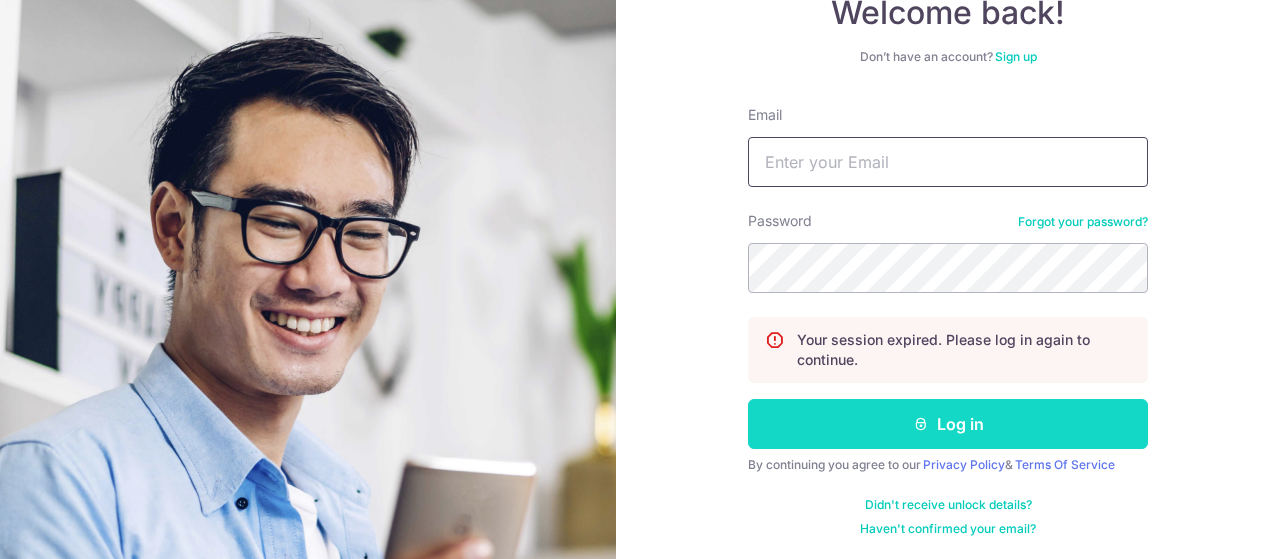 type on "[EMAIL]" 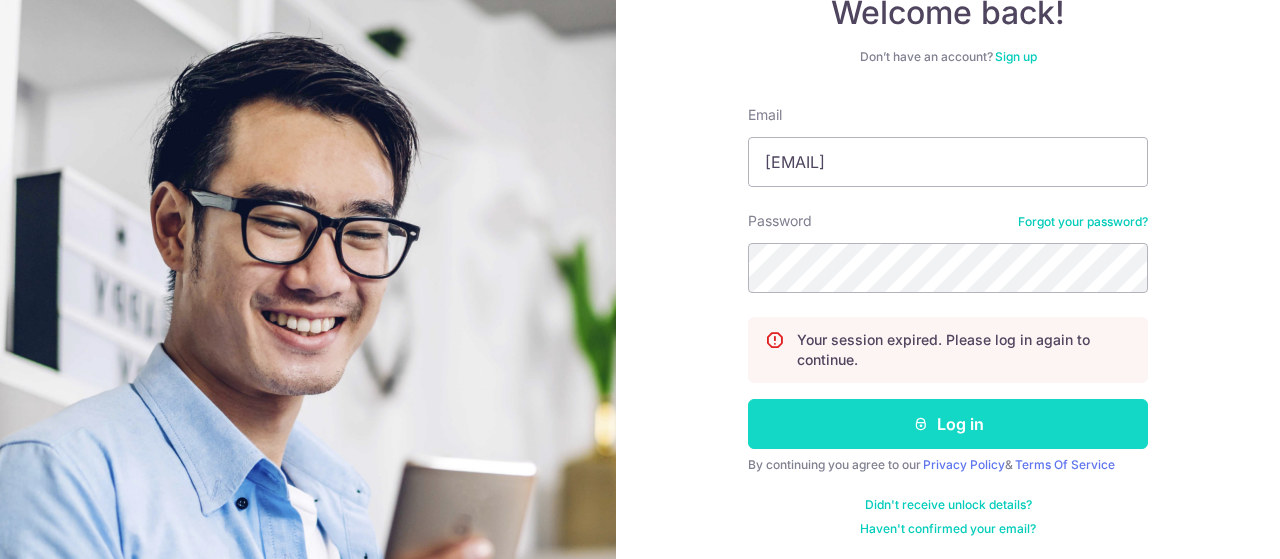 click on "Log in" at bounding box center [948, 424] 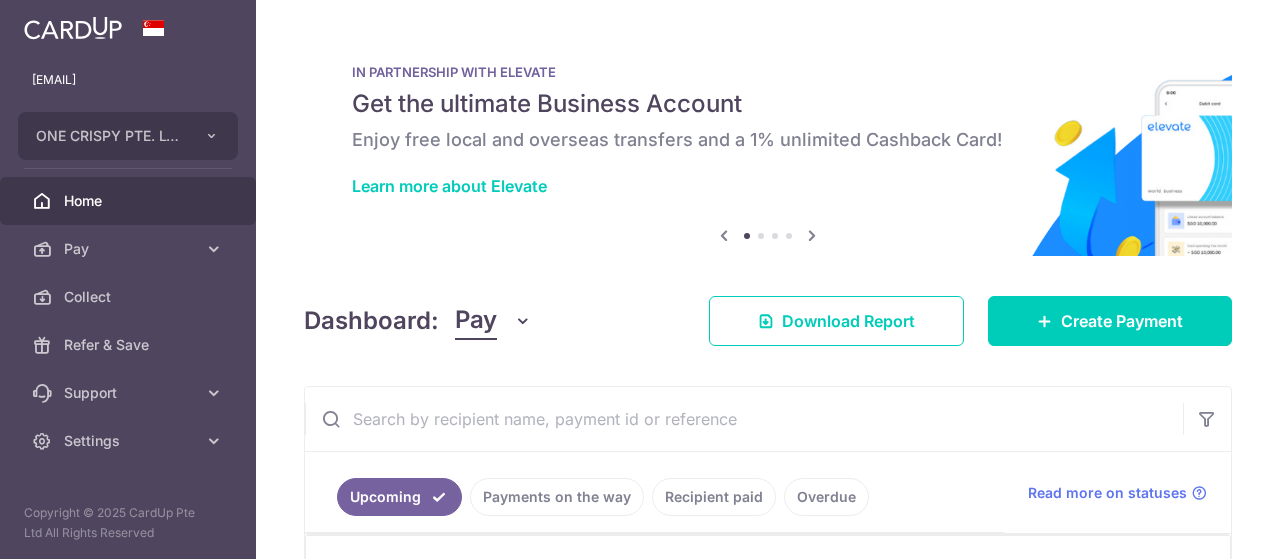 scroll, scrollTop: 0, scrollLeft: 0, axis: both 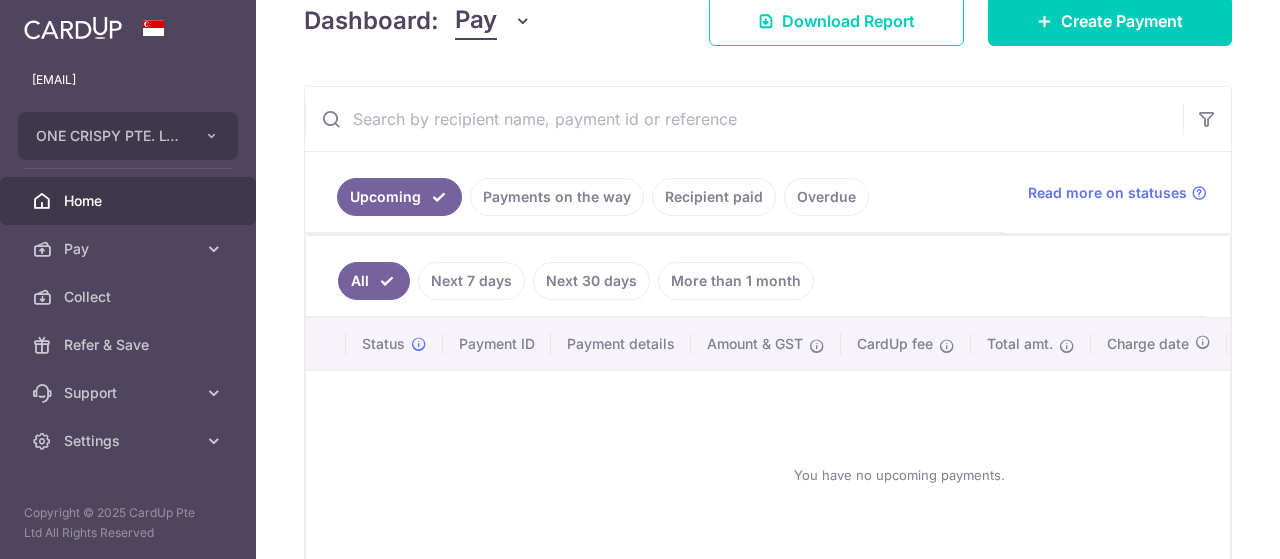click on "Overdue" at bounding box center [826, 197] 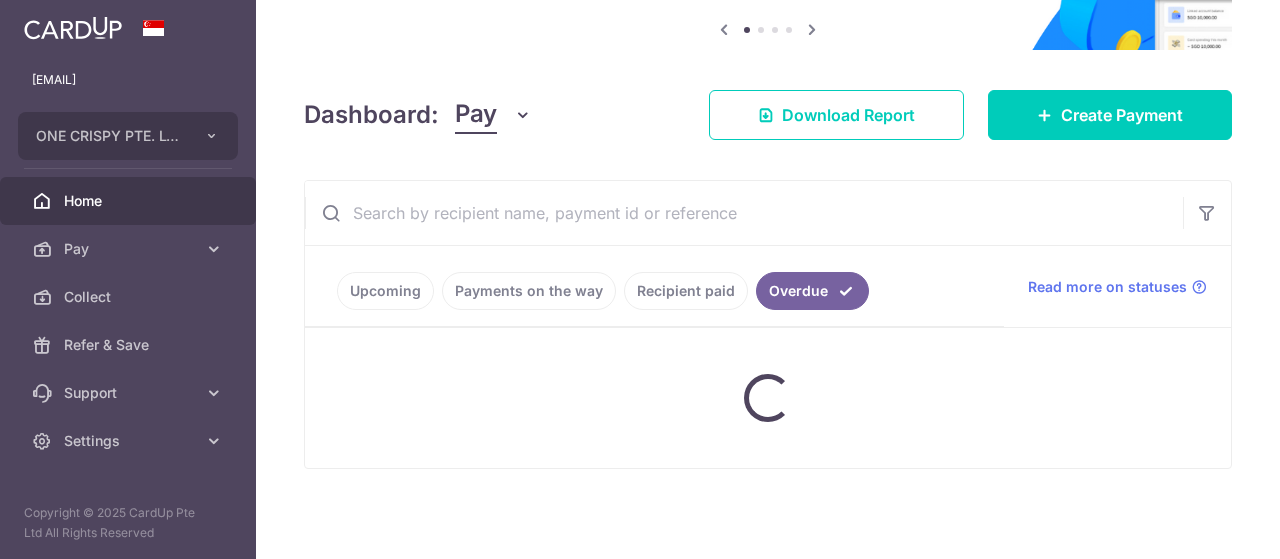 scroll, scrollTop: 275, scrollLeft: 0, axis: vertical 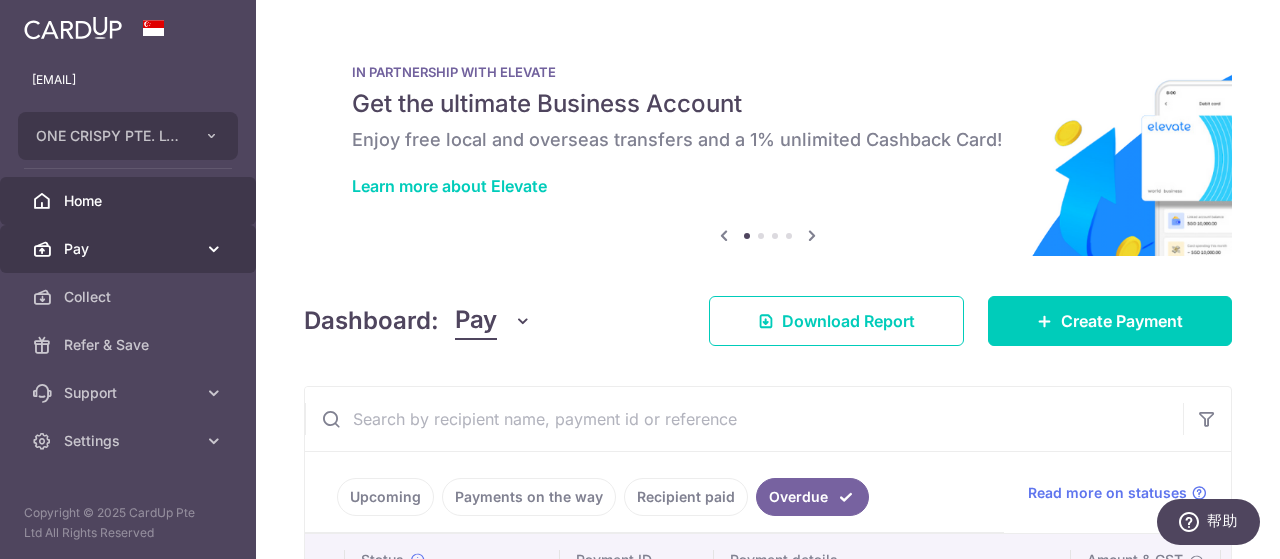click at bounding box center [214, 249] 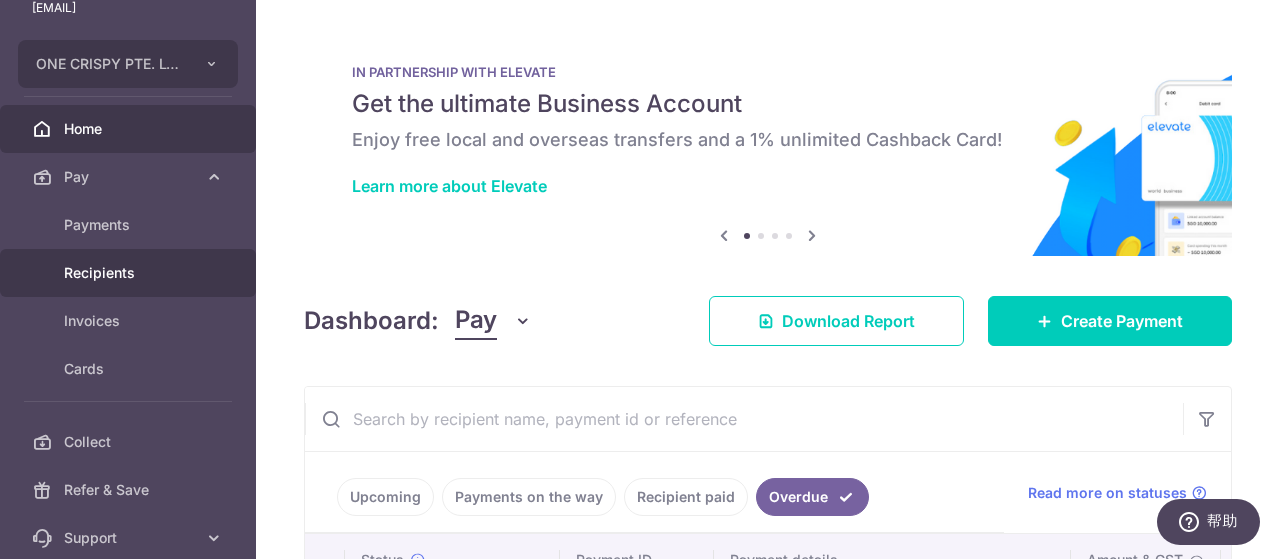scroll, scrollTop: 2, scrollLeft: 0, axis: vertical 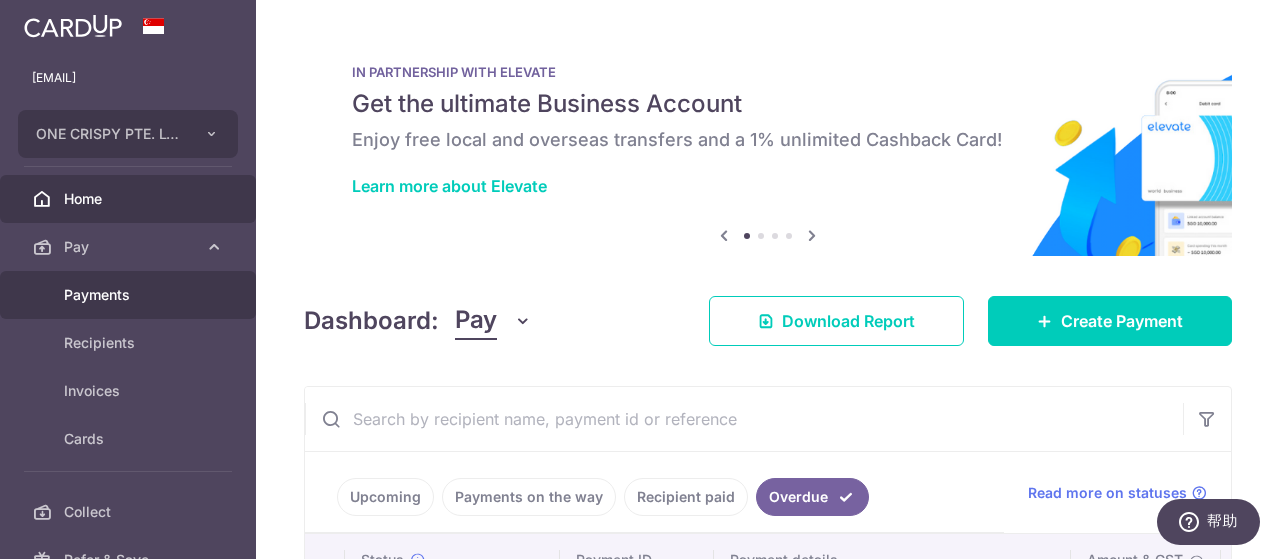 click on "Payments" at bounding box center (130, 295) 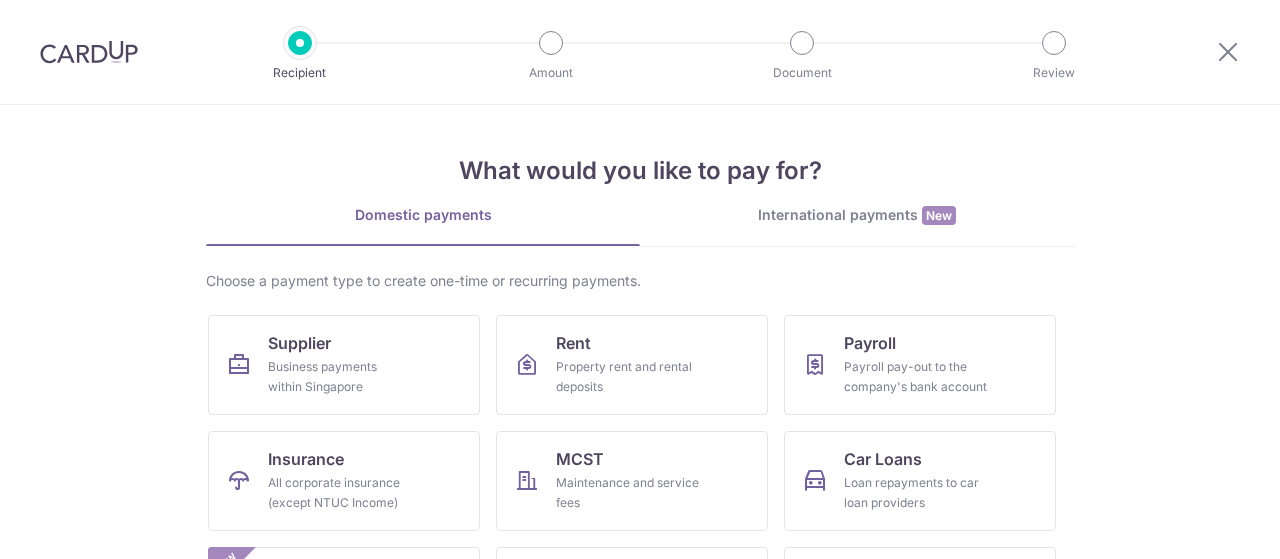 scroll, scrollTop: 0, scrollLeft: 0, axis: both 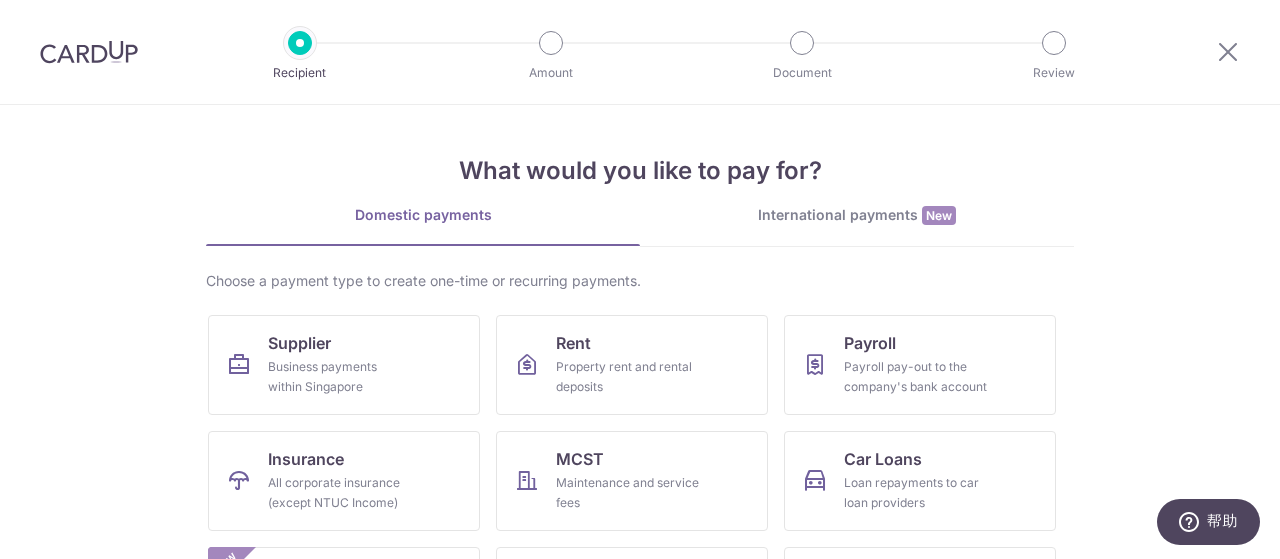 click on "International payments
New" at bounding box center (857, 215) 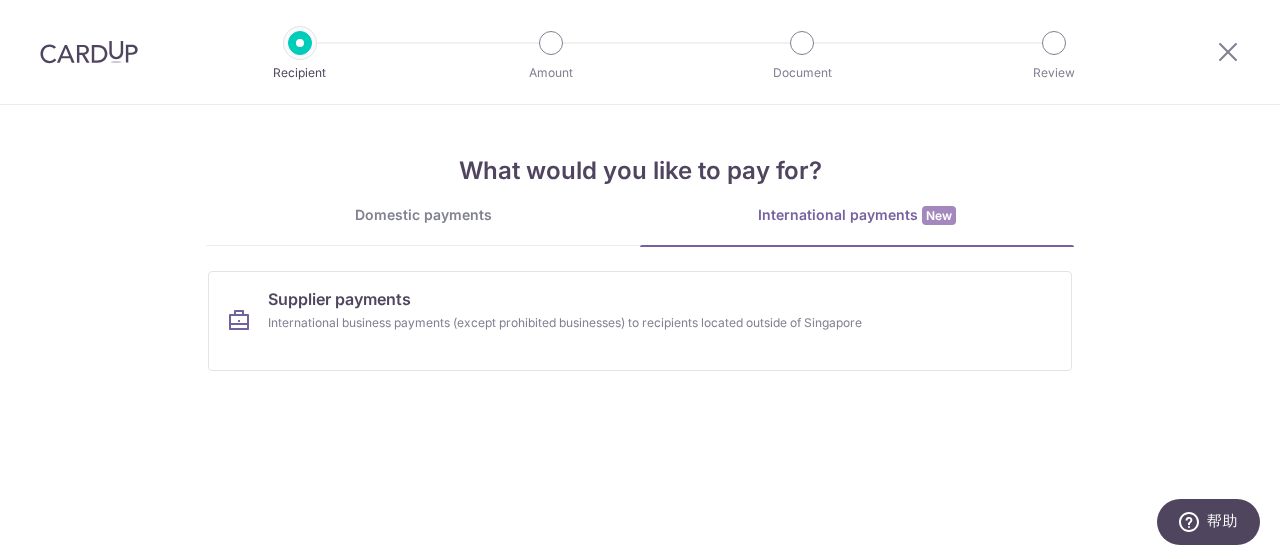 click on "What would you like to pay for?
Domestic payments
International payments
New
Choose a payment type to create one-time or recurring payments.
Supplier Business payments within Singapore
Rent Property rent and rental deposits
Payroll Payroll pay-out to the company's bank account
Insurance All corporate insurance (except NTUC Income)
MCST Maintenance and service fees
Car Loans Loan repayments to car loan providers
Renovation Home furnishing or interior reno-expenses New
Taxes Corporate tax, property tax and GST payments
Electricity Bills from all providers (except for SP group)
Season Parking All workplace parking (except for HDB)
Bulk Upload Via CSV upload (up to 100 supplier payments)" at bounding box center (640, 246) 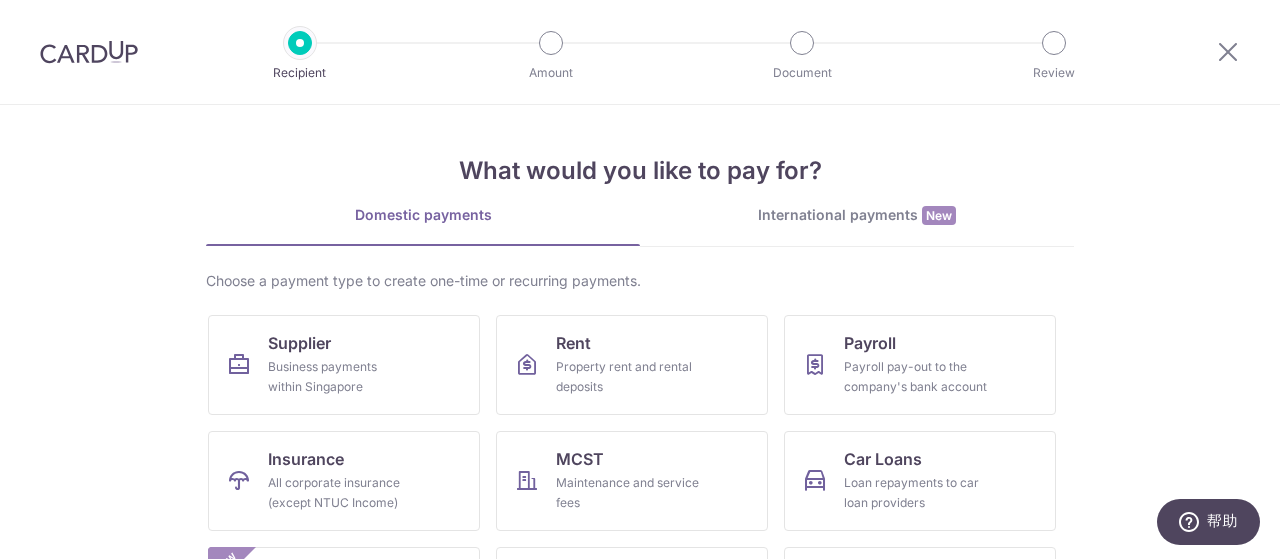 click on "International payments
New" at bounding box center (857, 215) 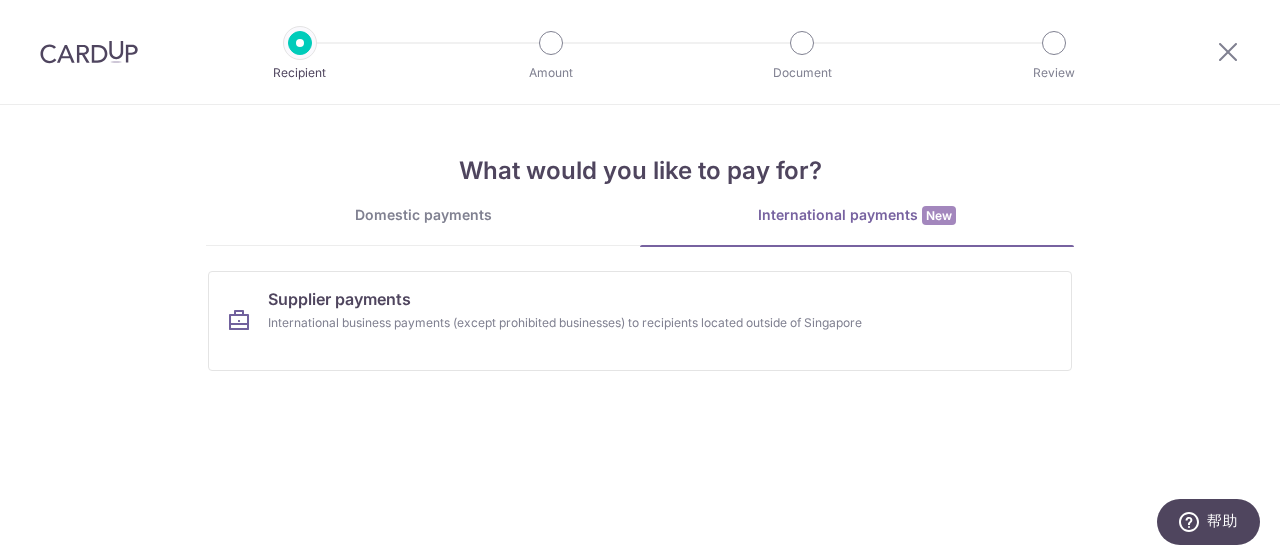 click on "Domestic payments" at bounding box center [423, 215] 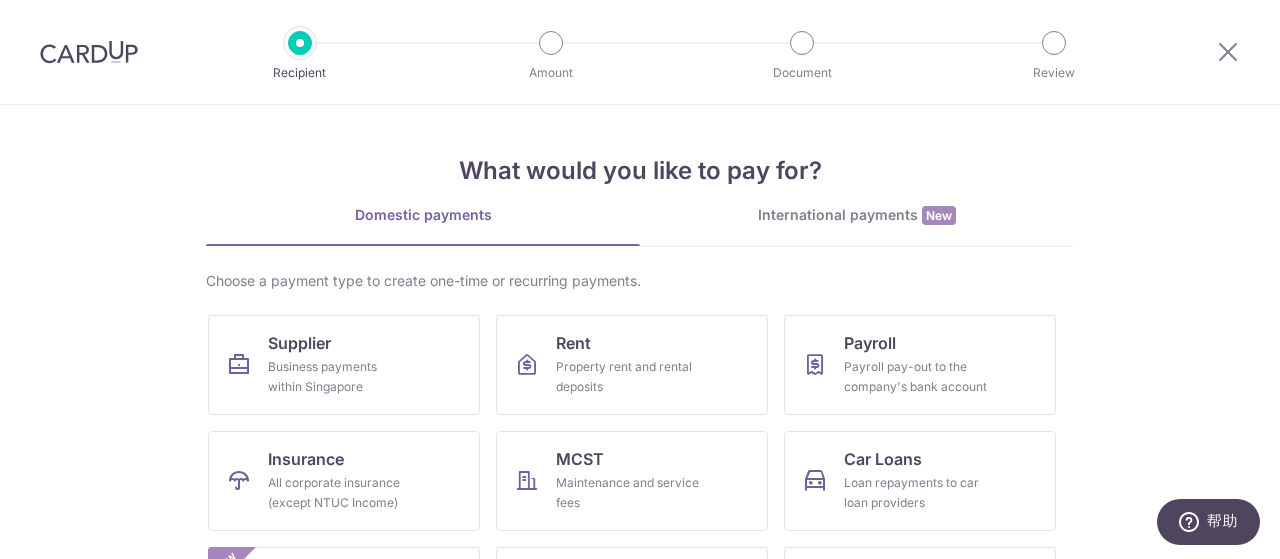 click on "International payments
New" at bounding box center [857, 215] 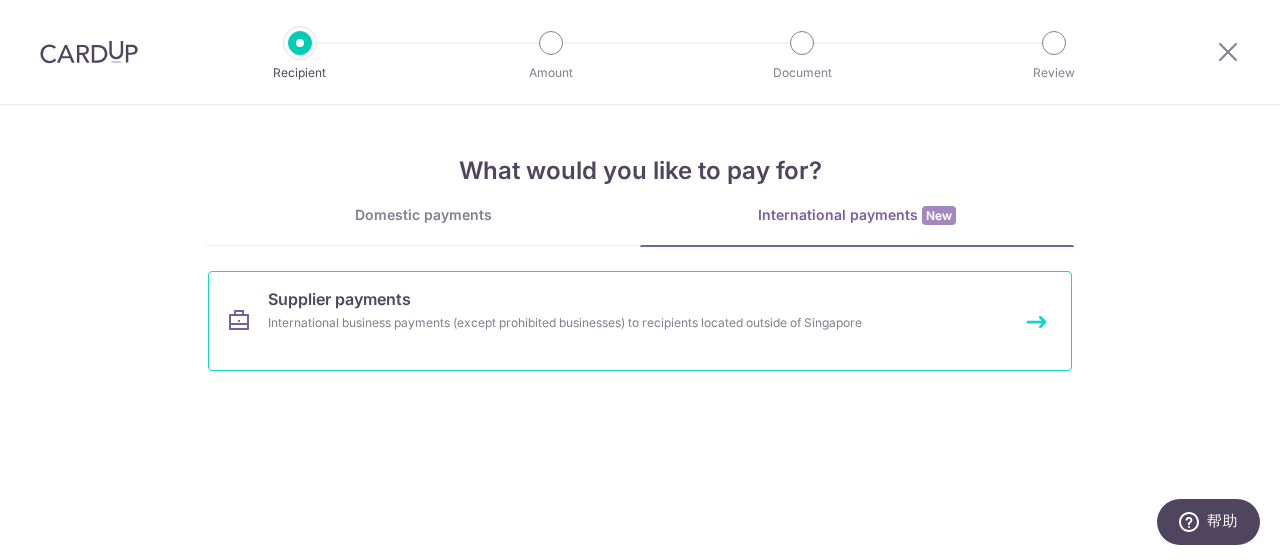 click on "Supplier payments International business payments (except prohibited businesses) to recipients located outside of Singapore" at bounding box center [640, 321] 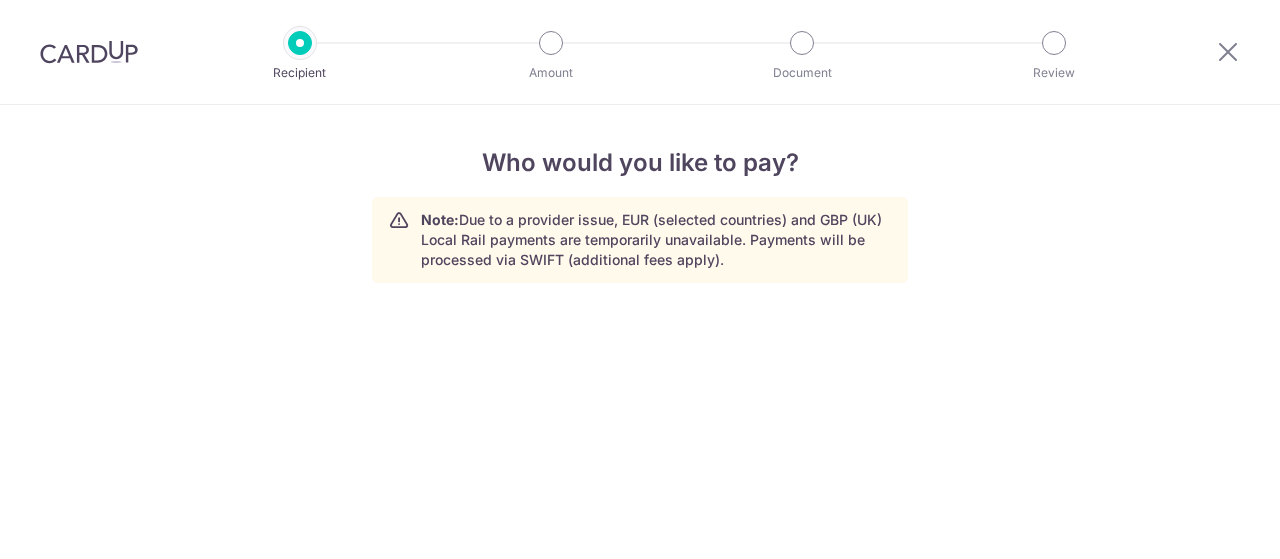 scroll, scrollTop: 0, scrollLeft: 0, axis: both 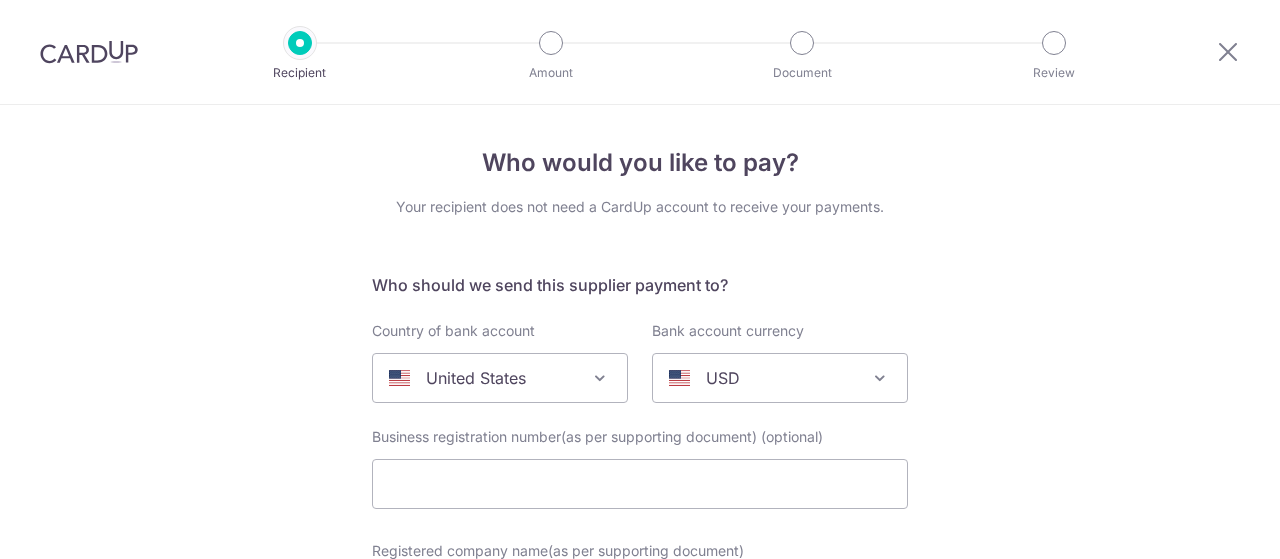 select 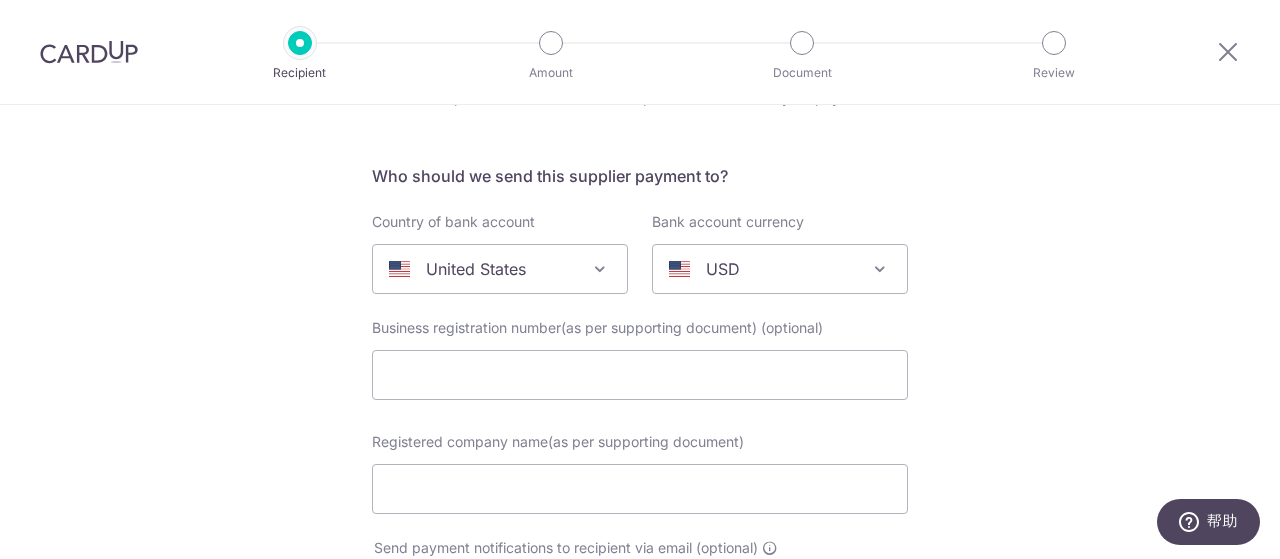 scroll, scrollTop: 200, scrollLeft: 0, axis: vertical 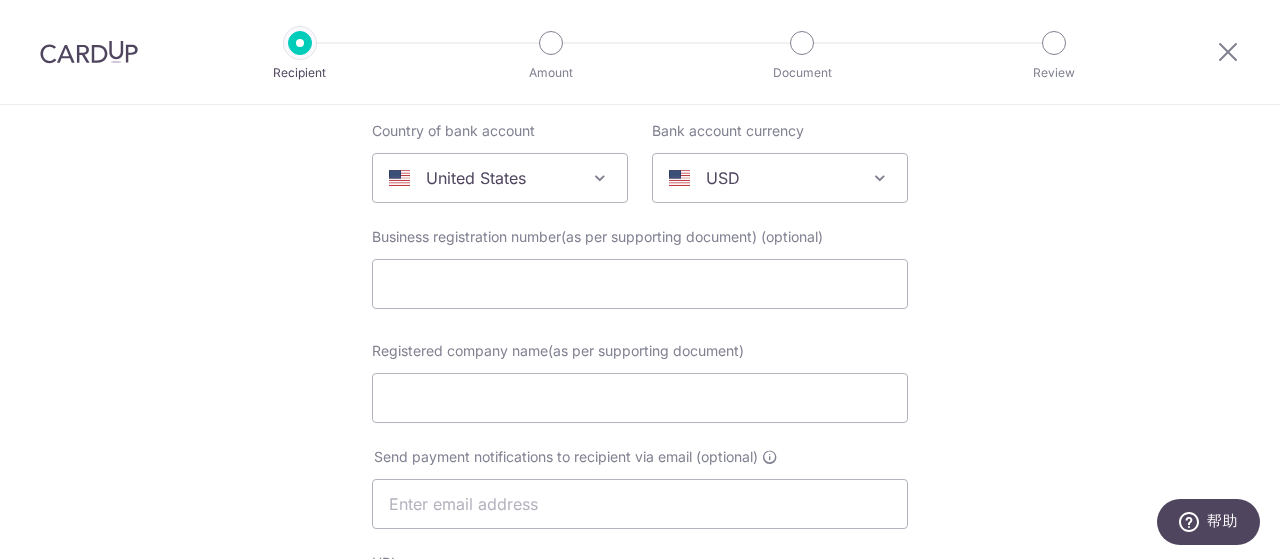 click at bounding box center (600, 178) 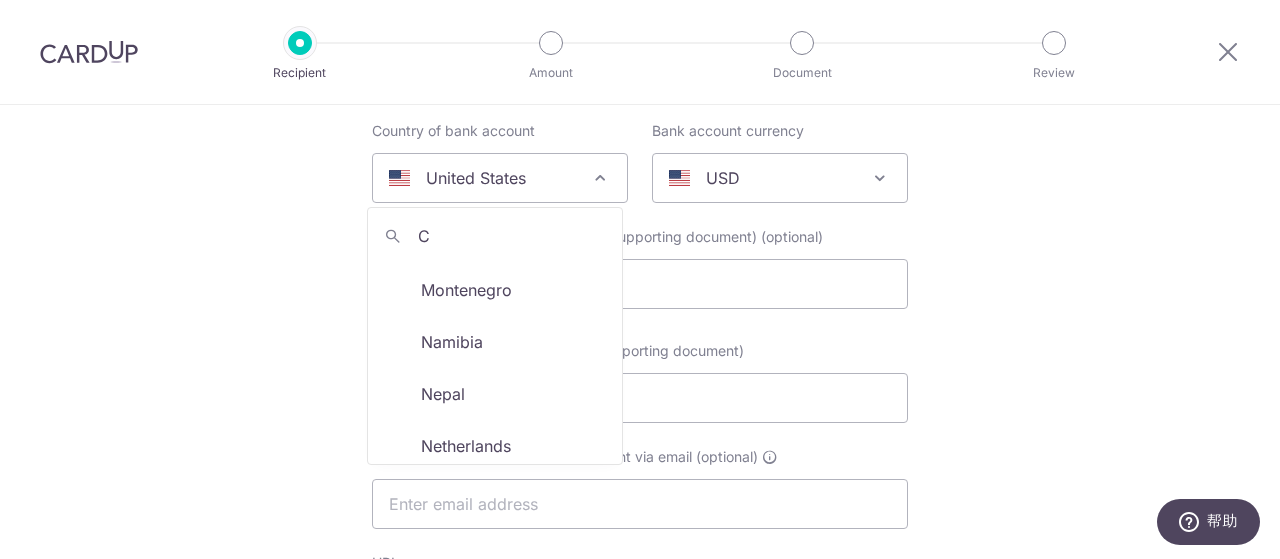 scroll, scrollTop: 0, scrollLeft: 0, axis: both 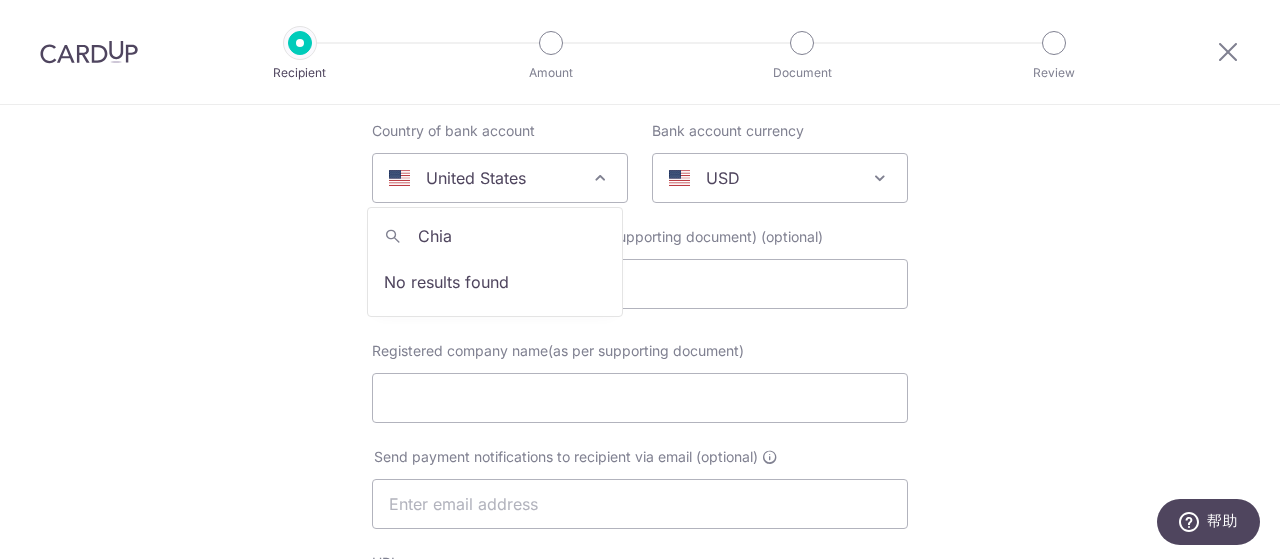 type on "Chi" 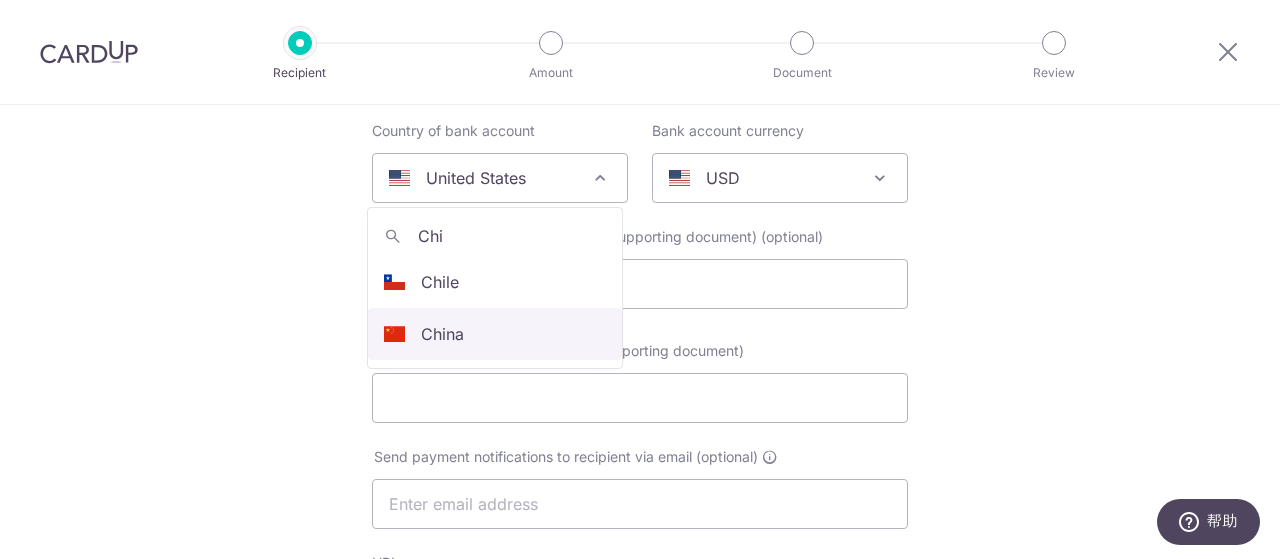 click on "Who should we send this supplier payment to?
Country of bank account
Algeria
Andorra
Angola
Anguilla
Argentina
Armenia
Aruba
Australia
Austria
Azerbaijan
Bahrain
Bangladesh
Belgium
Bolivia
Bosnia and Herzegovina
Brazil
British Virgin Islands
Bulgaria
Canada
Chile
China
Colombia
Costa Rica
Croatia
Cyprus
Czech Republic
Denmark
Dominica
Dominican Republic
East Timor
Ecuador
Egypt
Estonia
Faroe Islands
Fiji
Finland
France
French Guiana
French Polynesia
French Southern Territories
Georgia
Germany
Greece
Greenland
Grenada
Guernsey
Guyana
Honduras
Hong Kong
Hungary
Iceland
India
Indonesia
Ireland
Isle of Man
Israel
Italy
Japan
Jersey
Kazakhstan
Kosovo
Kuwait
Kyrgyzstan
Latvia
Liechtenstein
Lithuania
Luxembourg
Macao
Macedonia
Malaysia
Maldives
Malta
Martinique
Mauritius" at bounding box center [640, 791] 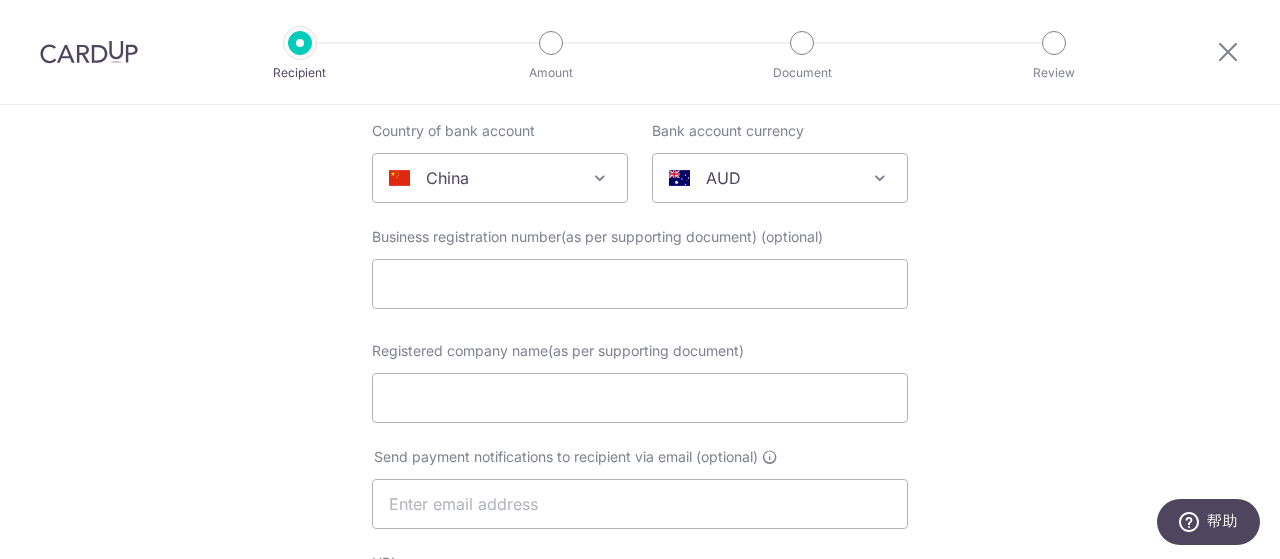 select on "48" 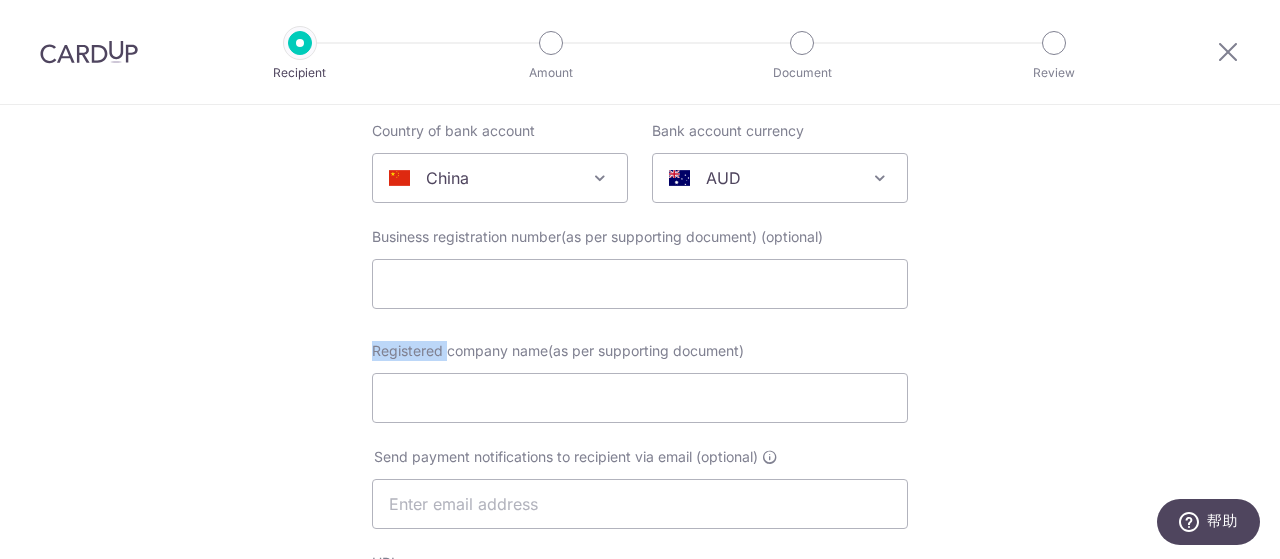 click on "AUD" at bounding box center (780, 178) 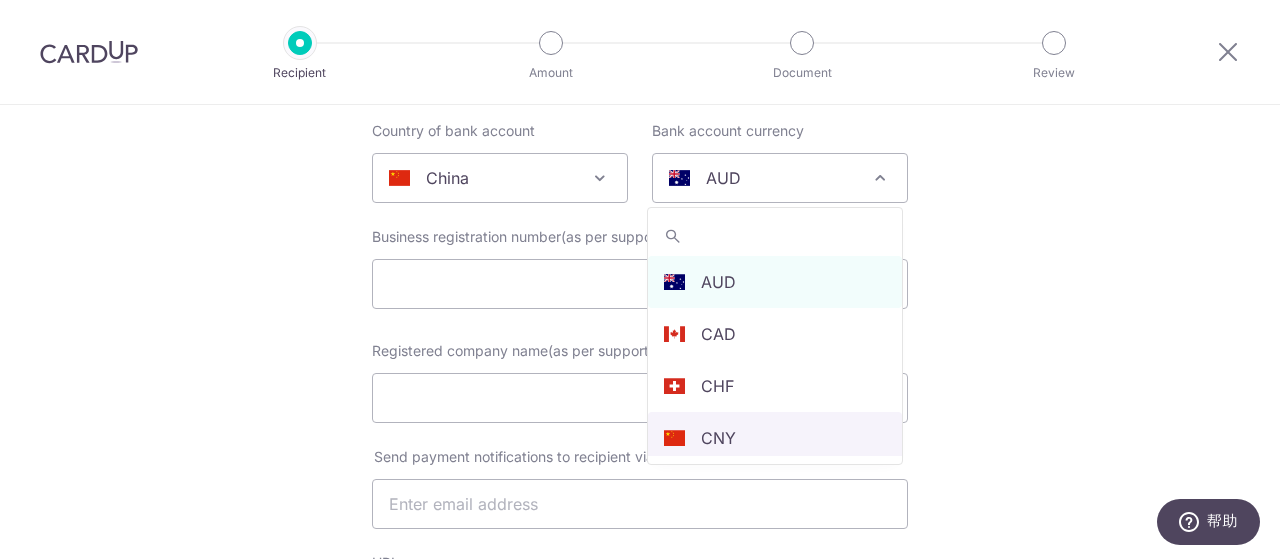 select on "13" 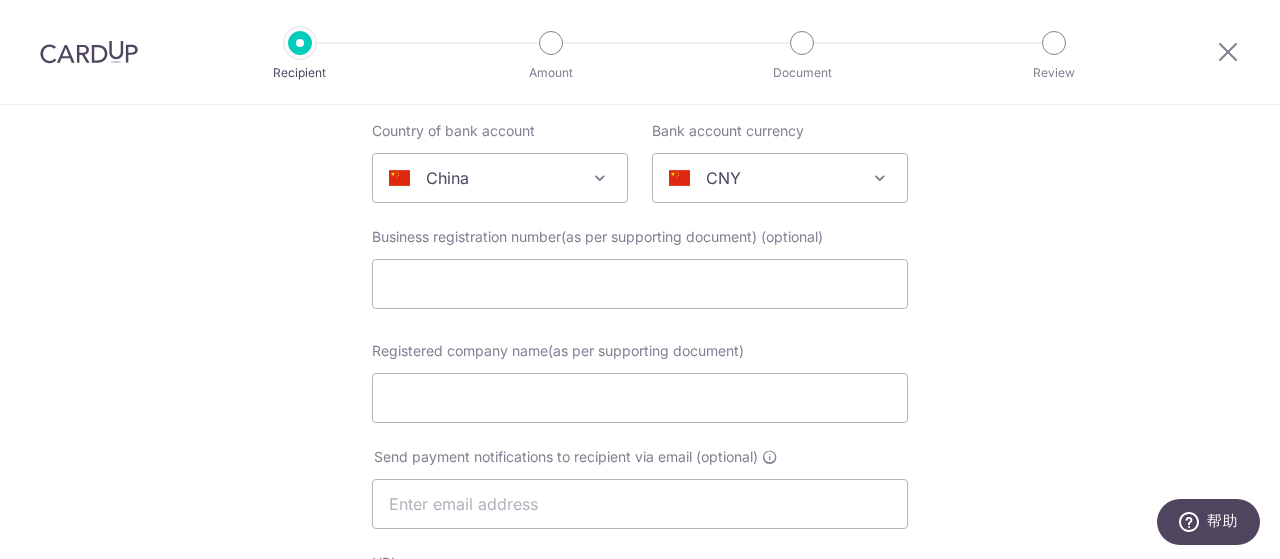 click on "Who would you like to pay?
Your recipient does not need a CardUp account to receive your payments.
Who should we send this supplier payment to?
Country of bank account
Algeria
Andorra
Angola
Anguilla
Argentina
Armenia
Aruba
Australia
Austria
Azerbaijan
Bahrain
Bangladesh
Belgium
Bolivia
Bosnia and Herzegovina
Brazil
British Virgin Islands
Bulgaria
Canada
Chile
China
Colombia
Costa Rica
Croatia
Cyprus
Czech Republic
Denmark
Dominica
Dominican Republic
East Timor
Ecuador
Egypt
Estonia
Faroe Islands
Fiji
Finland
France
French Guiana
French Polynesia
French Southern Territories
Georgia
Germany
Greece
Greenland
Grenada
Guernsey
Guyana
Honduras
Hong Kong
Hungary
Iceland
India
Indonesia
Ireland
Isle of Man
Israel
Italy
Japan
Jersey
Kazakhstan
Kosovo
Kuwait
Kyrgyzstan" at bounding box center [640, 754] 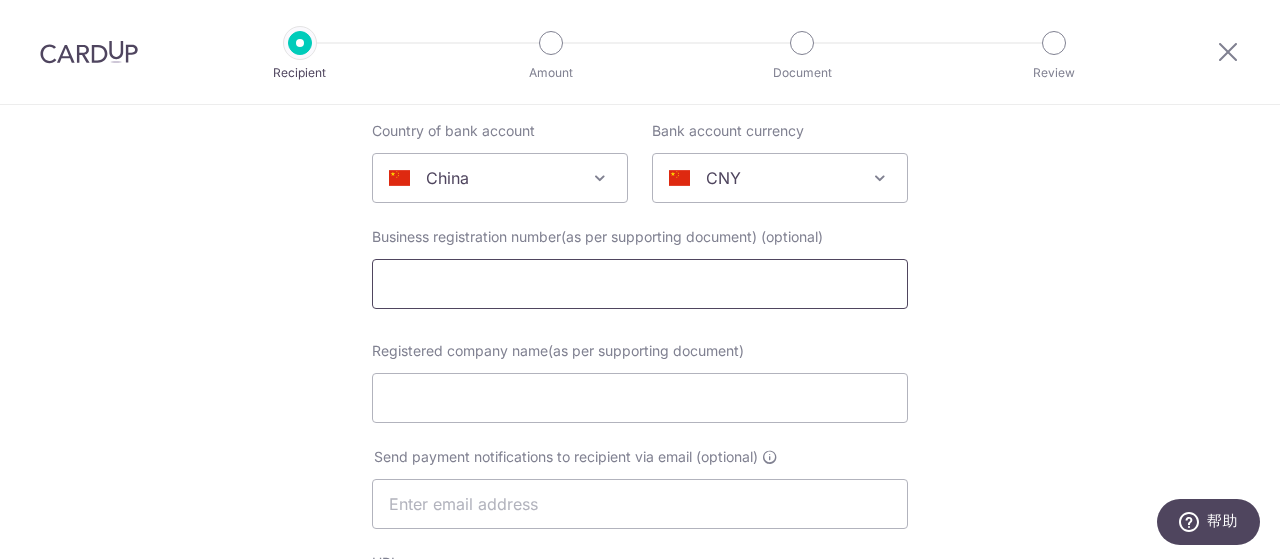 click at bounding box center [640, 284] 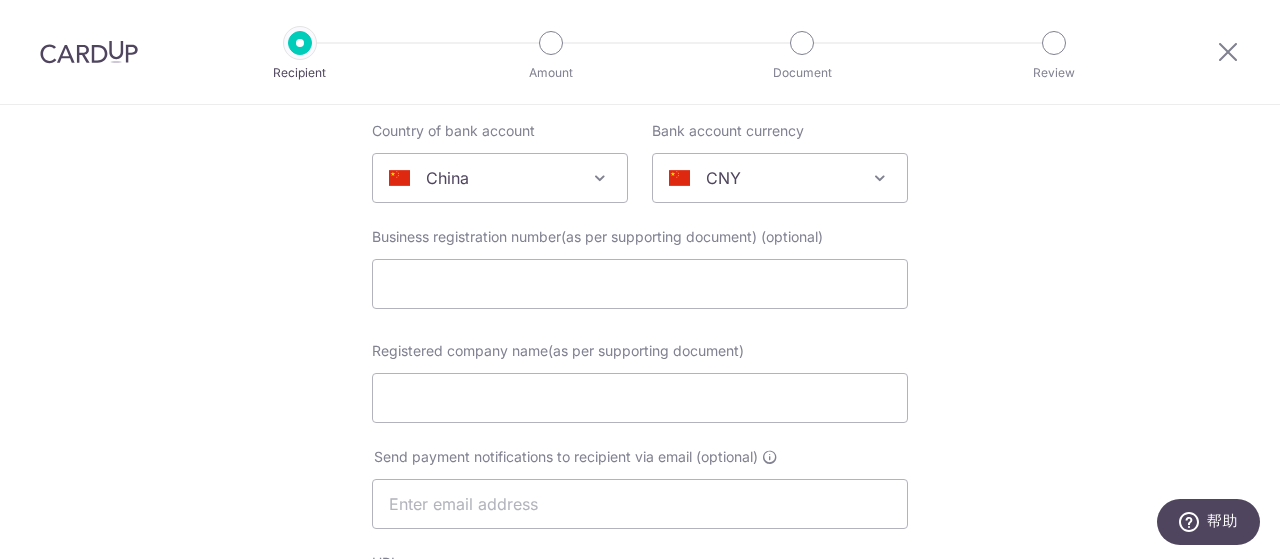 click on "Who would you like to pay?
Your recipient does not need a CardUp account to receive your payments.
Who should we send this supplier payment to?
Country of bank account
Algeria
Andorra
Angola
Anguilla
Argentina
Armenia
Aruba
Australia
Austria
Azerbaijan
Bahrain
Bangladesh
Belgium
Bolivia
Bosnia and Herzegovina
Brazil
British Virgin Islands
Bulgaria
Canada
Chile
China
Colombia
Costa Rica
Croatia
Cyprus
Czech Republic
Denmark
Dominica
Dominican Republic
East Timor
Ecuador
Egypt
Estonia
Faroe Islands
Fiji
Finland
France
French Guiana
French Polynesia
French Southern Territories
Georgia
Germany
Greece
Greenland
Grenada
Guernsey
Guyana
Honduras
Hong Kong
Hungary
Iceland
India
Indonesia
Ireland
Isle of Man
Israel
Italy
Japan
Jersey
Kazakhstan
Kosovo
Kuwait
Kyrgyzstan" at bounding box center (640, 754) 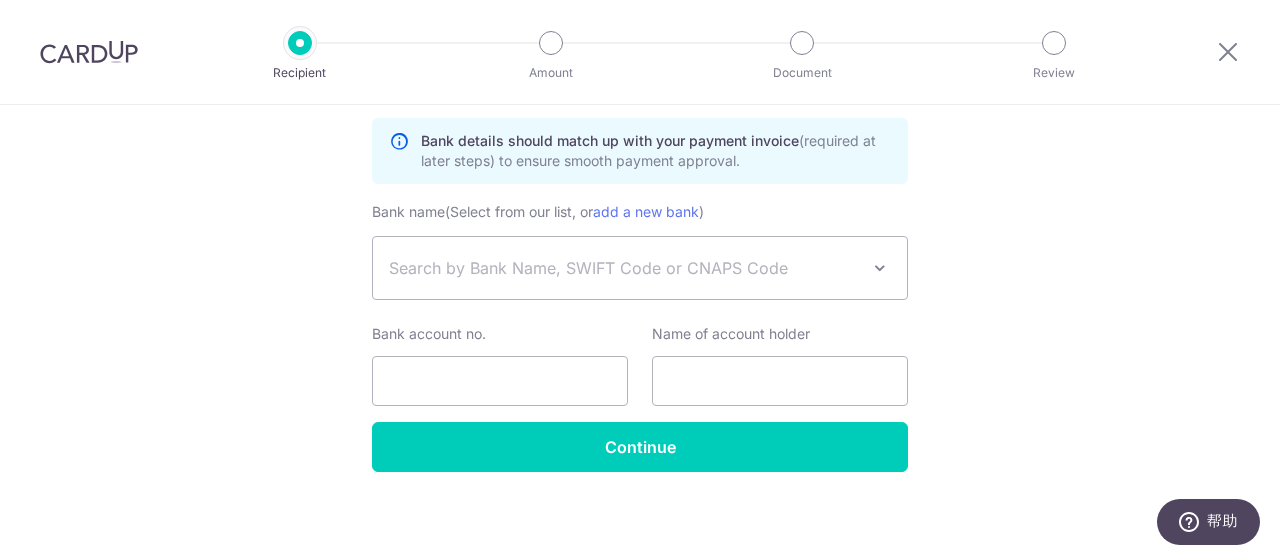 scroll, scrollTop: 1242, scrollLeft: 0, axis: vertical 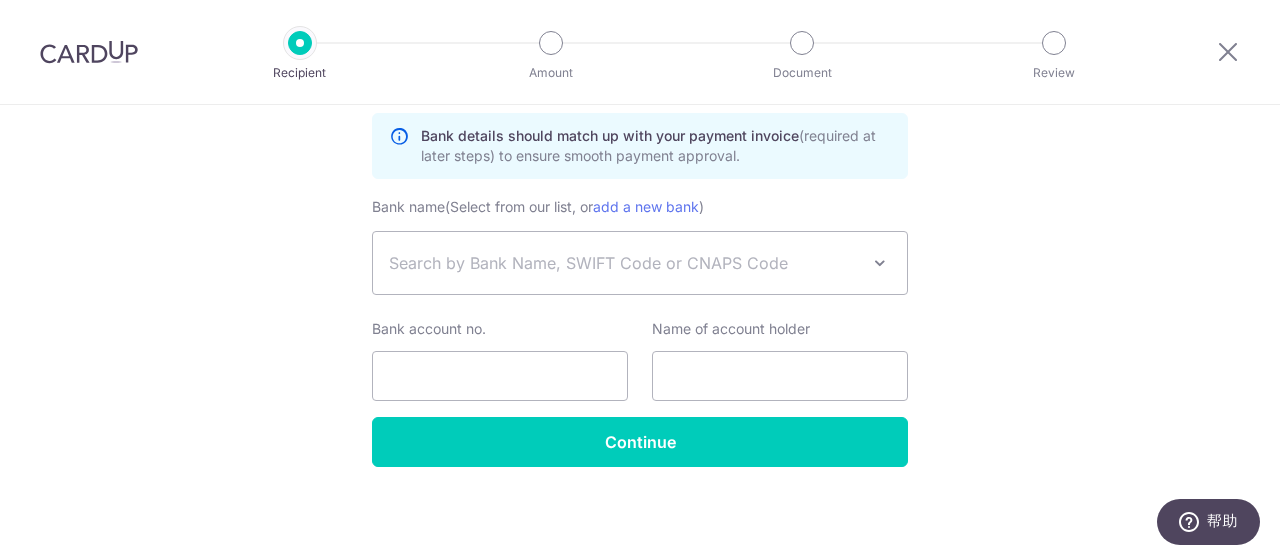 click on "Search by Bank Name, SWIFT Code or CNAPS Code" at bounding box center [624, 263] 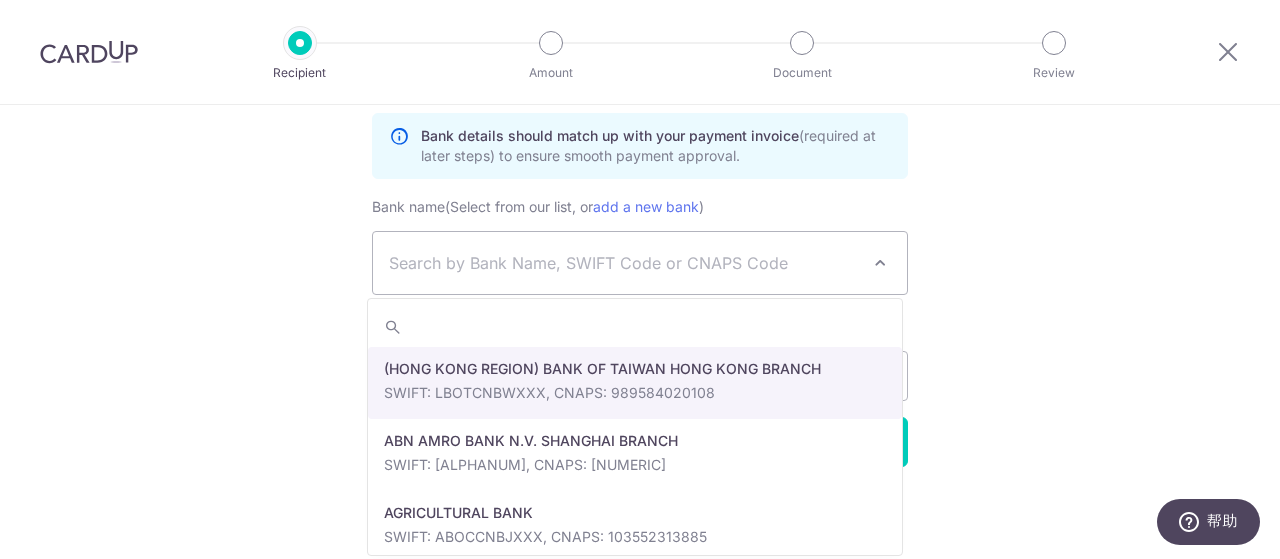 click on "Who would you like to pay?
Your recipient does not need a CardUp account to receive your payments.
Who should we send this supplier payment to?
Country of bank account
Algeria
Andorra
Angola
Anguilla
Argentina
Armenia
Aruba
Australia
Austria
Azerbaijan
Bahrain
Bangladesh
Belgium
Bolivia
Bosnia and Herzegovina
Brazil
British Virgin Islands
Bulgaria
Canada
Chile
China
Colombia
Costa Rica
Croatia
Cyprus
Czech Republic
Denmark
Dominica
Dominican Republic
East Timor
Ecuador
Egypt
Estonia
Faroe Islands
Fiji
Finland
France
French Guiana
French Polynesia
French Southern Territories
Georgia
Germany
Greece
Greenland
Grenada
Guernsey
Guyana
Honduras
Hong Kong
Hungary
Iceland
India
Indonesia
Ireland
Isle of Man
Israel
Italy
Japan
Jersey
Kazakhstan
Kosovo
Kuwait
Kyrgyzstan" at bounding box center [640, -288] 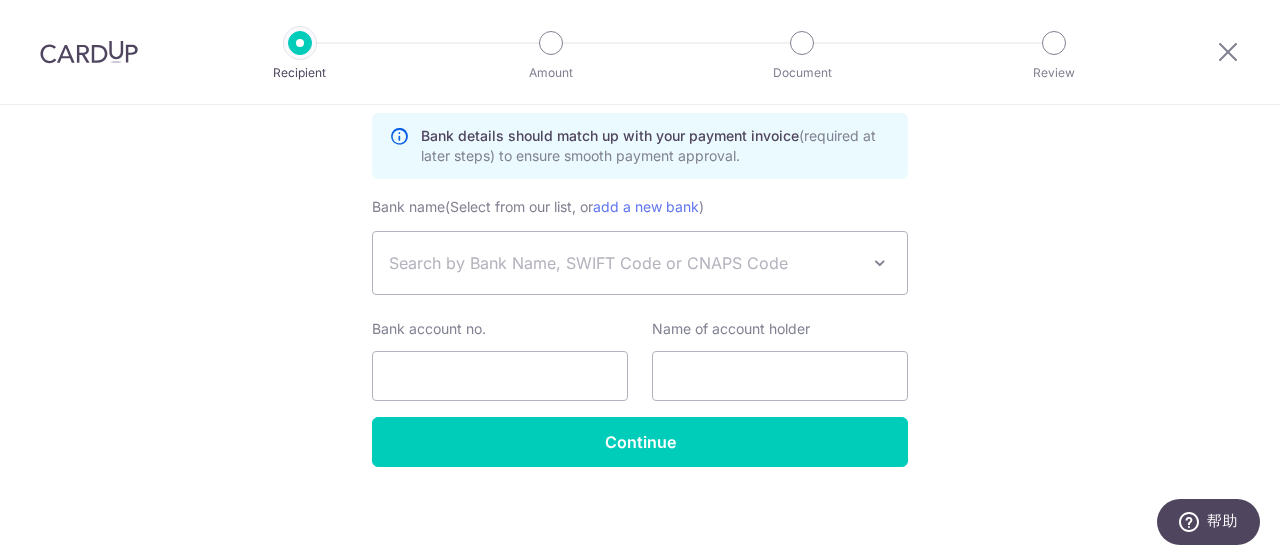 click on "Who would you like to pay?
Your recipient does not need a CardUp account to receive your payments.
Who should we send this supplier payment to?
Country of bank account
Algeria
Andorra
Angola
Anguilla
Argentina
Armenia
Aruba
Australia
Austria
Azerbaijan
Bahrain
Bangladesh
Belgium
Bolivia
Bosnia and Herzegovina
Brazil
British Virgin Islands
Bulgaria
Canada
Chile
China
Colombia
Costa Rica
Croatia
Cyprus
Czech Republic
Denmark
Dominica
Dominican Republic
East Timor
Ecuador
Egypt
Estonia
Faroe Islands
Fiji
Finland
France
French Guiana
French Polynesia
French Southern Territories
Georgia
Germany
Greece
Greenland
Grenada
Guernsey
Guyana
Honduras
Hong Kong
Hungary
Iceland
India
Indonesia
Ireland
Isle of Man
Israel
Italy
Japan
Jersey
Kazakhstan
Kosovo
Kuwait
Kyrgyzstan" at bounding box center [640, -288] 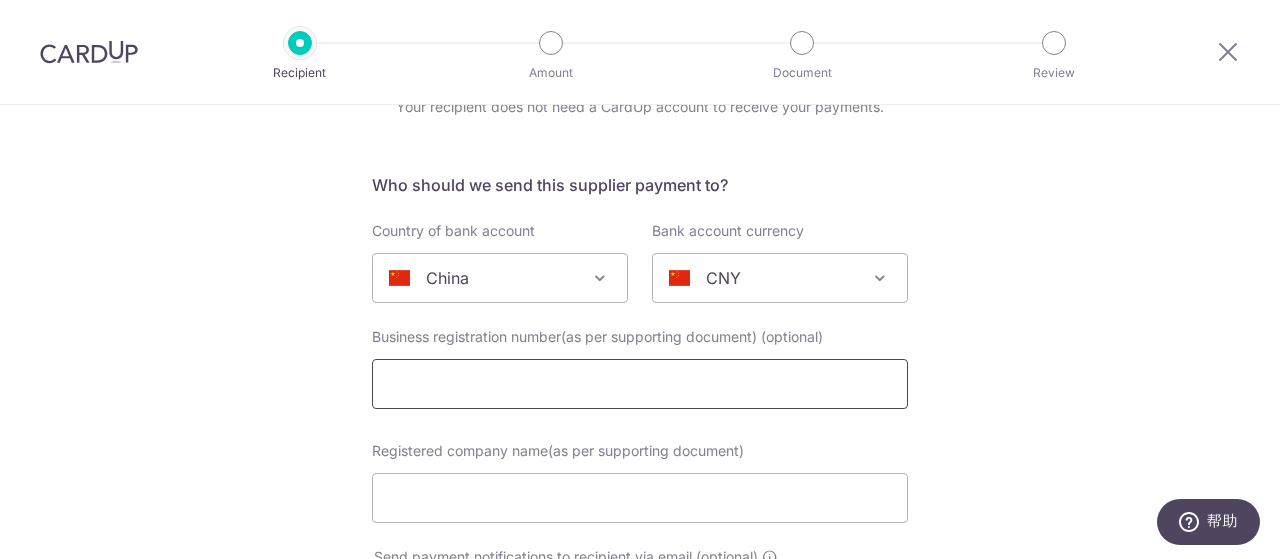 scroll, scrollTop: 200, scrollLeft: 0, axis: vertical 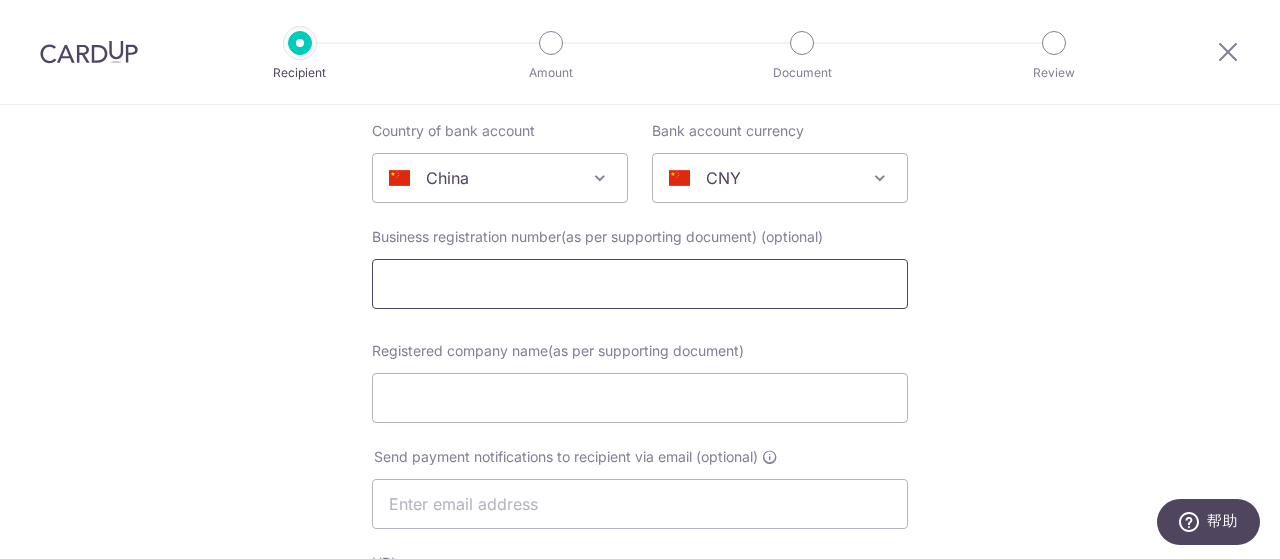 click at bounding box center [640, 284] 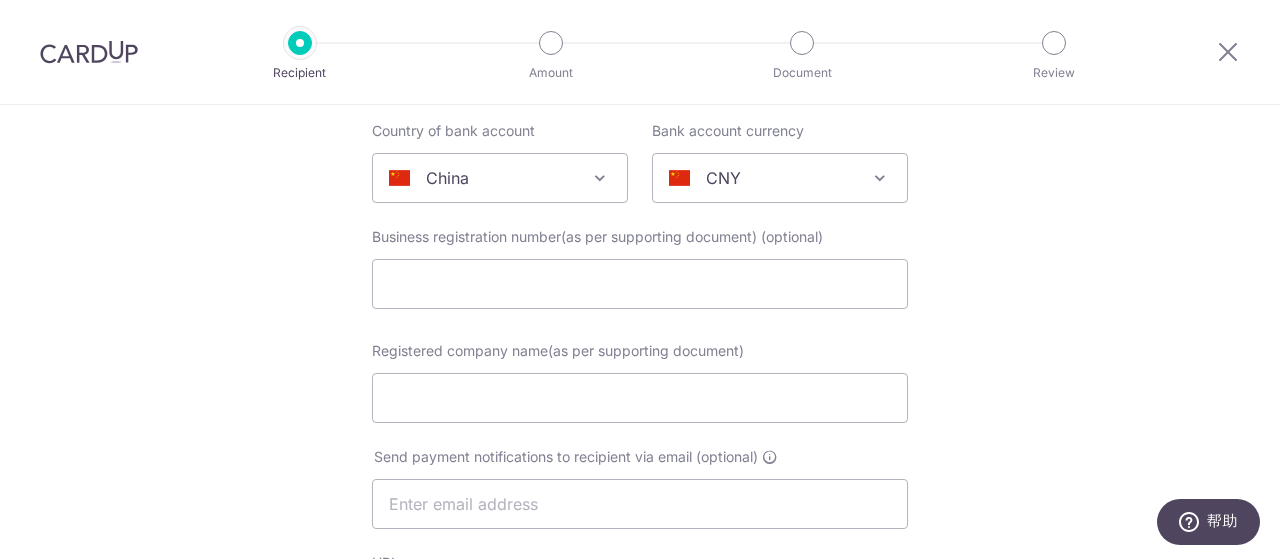 click on "Who would you like to pay?
Your recipient does not need a CardUp account to receive your payments.
Who should we send this supplier payment to?
Country of bank account
Algeria
Andorra
Angola
Anguilla
Argentina
Armenia
Aruba
Australia
Austria
Azerbaijan
Bahrain
Bangladesh
Belgium
Bolivia
Bosnia and Herzegovina
Brazil
British Virgin Islands
Bulgaria
Canada
Chile
China
Colombia
Costa Rica
Croatia
Cyprus
Czech Republic
Denmark
Dominica
Dominican Republic
East Timor
Ecuador
Egypt
Estonia
Faroe Islands
Fiji
Finland
France
French Guiana
French Polynesia
French Southern Territories
Georgia
Germany
Greece
Greenland
Grenada
Guernsey
Guyana
Honduras
Hong Kong
Hungary
Iceland
India
Indonesia
Ireland
Isle of Man
Israel
Italy
Japan
Jersey
Kazakhstan
Kosovo
Kuwait
Kyrgyzstan" at bounding box center (640, 754) 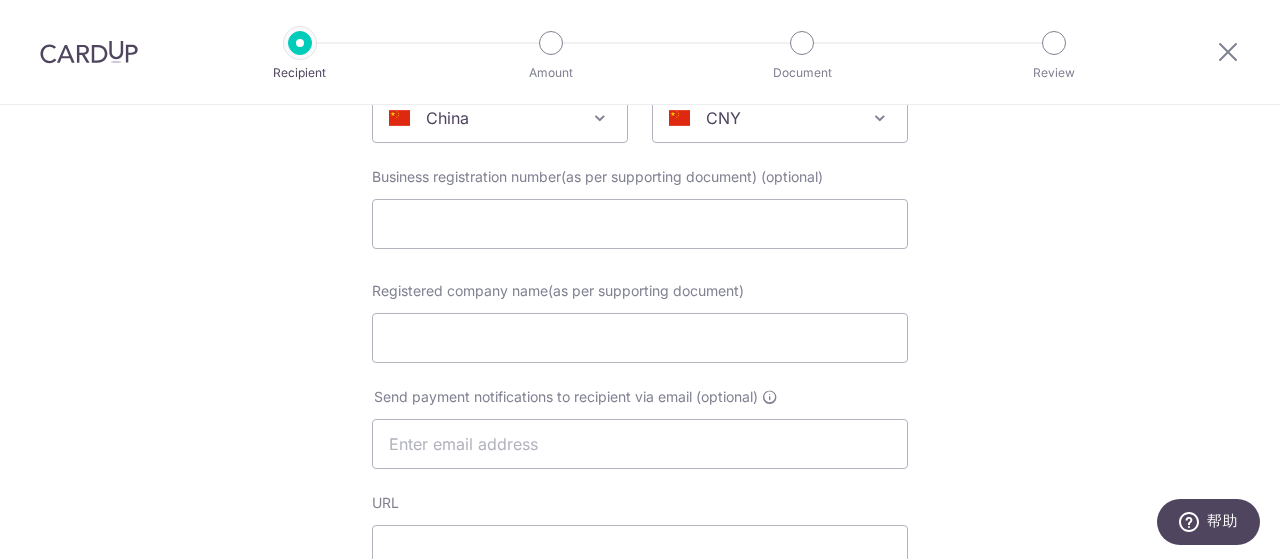 scroll, scrollTop: 300, scrollLeft: 0, axis: vertical 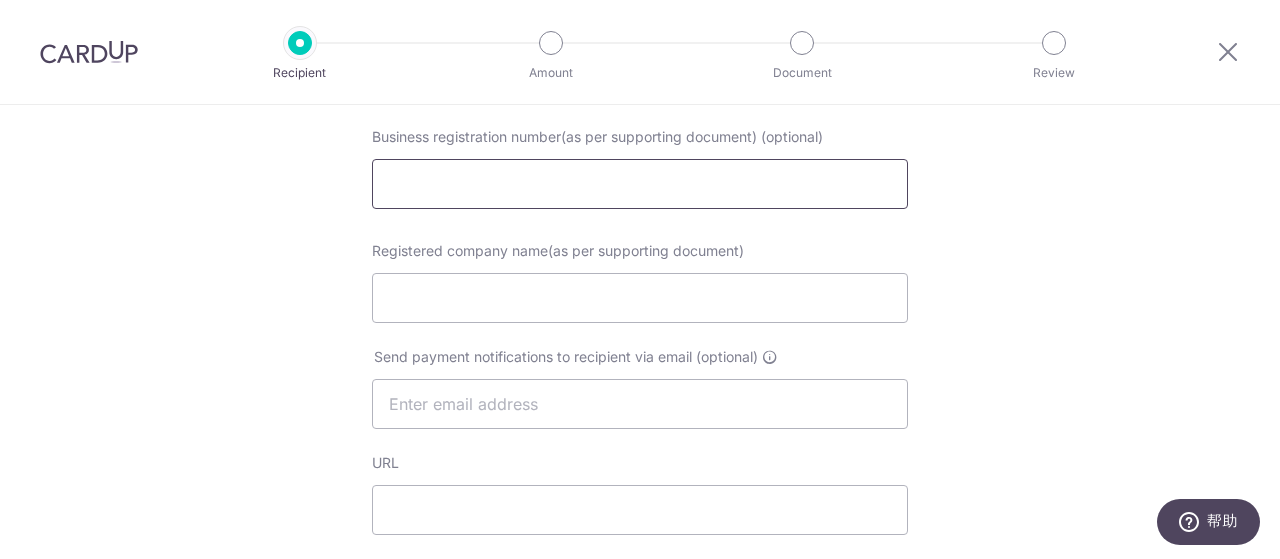 click at bounding box center [640, 184] 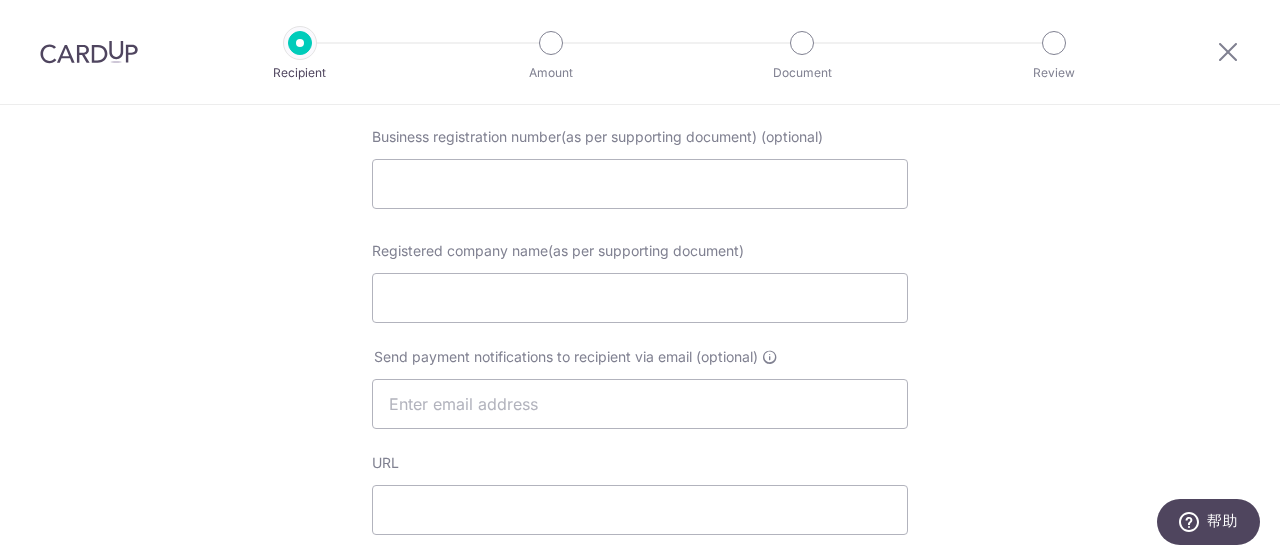 click on "Who would you like to pay?
Your recipient does not need a CardUp account to receive your payments.
Who should we send this supplier payment to?
Country of bank account
Algeria
Andorra
Angola
Anguilla
Argentina
Armenia
Aruba
Australia
Austria
Azerbaijan
Bahrain
Bangladesh
Belgium
Bolivia
Bosnia and Herzegovina
Brazil
British Virgin Islands
Bulgaria
Canada
Chile
China
Colombia
Costa Rica
Croatia
Cyprus
Czech Republic
Denmark
Dominica
Dominican Republic
East Timor
Ecuador
Egypt
Estonia
Faroe Islands
Fiji
Finland
France
French Guiana
French Polynesia
French Southern Territories
Georgia
Germany
Greece
Greenland
Grenada
Guernsey
Guyana
Honduras
Hong Kong
Hungary
Iceland
India
Indonesia
Ireland
Isle of Man
Israel
Italy
Japan
Jersey
Kazakhstan
Kosovo
Kuwait
Kyrgyzstan" at bounding box center (640, 654) 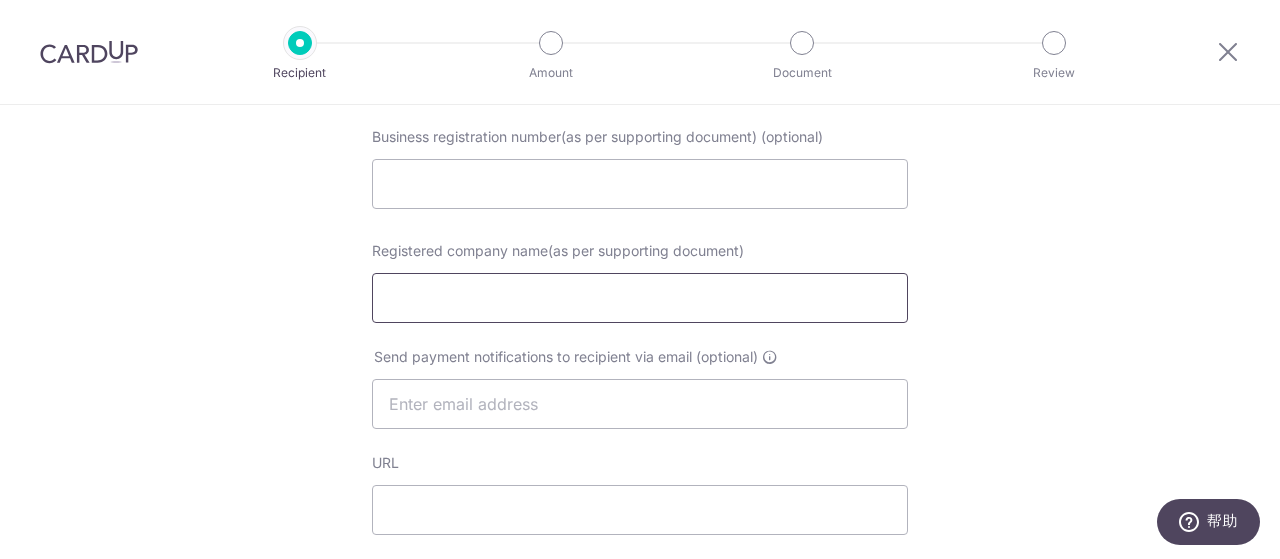 click on "Registered company name(as per supporting document)" at bounding box center [640, 298] 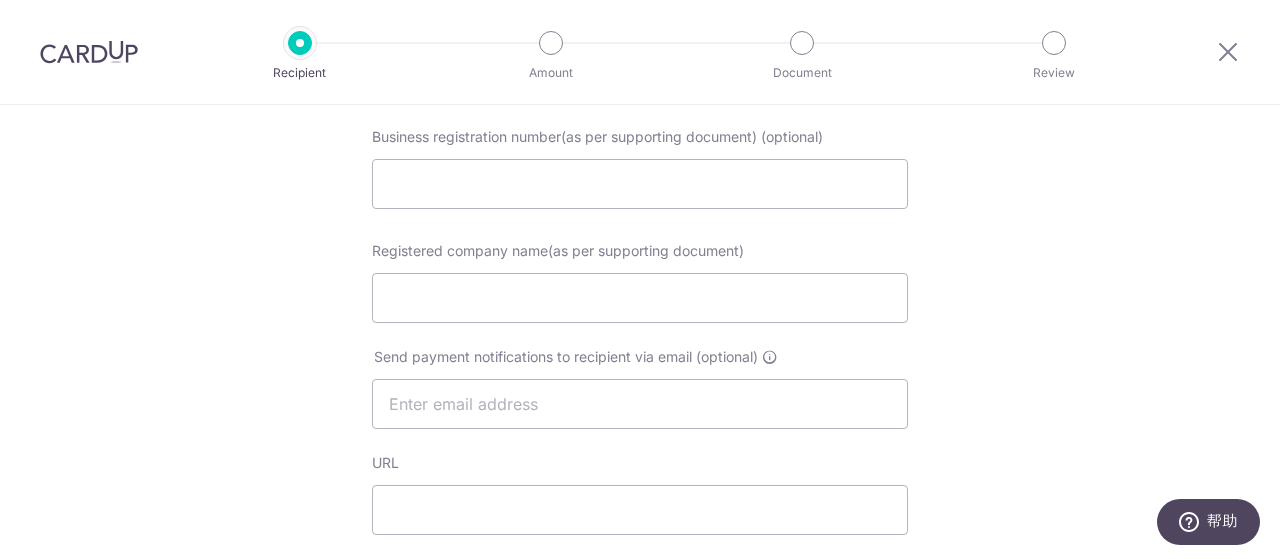 click on "Who would you like to pay?
Your recipient does not need a CardUp account to receive your payments.
Who should we send this supplier payment to?
Country of bank account
Algeria
Andorra
Angola
Anguilla
Argentina
Armenia
Aruba
Australia
Austria
Azerbaijan
Bahrain
Bangladesh
Belgium
Bolivia
Bosnia and Herzegovina
Brazil
British Virgin Islands
Bulgaria
Canada
Chile
China
Colombia
Costa Rica
Croatia
Cyprus
Czech Republic
Denmark
Dominica
Dominican Republic
East Timor
Ecuador
Egypt
Estonia
Faroe Islands
Fiji
Finland
France
French Guiana
French Polynesia
French Southern Territories
Georgia
Germany
Greece
Greenland
Grenada
Guernsey
Guyana
Honduras
Hong Kong
Hungary
Iceland
India
Indonesia
Ireland
Isle of Man
Israel
Italy
Japan
Jersey
Kazakhstan
Kosovo
Kuwait
Kyrgyzstan" at bounding box center [640, 654] 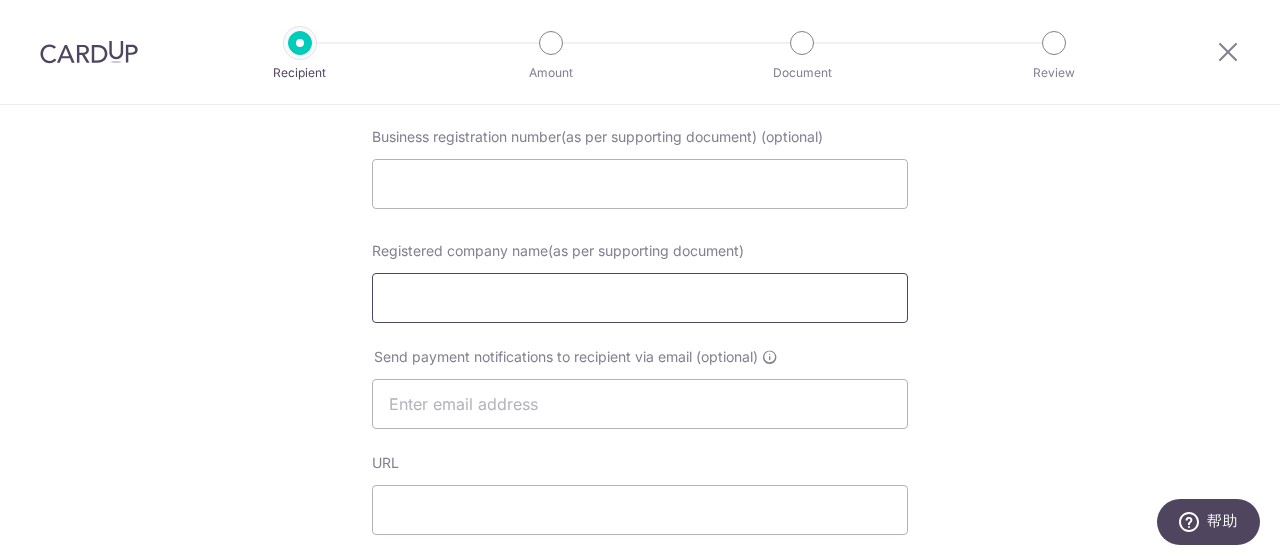 click on "Registered company name(as per supporting document)" at bounding box center (640, 298) 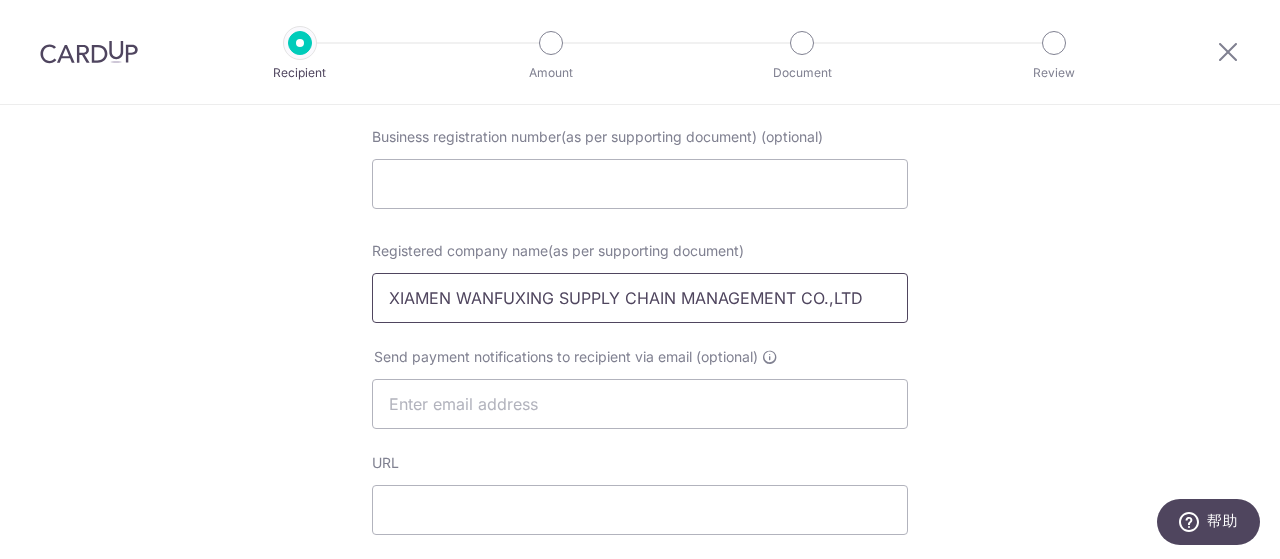 type on "XIAMEN WANFUXING SUPPLY CHAIN MANAGEMENT CO.,LTD" 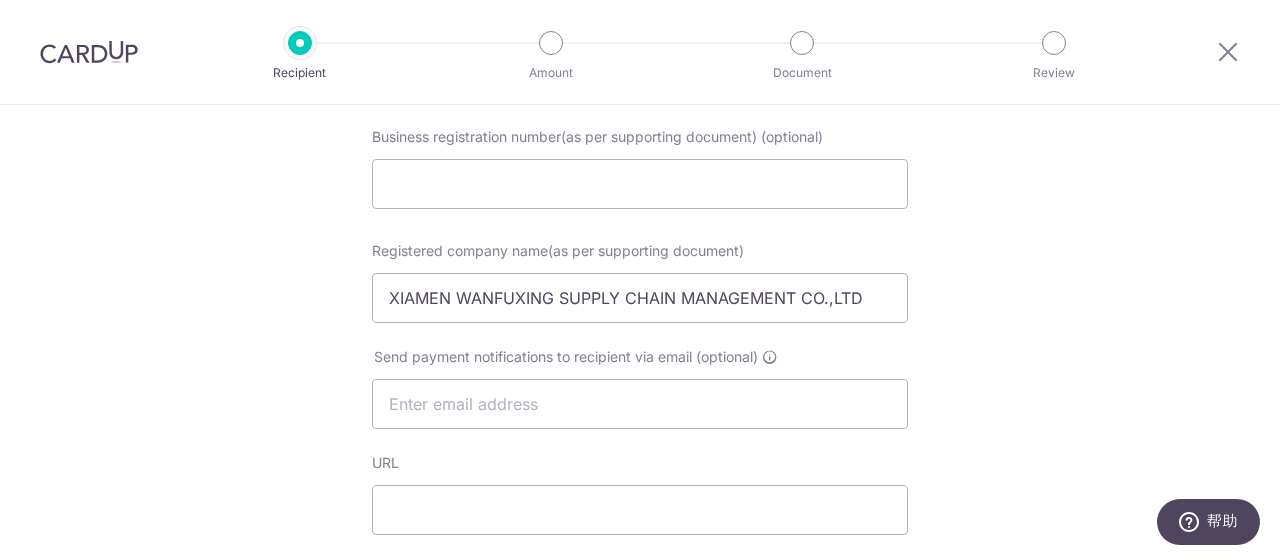 click on "Who would you like to pay?
Your recipient does not need a CardUp account to receive your payments.
Who should we send this supplier payment to?
Country of bank account
Algeria
Andorra
Angola
Anguilla
Argentina
Armenia
Aruba
Australia
Austria
Azerbaijan
Bahrain
Bangladesh
Belgium
Bolivia
Bosnia and Herzegovina
Brazil
British Virgin Islands
Bulgaria
Canada
Chile
China
Colombia
Costa Rica
Croatia
Cyprus
Czech Republic
Denmark
Dominica
Dominican Republic
East Timor
Ecuador
Egypt
Estonia
Faroe Islands
Fiji
Finland
France
French Guiana
French Polynesia
French Southern Territories
Georgia
Germany
Greece
Greenland
Grenada
Guernsey
Guyana
Honduras
Hong Kong
Hungary
Iceland
India
Indonesia
Ireland
Isle of Man
Israel
Italy
Japan
Jersey
Kazakhstan
Kosovo
Kuwait
Kyrgyzstan" at bounding box center [640, 654] 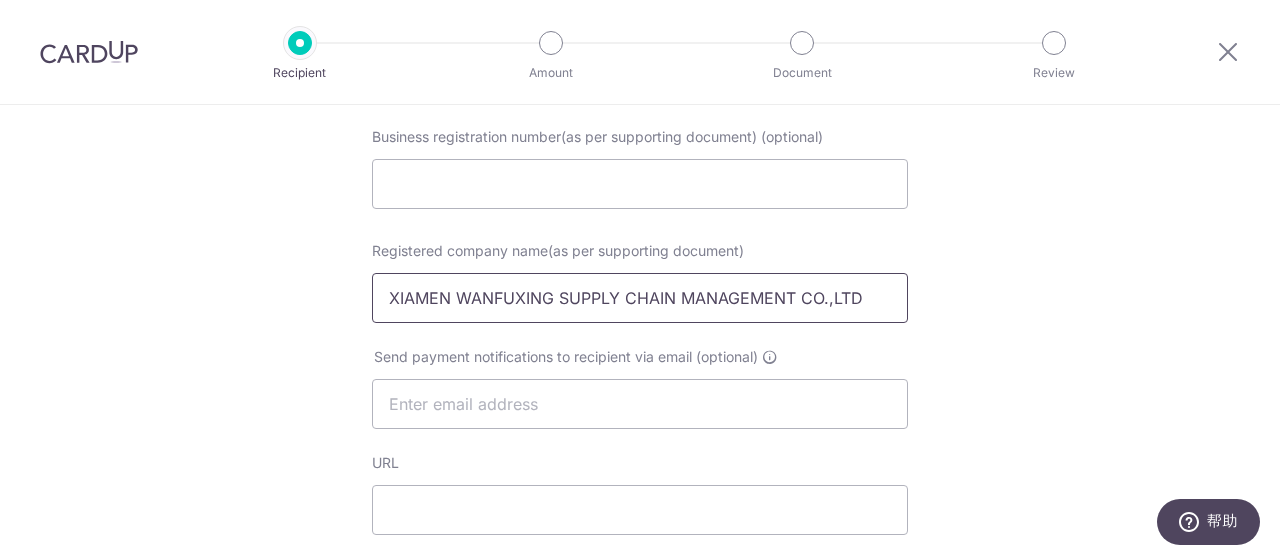 drag, startPoint x: 853, startPoint y: 300, endPoint x: 268, endPoint y: 343, distance: 586.5782 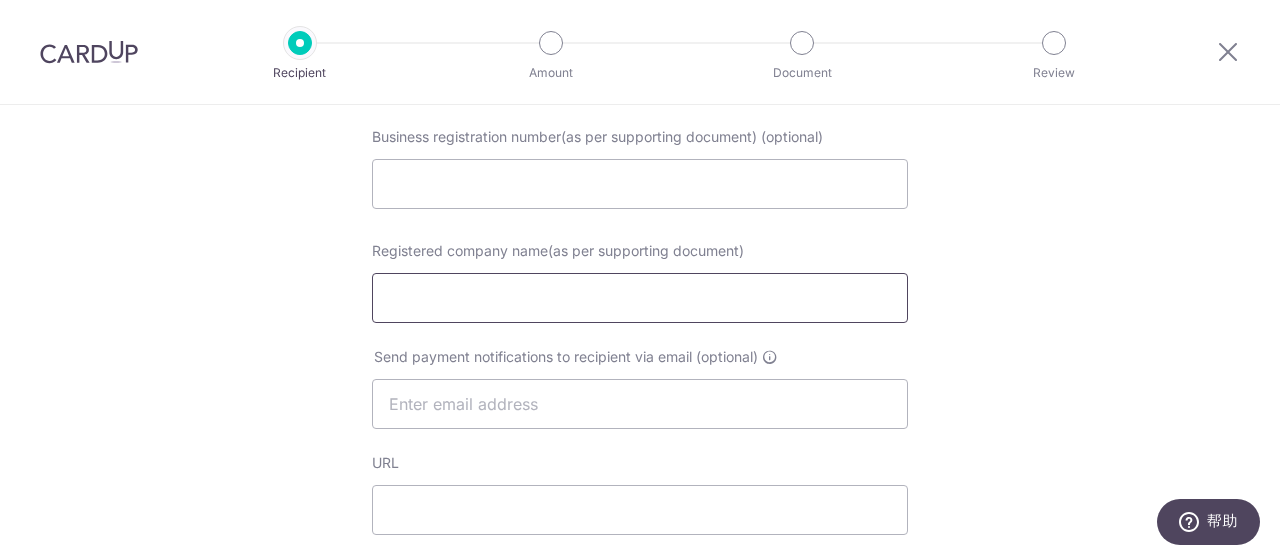 click on "Registered company name(as per supporting document)" at bounding box center [640, 298] 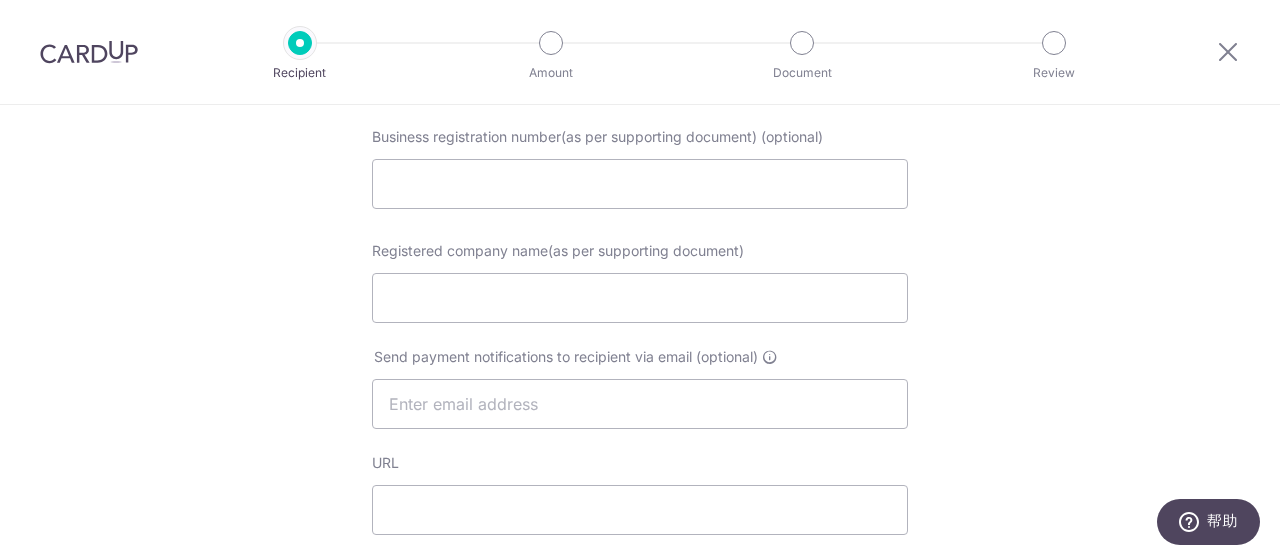 click on "Who would you like to pay?
Your recipient does not need a CardUp account to receive your payments.
Who should we send this supplier payment to?
Country of bank account
Algeria
Andorra
Angola
Anguilla
Argentina
Armenia
Aruba
Australia
Austria
Azerbaijan
Bahrain
Bangladesh
Belgium
Bolivia
Bosnia and Herzegovina
Brazil
British Virgin Islands
Bulgaria
Canada
Chile
China
Colombia
Costa Rica
Croatia
Cyprus
Czech Republic
Denmark
Dominica
Dominican Republic
East Timor
Ecuador
Egypt
Estonia
Faroe Islands
Fiji
Finland
France
French Guiana
French Polynesia
French Southern Territories
Georgia
Germany
Greece
Greenland
Grenada
Guernsey
Guyana
Honduras
Hong Kong
Hungary
Iceland
India
Indonesia
Ireland
Isle of Man
Israel
Italy
Japan
Jersey
Kazakhstan
Kosovo
Kuwait
Kyrgyzstan" at bounding box center (640, 654) 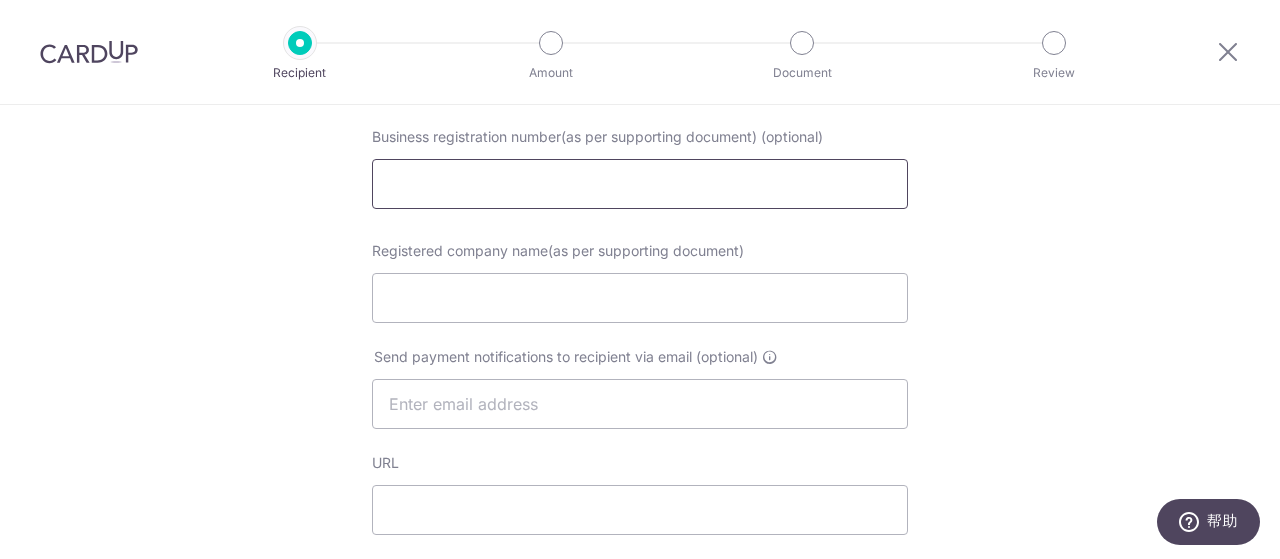 click at bounding box center [640, 184] 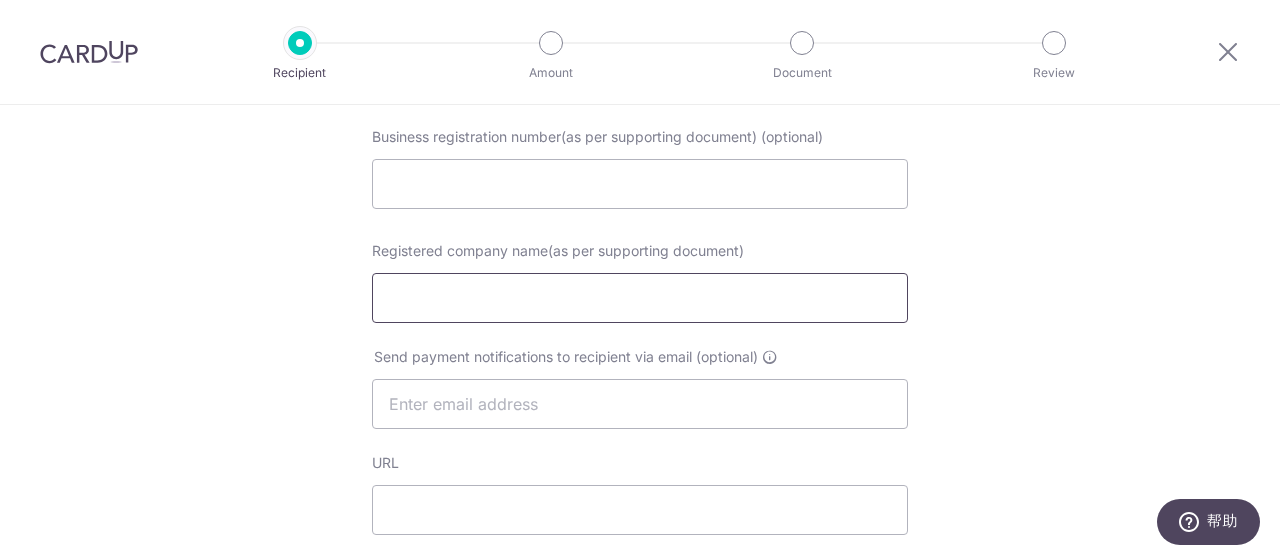 click on "Registered company name(as per supporting document)" at bounding box center (640, 298) 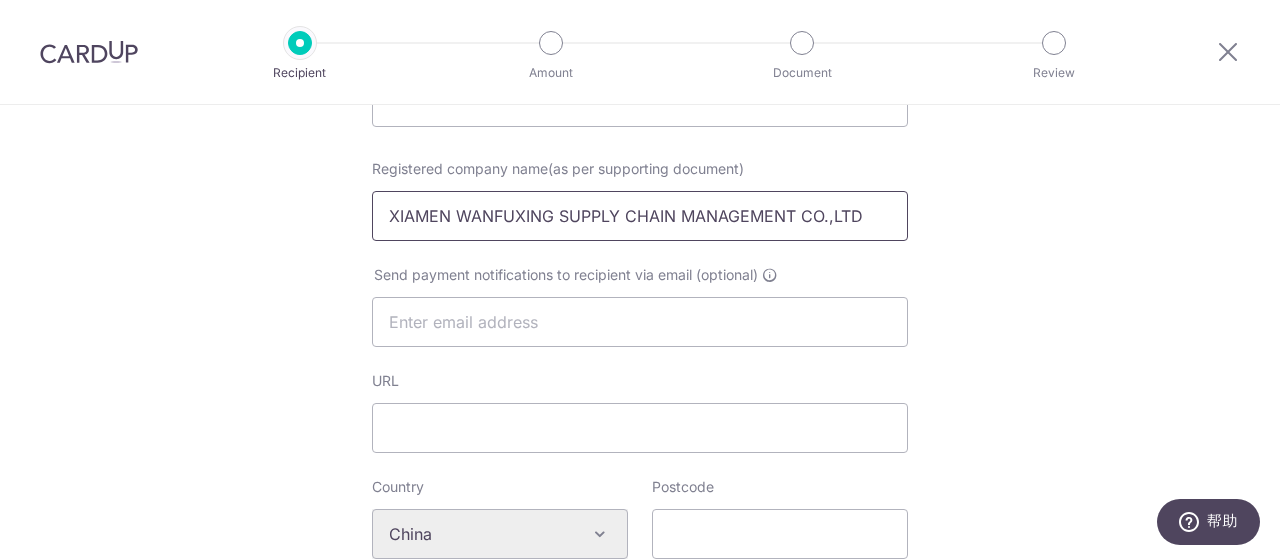 scroll, scrollTop: 400, scrollLeft: 0, axis: vertical 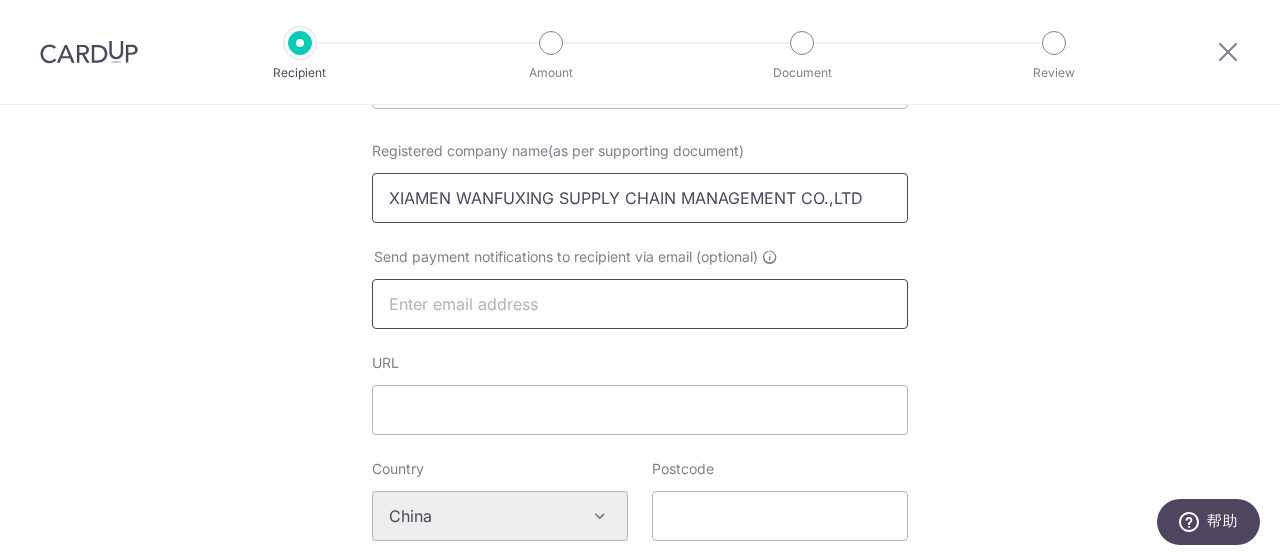 type on "XIAMEN WANFUXING SUPPLY CHAIN MANAGEMENT CO.,LTD" 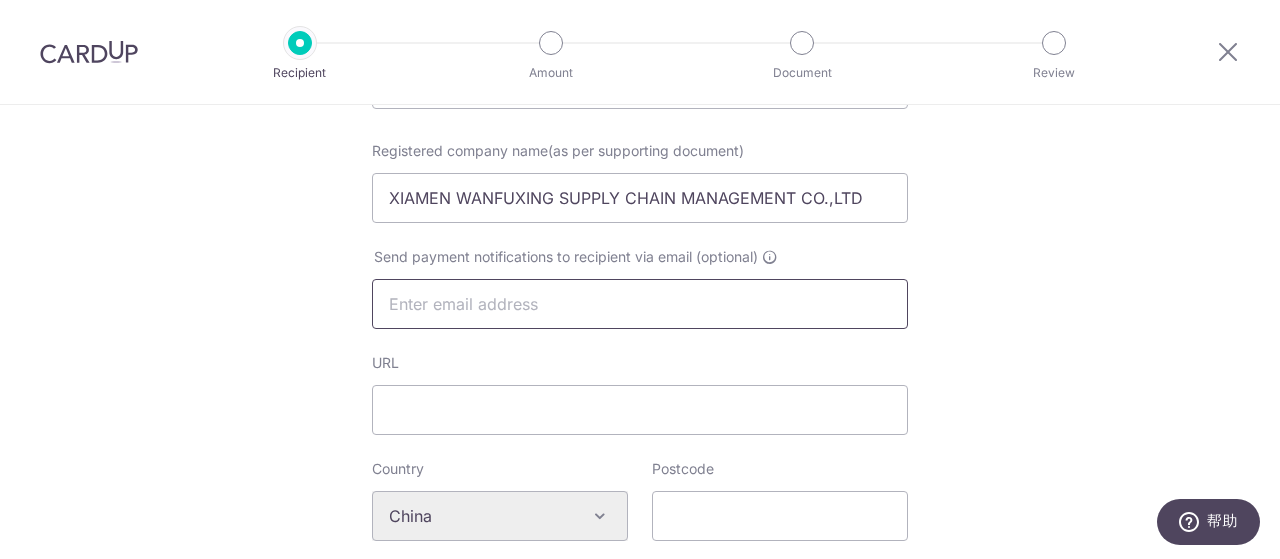 click at bounding box center (640, 304) 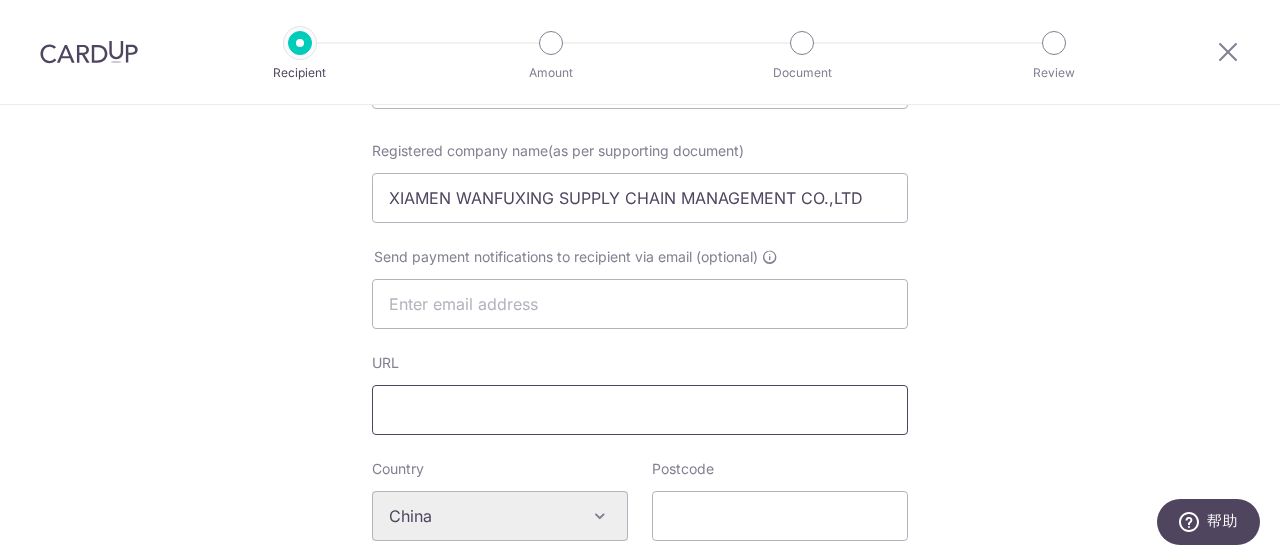 click on "URL" at bounding box center (640, 410) 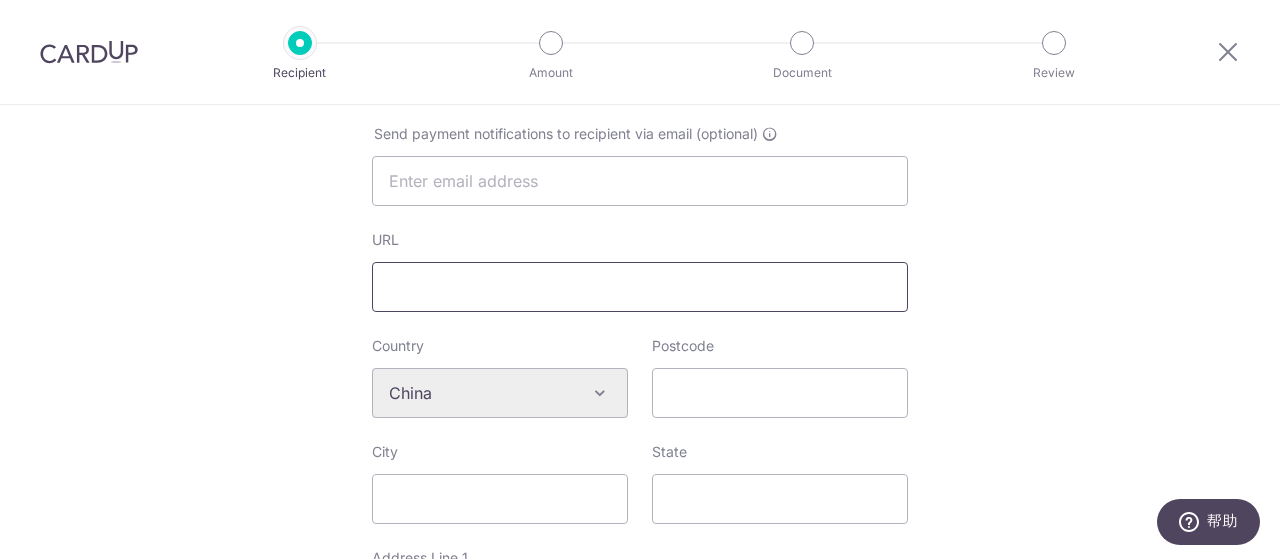 scroll, scrollTop: 500, scrollLeft: 0, axis: vertical 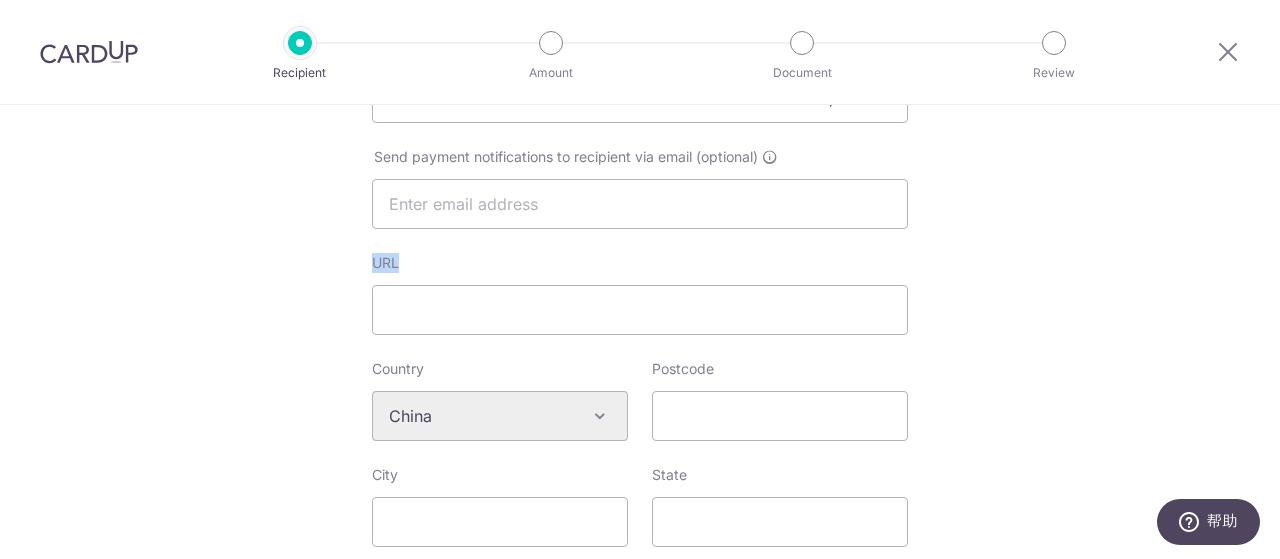 drag, startPoint x: 419, startPoint y: 265, endPoint x: 346, endPoint y: 269, distance: 73.109505 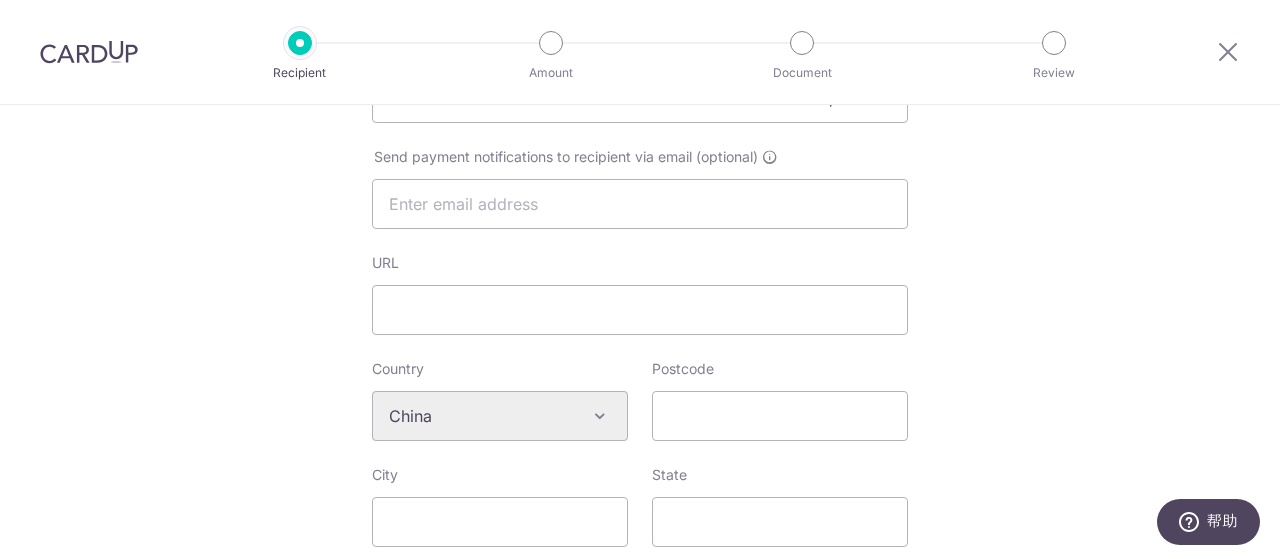 click on "URL" at bounding box center (640, 294) 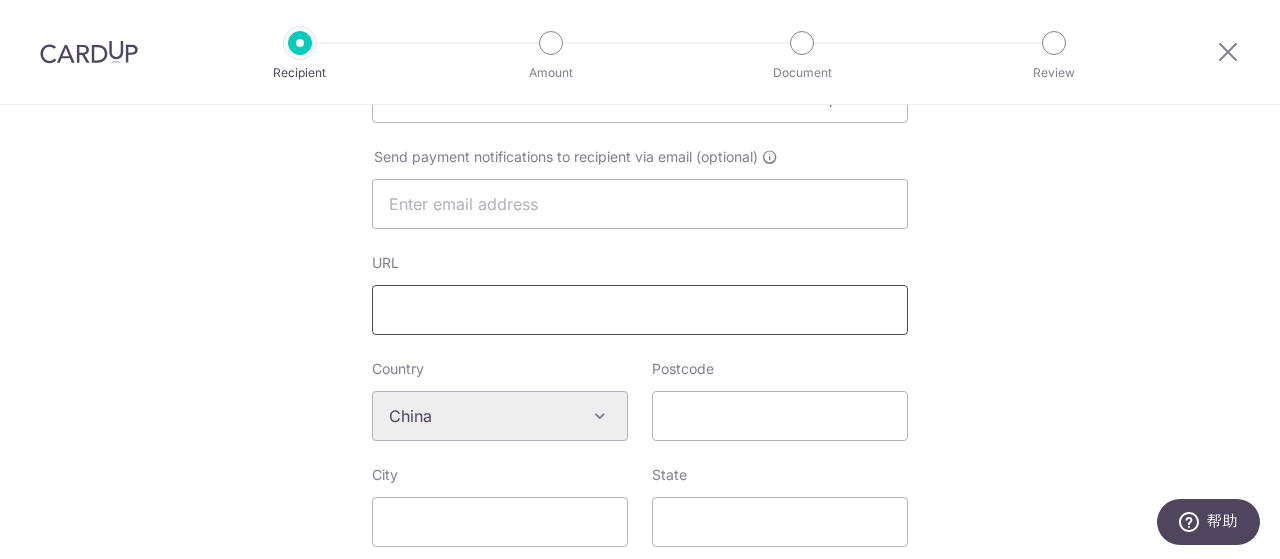 click on "URL" at bounding box center [640, 310] 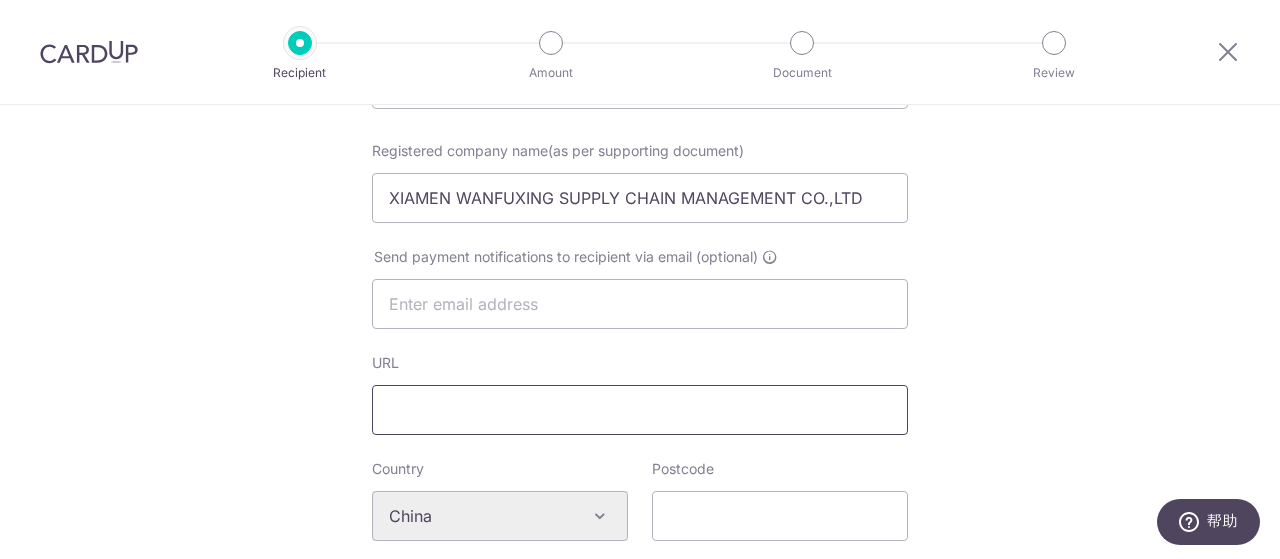 scroll, scrollTop: 500, scrollLeft: 0, axis: vertical 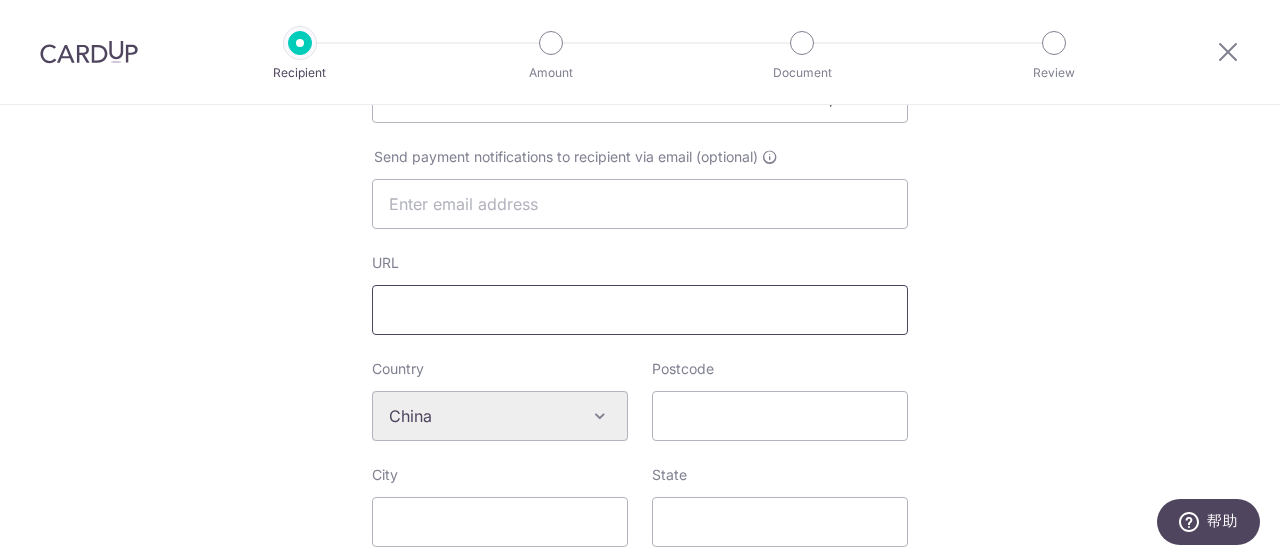 click on "URL" at bounding box center (640, 310) 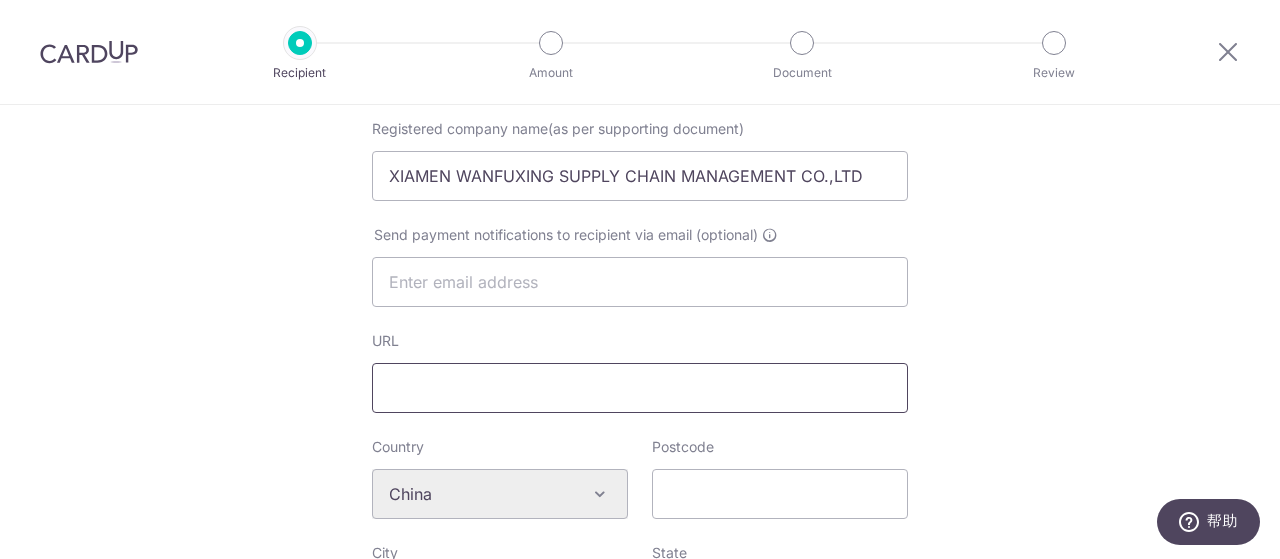 scroll, scrollTop: 400, scrollLeft: 0, axis: vertical 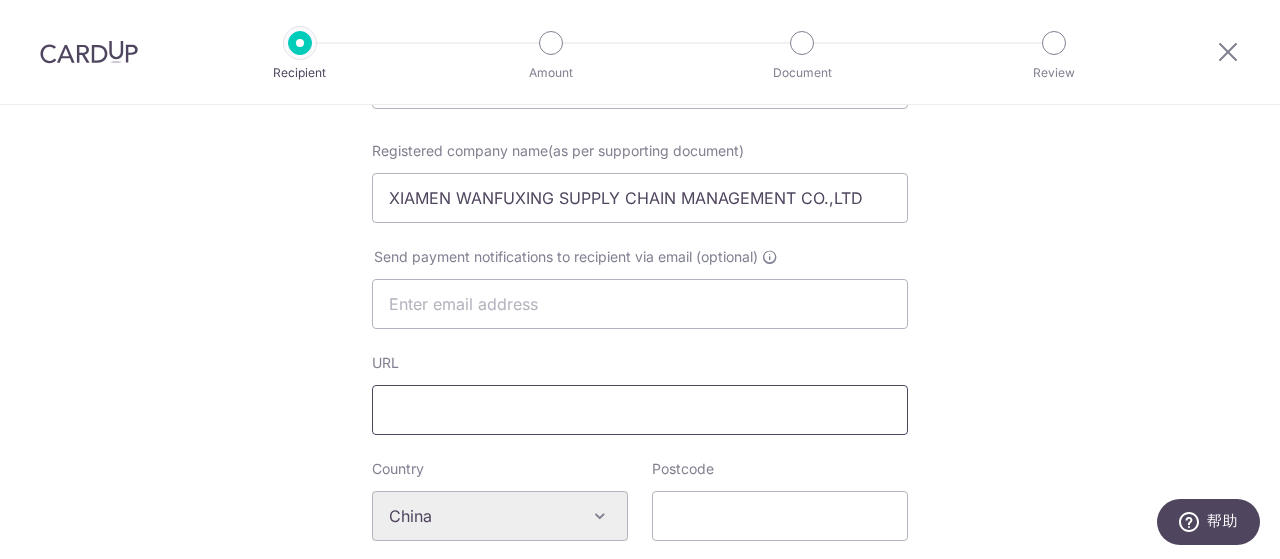 click on "URL" at bounding box center (640, 410) 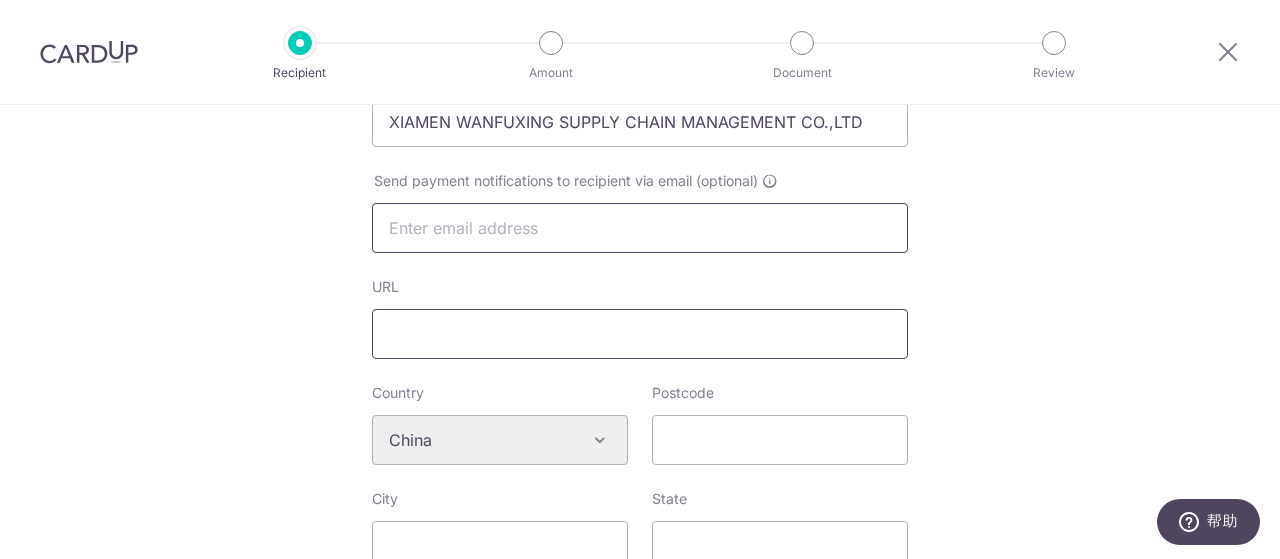 scroll, scrollTop: 500, scrollLeft: 0, axis: vertical 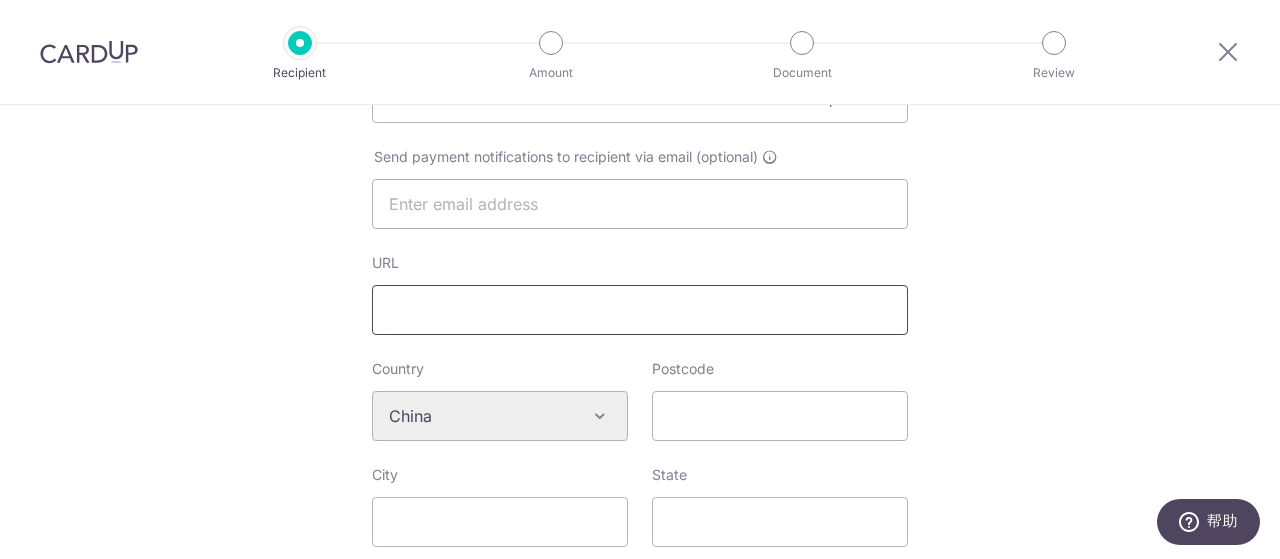 click on "URL" at bounding box center [640, 310] 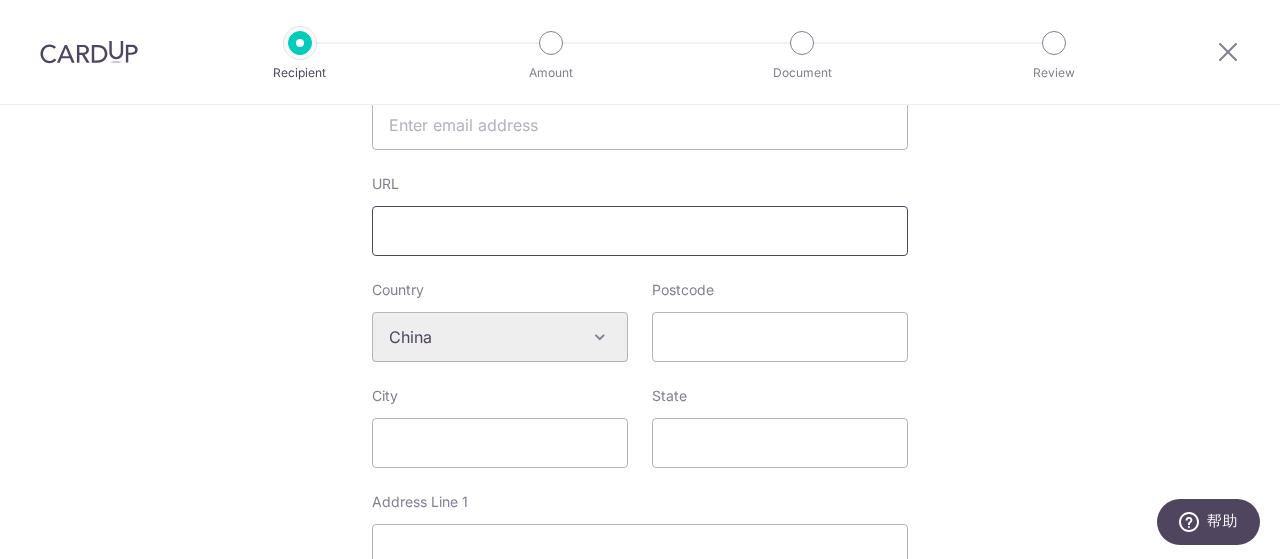 scroll, scrollTop: 600, scrollLeft: 0, axis: vertical 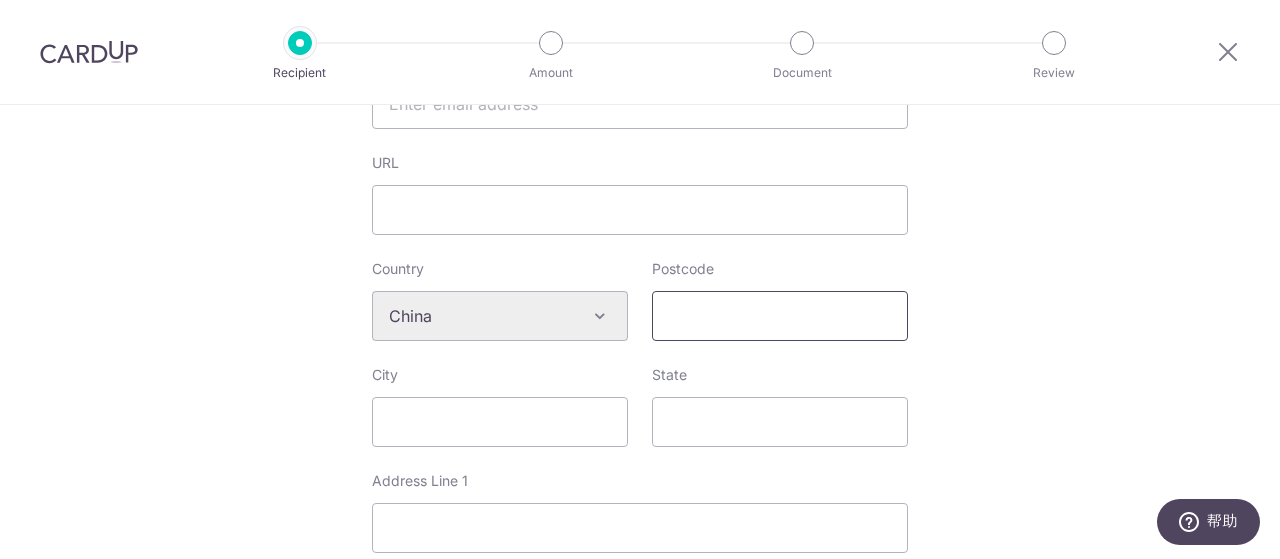 click on "Postcode" at bounding box center [780, 316] 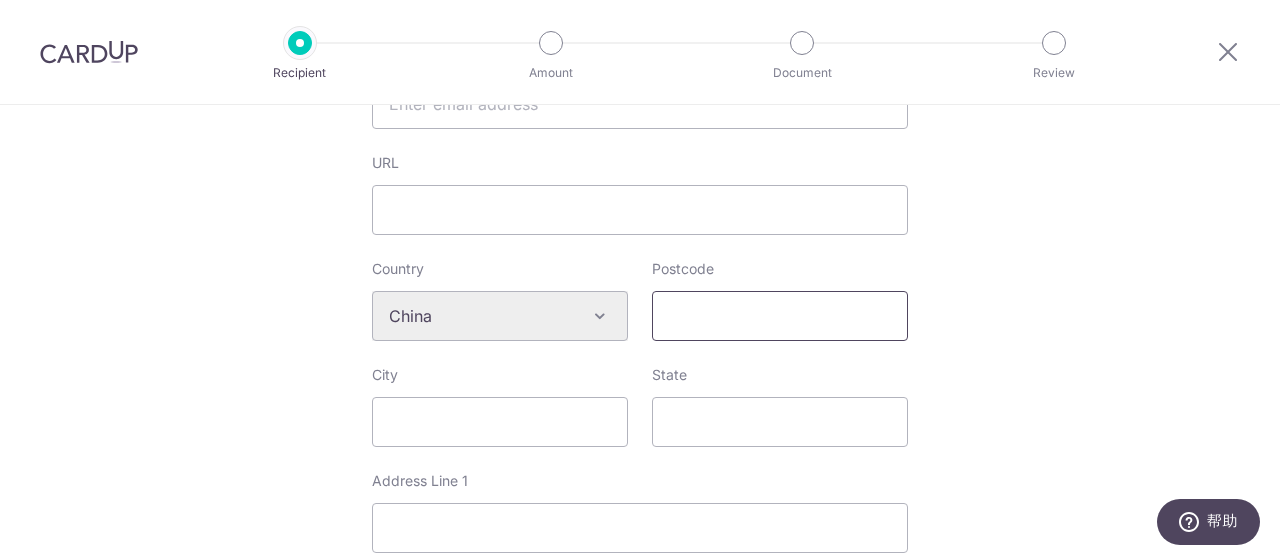 click on "Postcode" at bounding box center (780, 316) 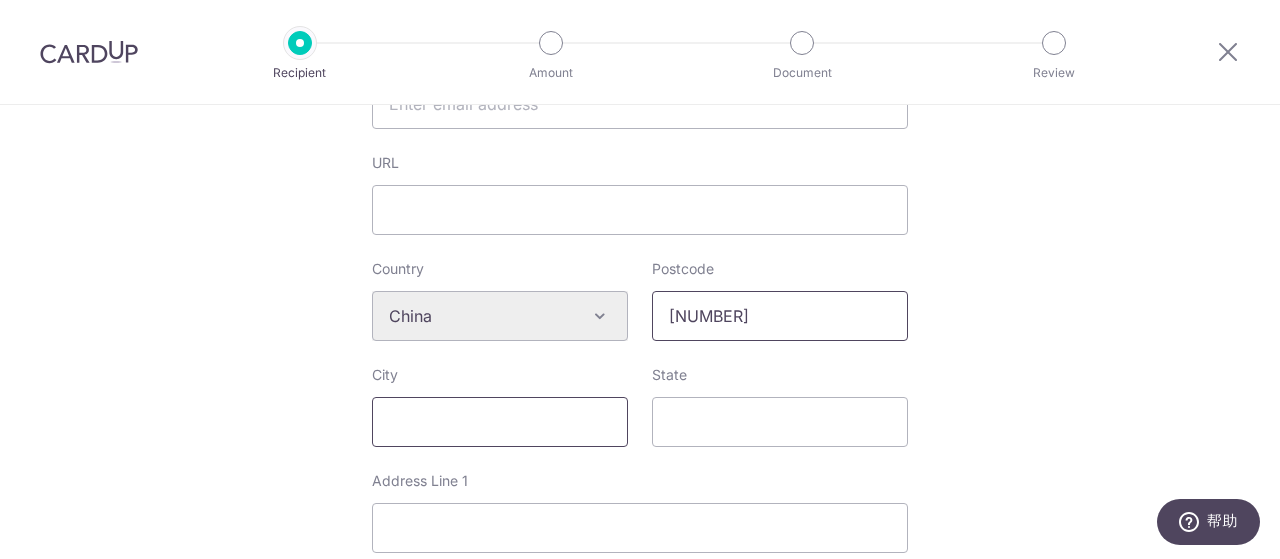 type on "361012" 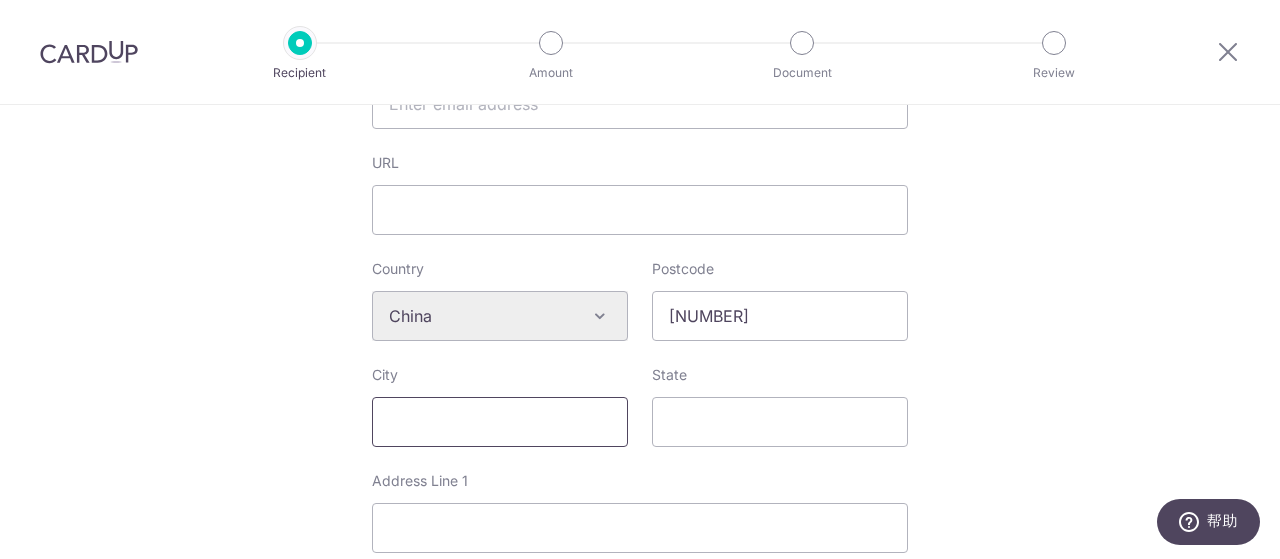 click on "City" at bounding box center [500, 422] 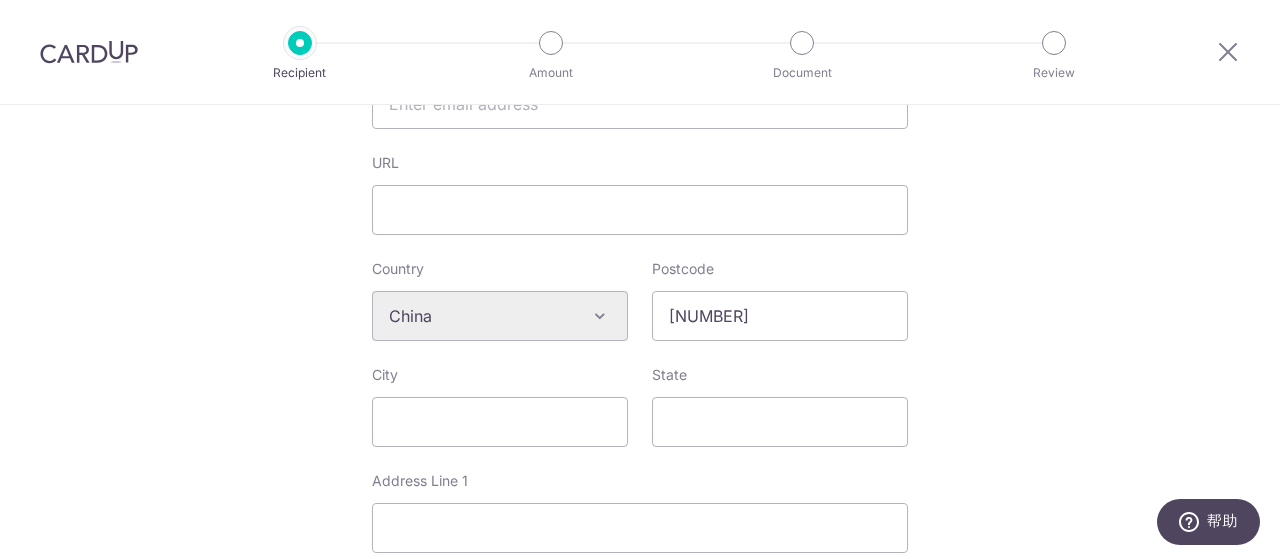 click on "Who would you like to pay?
Your recipient does not need a CardUp account to receive your payments.
Who should we send this supplier payment to?
Country of bank account
Algeria
Andorra
Angola
Anguilla
Argentina
Armenia
Aruba
Australia
Austria
Azerbaijan
Bahrain
Bangladesh
Belgium
Bolivia
Bosnia and Herzegovina
Brazil
British Virgin Islands
Bulgaria
Canada
Chile
China
Colombia
Costa Rica
Croatia
Cyprus
Czech Republic
Denmark
Dominica
Dominican Republic
East Timor
Ecuador
Egypt
Estonia
Faroe Islands
Fiji
Finland
France
French Guiana
French Polynesia
French Southern Territories
Georgia
Germany
Greece
Greenland
Grenada
Guernsey
Guyana
Honduras
Hong Kong
Hungary
Iceland
India
Indonesia
Ireland
Isle of Man
Israel
Italy
Japan
Jersey
Kazakhstan
Kosovo
Kuwait
Kyrgyzstan" at bounding box center (640, 354) 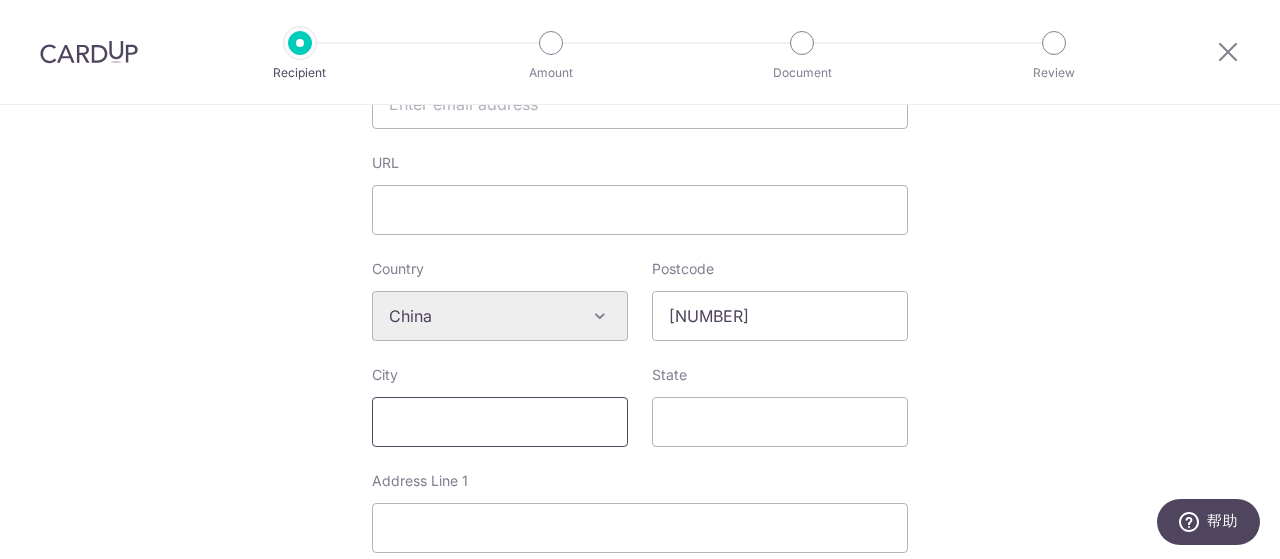 click on "City" at bounding box center [500, 422] 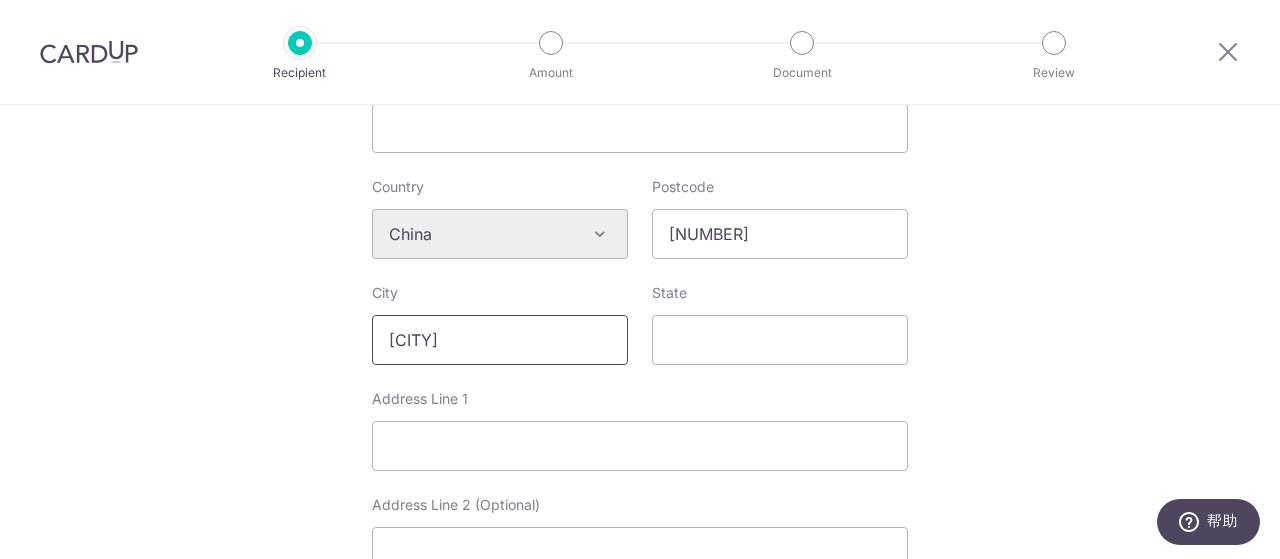 scroll, scrollTop: 700, scrollLeft: 0, axis: vertical 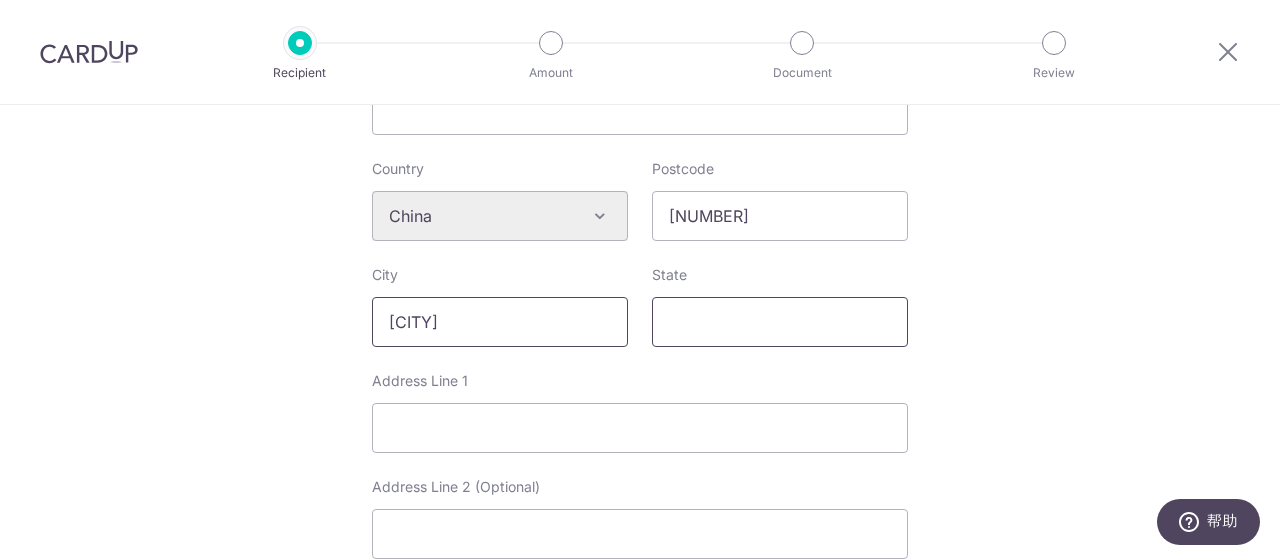 type on "[CITY]" 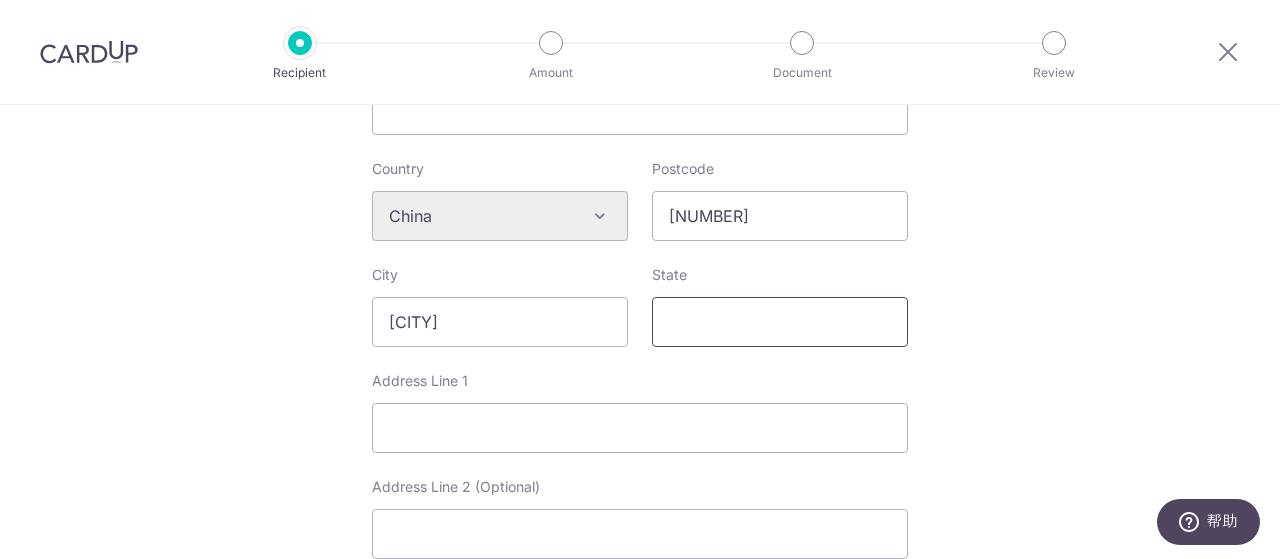 click on "State" at bounding box center (780, 322) 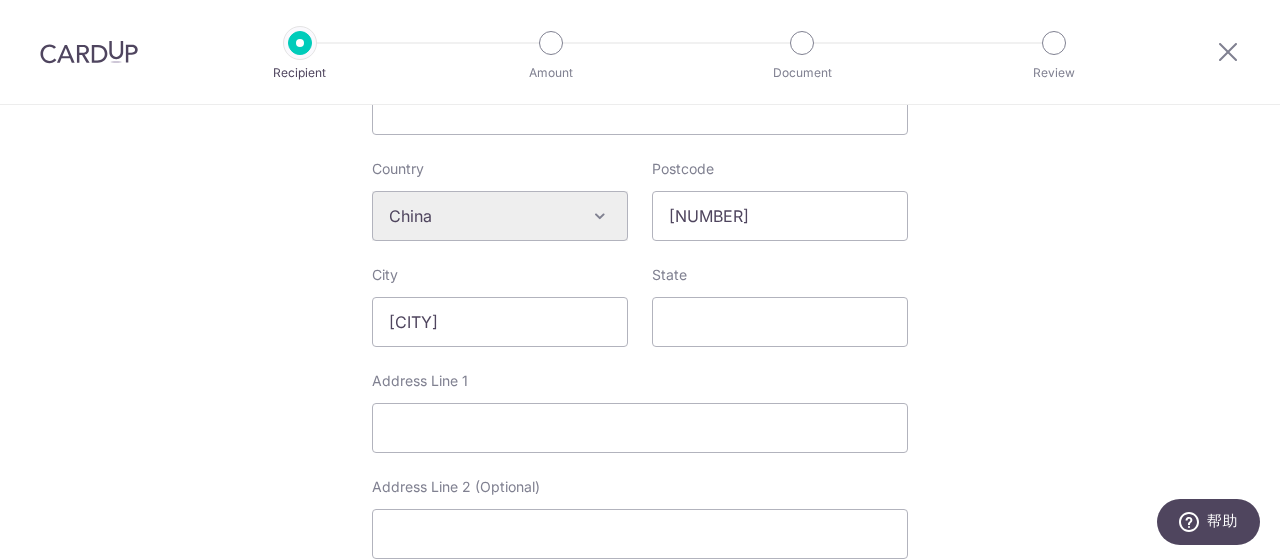 click on "Who would you like to pay?
Your recipient does not need a CardUp account to receive your payments.
Who should we send this supplier payment to?
Country of bank account
Algeria
Andorra
Angola
Anguilla
Argentina
Armenia
Aruba
Australia
Austria
Azerbaijan
Bahrain
Bangladesh
Belgium
Bolivia
Bosnia and Herzegovina
Brazil
British Virgin Islands
Bulgaria
Canada
Chile
China
Colombia
Costa Rica
Croatia
Cyprus
Czech Republic
Denmark
Dominica
Dominican Republic
East Timor
Ecuador
Egypt
Estonia
Faroe Islands
Fiji
Finland
France
French Guiana
French Polynesia
French Southern Territories
Georgia
Germany
Greece
Greenland
Grenada
Guernsey
Guyana
Honduras
Hong Kong
Hungary
Iceland
India
Indonesia
Ireland
Isle of Man
Israel
Italy
Japan
Jersey
Kazakhstan
Kosovo
Kuwait
Kyrgyzstan" at bounding box center [640, 254] 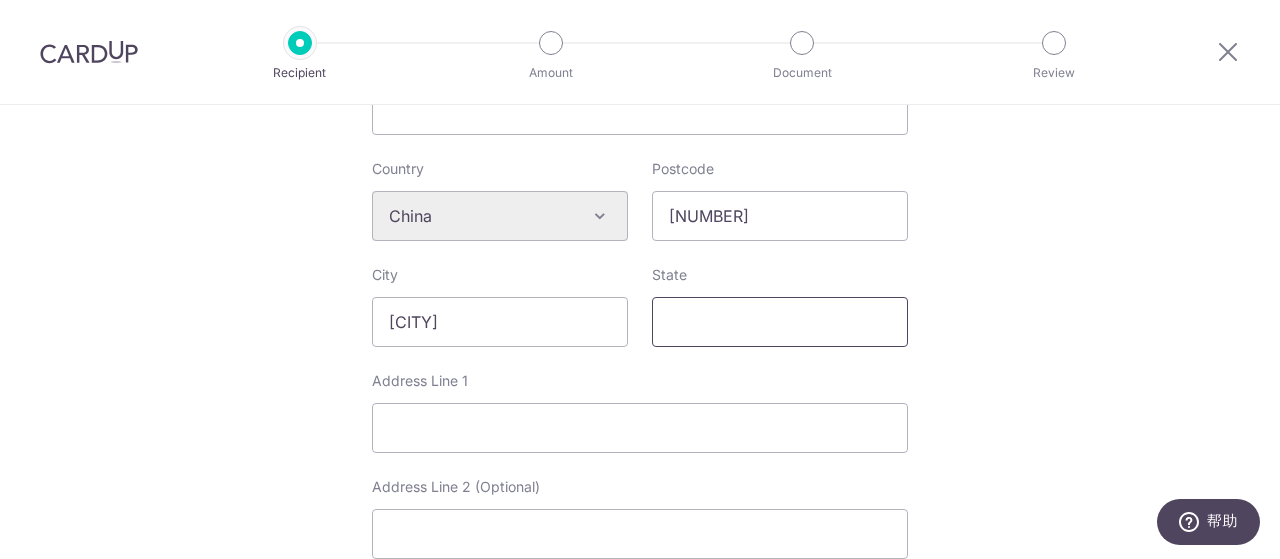 click on "State" at bounding box center (780, 322) 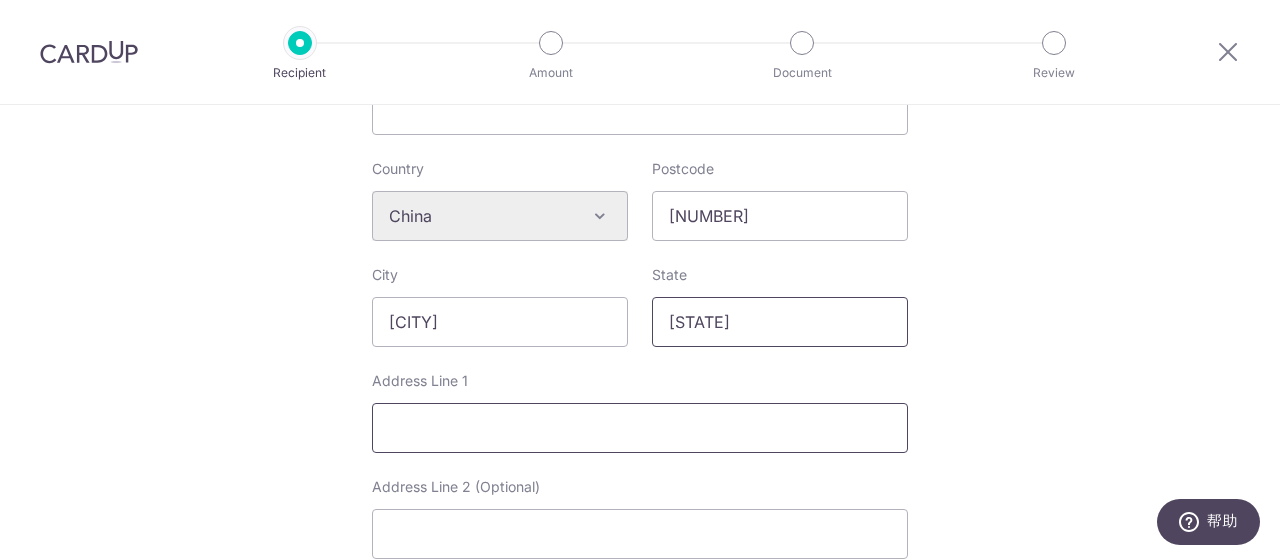 type on "[STATE]" 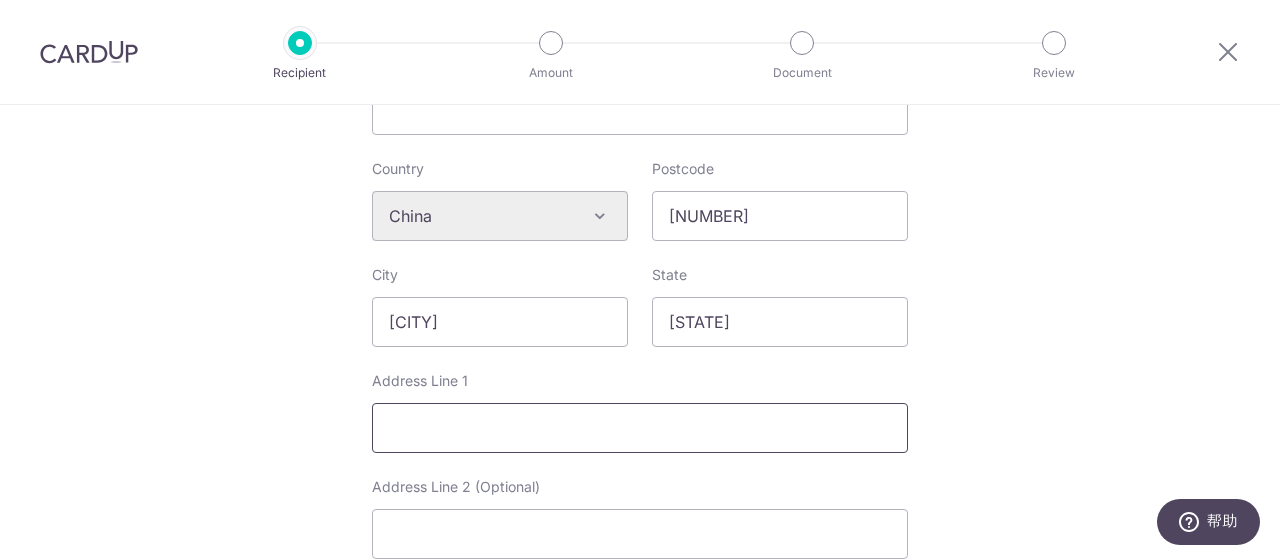 click on "Address Line 1" at bounding box center (640, 428) 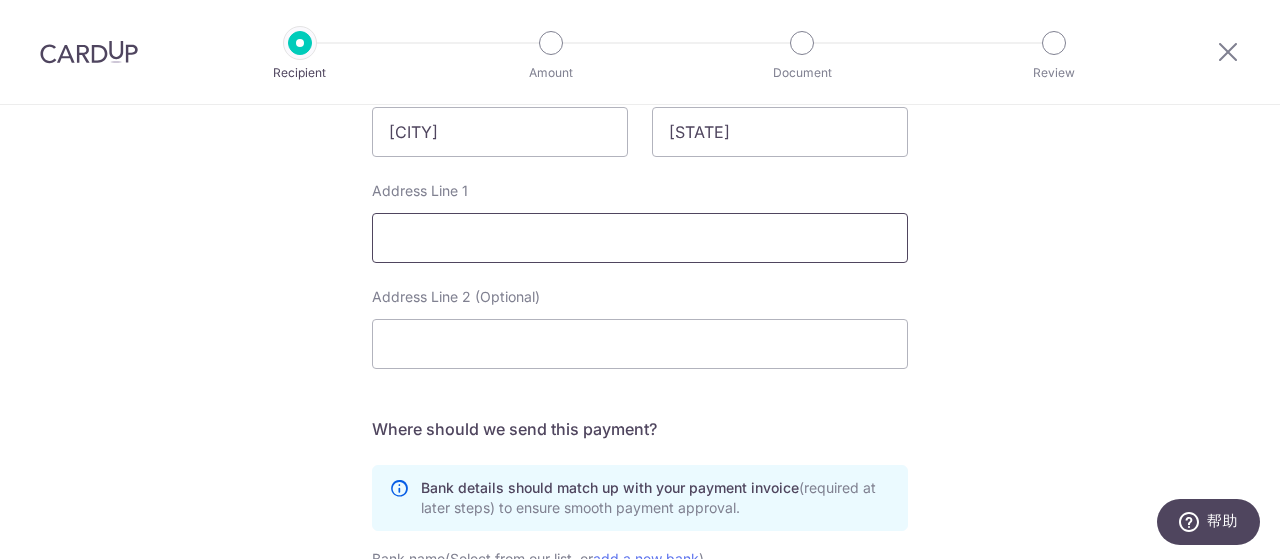 scroll, scrollTop: 900, scrollLeft: 0, axis: vertical 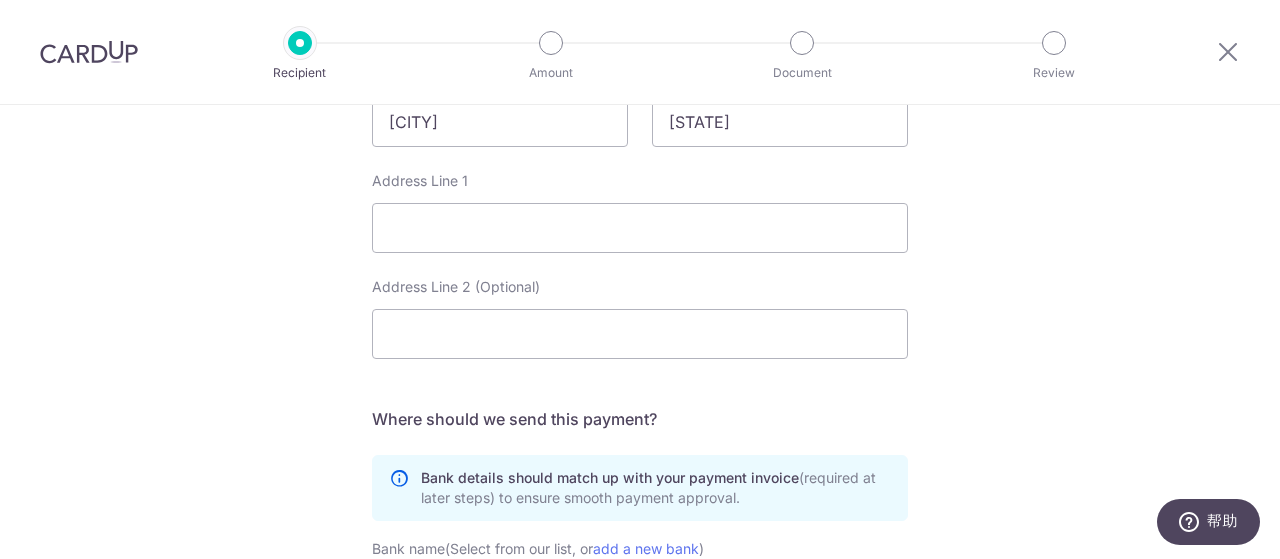 click on "Who would you like to pay?
Your recipient does not need a CardUp account to receive your payments.
Who should we send this supplier payment to?
Country of bank account
Algeria
Andorra
Angola
Anguilla
Argentina
Armenia
Aruba
Australia
Austria
Azerbaijan
Bahrain
Bangladesh
Belgium
Bolivia
Bosnia and Herzegovina
Brazil
British Virgin Islands
Bulgaria
Canada
Chile
China
Colombia
Costa Rica
Croatia
Cyprus
Czech Republic
Denmark
Dominica
Dominican Republic
East Timor
Ecuador
Egypt
Estonia
Faroe Islands
Fiji
Finland
France
French Guiana
French Polynesia
French Southern Territories
Georgia
Germany
Greece
Greenland
Grenada
Guernsey
Guyana
Honduras
Hong Kong
Hungary
Iceland
India
Indonesia
Ireland
Isle of Man
Israel
Italy
Japan
Jersey
Kazakhstan
Kosovo
Kuwait
Kyrgyzstan" at bounding box center [640, 54] 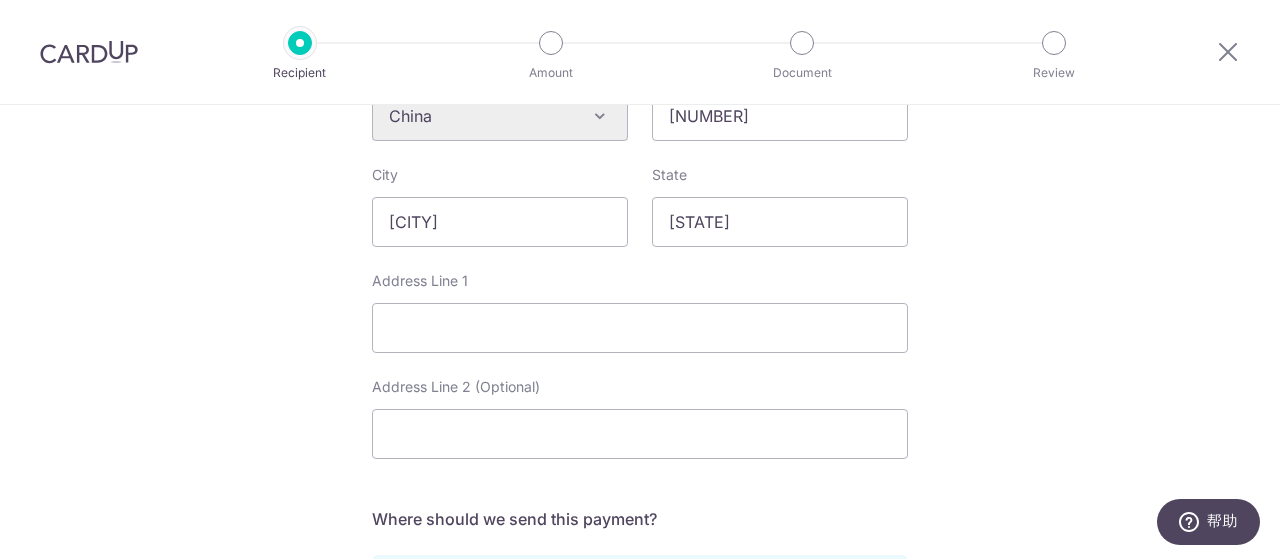 scroll, scrollTop: 900, scrollLeft: 0, axis: vertical 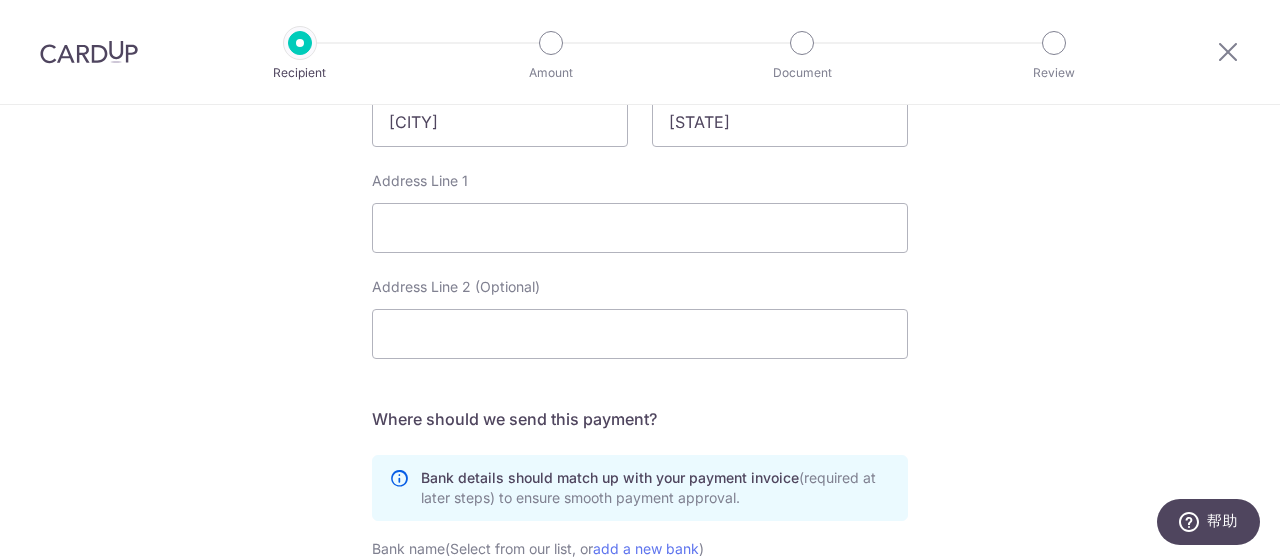drag, startPoint x: 1101, startPoint y: 246, endPoint x: 1074, endPoint y: 251, distance: 27.45906 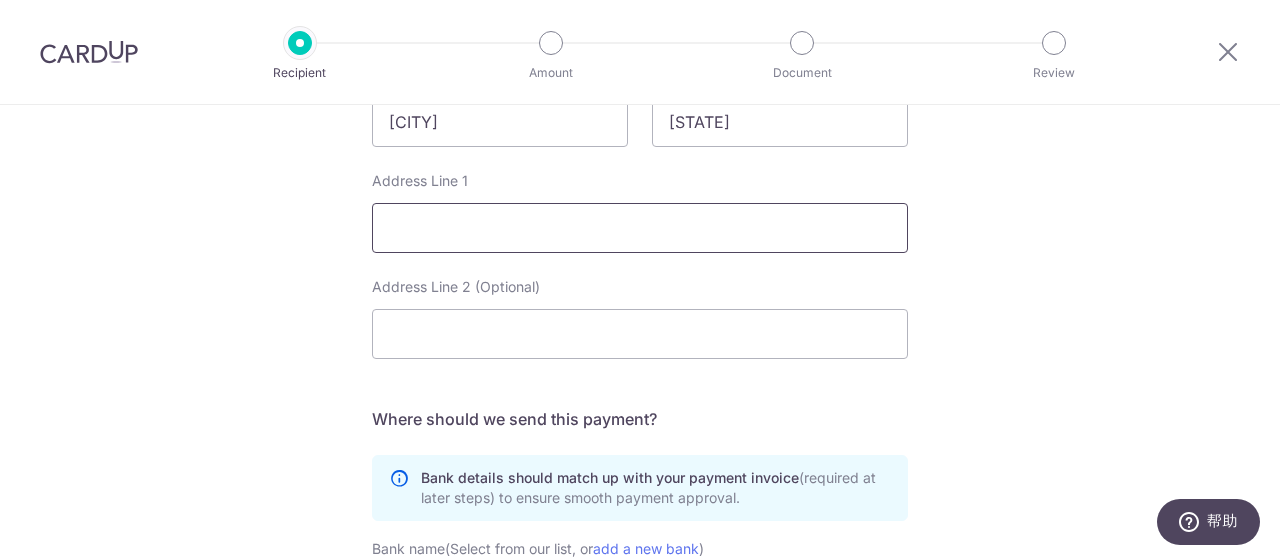 click on "Address Line 1" at bounding box center [640, 228] 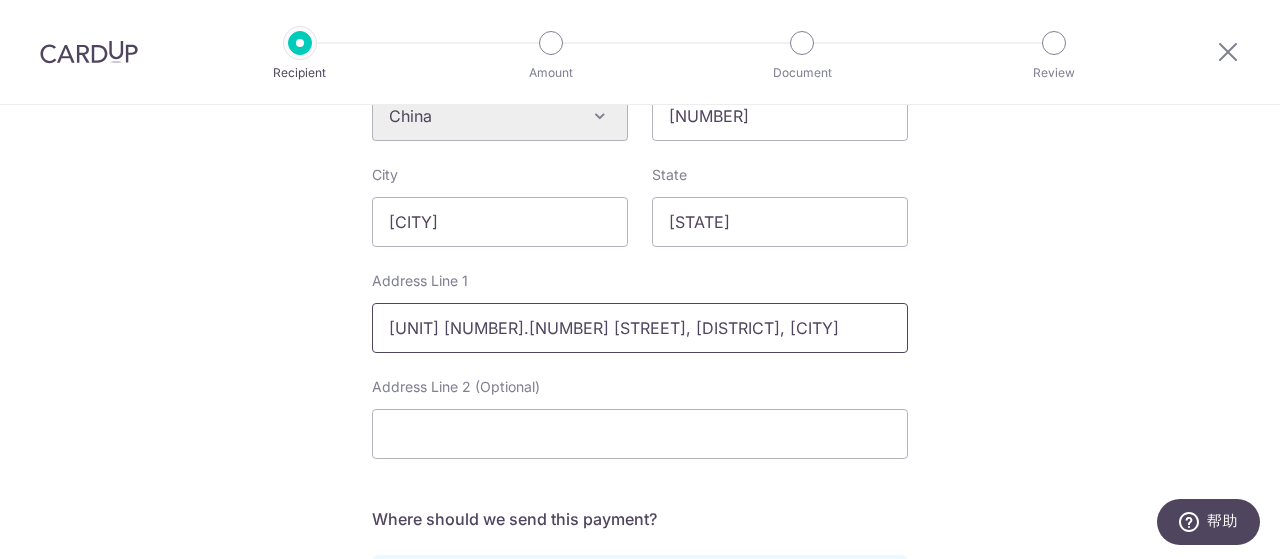 scroll, scrollTop: 700, scrollLeft: 0, axis: vertical 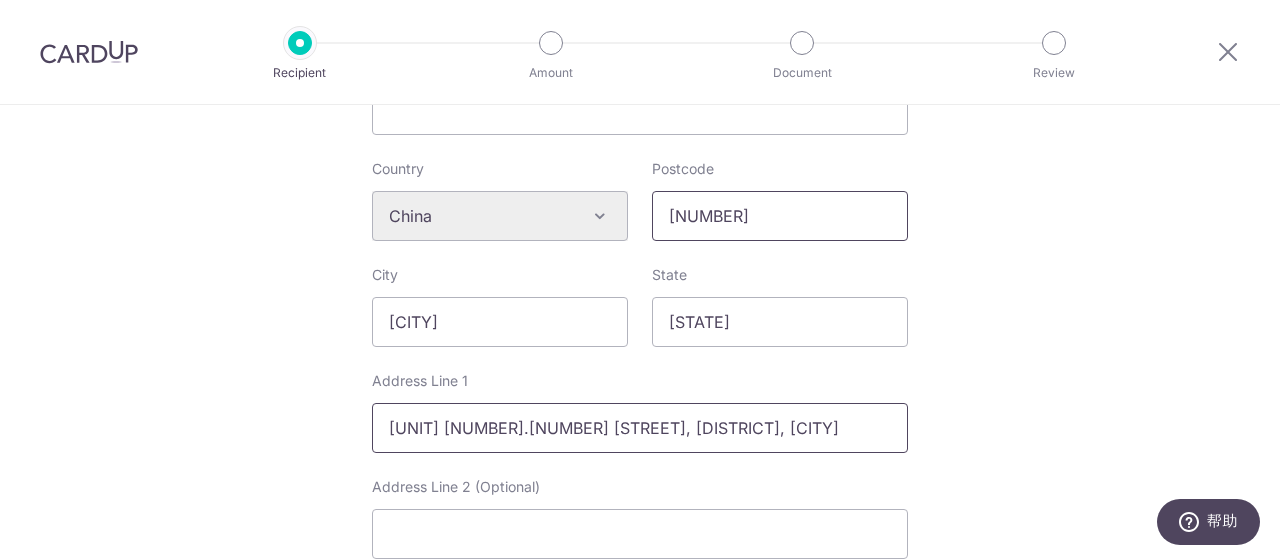 type on "Unit [NUMBER]-[NUMBER].No.[NUMBER] [STREET], [DISTRICT], [CITY]" 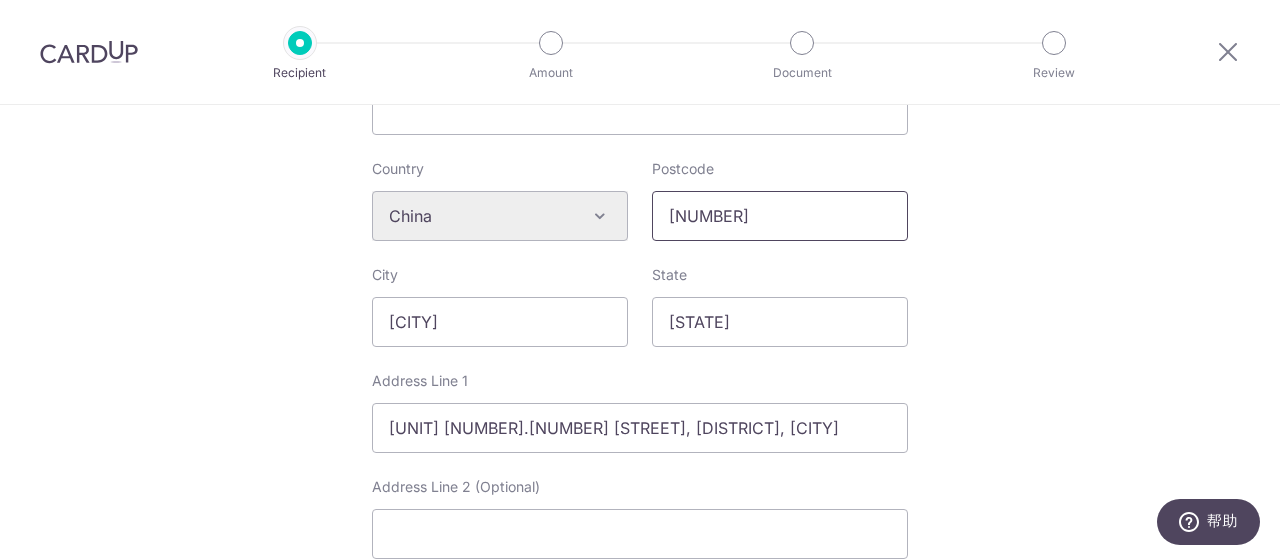 click on "361012" at bounding box center [780, 216] 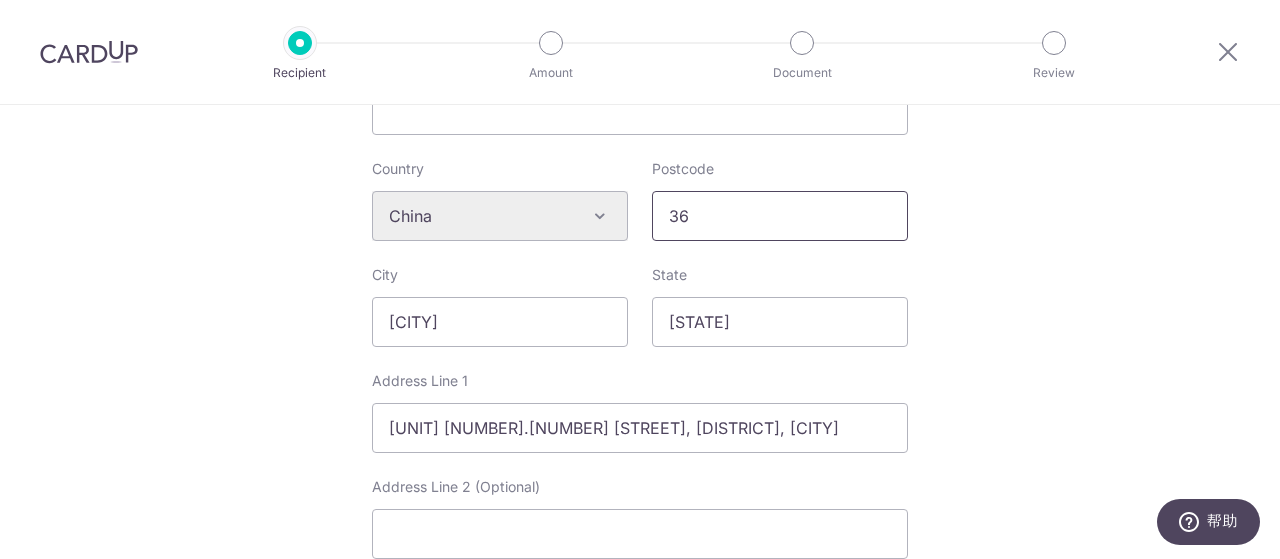 type on "3" 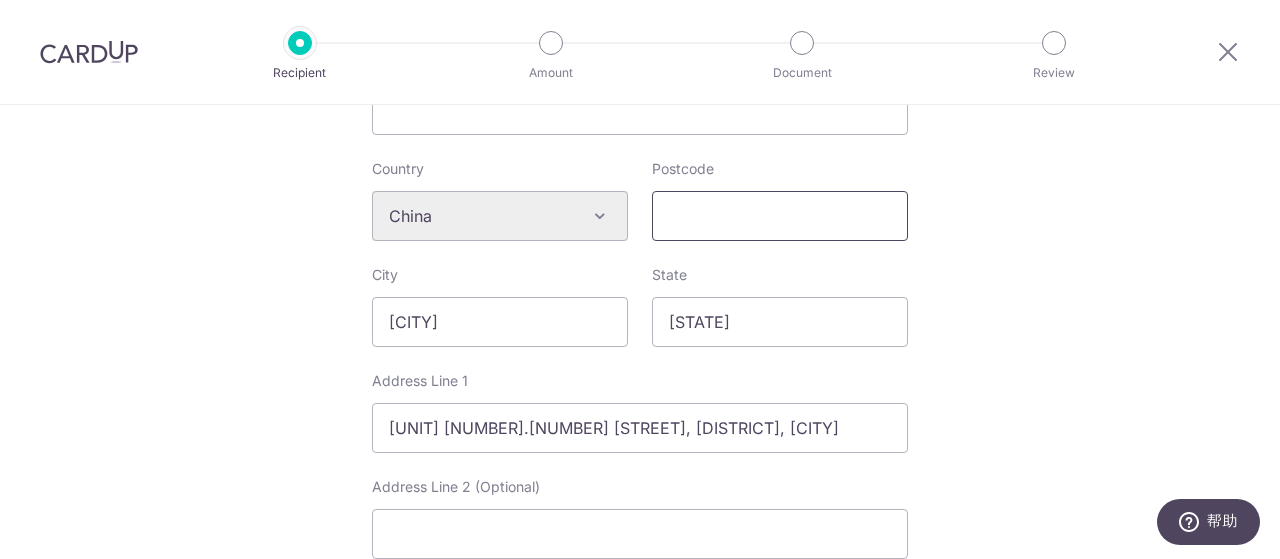 type 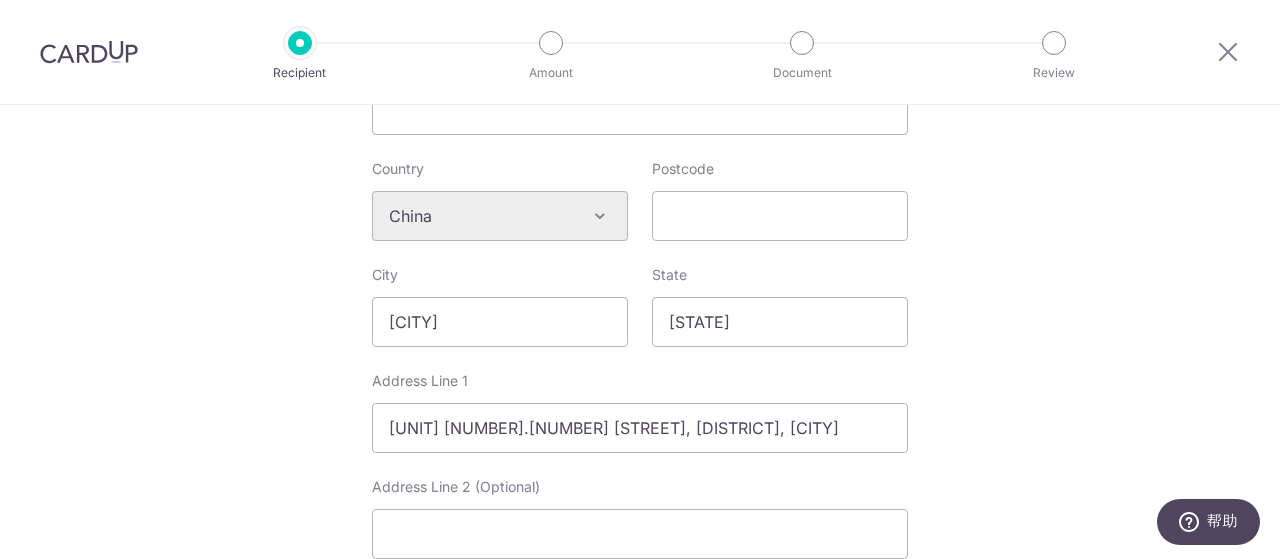 click on "Who would you like to pay?
Your recipient does not need a CardUp account to receive your payments.
Who should we send this supplier payment to?
Country of bank account
Algeria
Andorra
Angola
Anguilla
Argentina
Armenia
Aruba
Australia
Austria
Azerbaijan
Bahrain
Bangladesh
Belgium
Bolivia
Bosnia and Herzegovina
Brazil
British Virgin Islands
Bulgaria
Canada
Chile
China
Colombia
Costa Rica
Croatia
Cyprus
Czech Republic
Denmark
Dominica
Dominican Republic
East Timor
Ecuador
Egypt
Estonia
Faroe Islands
Fiji
Finland
France
French Guiana
French Polynesia
French Southern Territories
Georgia
Germany
Greece
Greenland
Grenada
Guernsey
Guyana
Honduras
Hong Kong
Hungary
Iceland
India
Indonesia
Ireland
Isle of Man
Israel
Italy
Japan
Jersey
Kazakhstan
Kosovo
Kuwait
Kyrgyzstan" at bounding box center (640, 254) 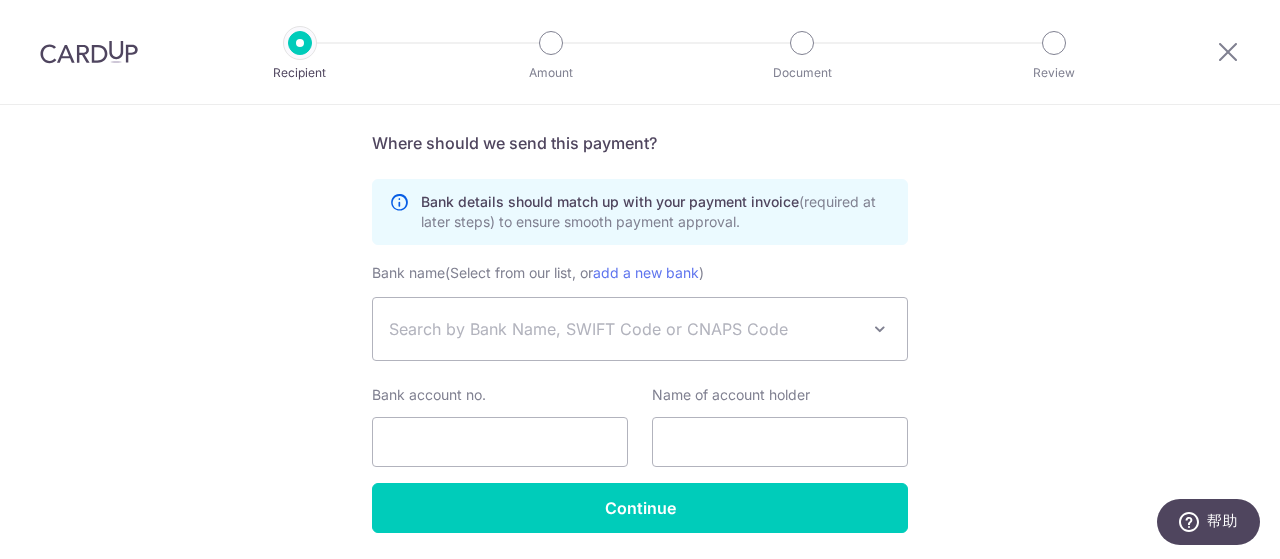 scroll, scrollTop: 1200, scrollLeft: 0, axis: vertical 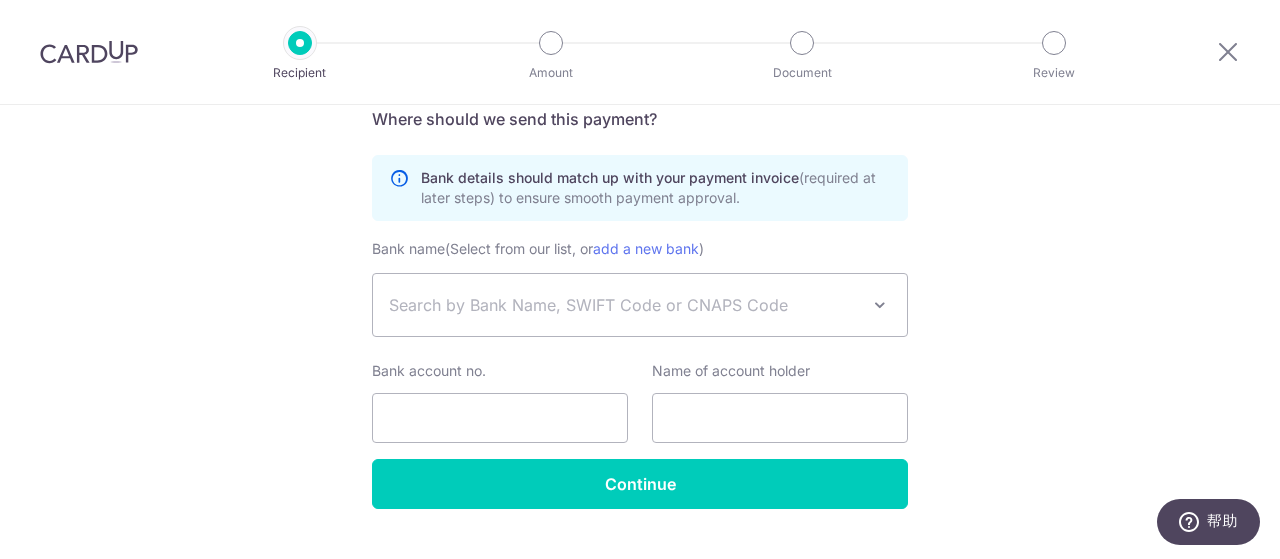click on "Search by Bank Name, SWIFT Code or CNAPS Code" at bounding box center [624, 305] 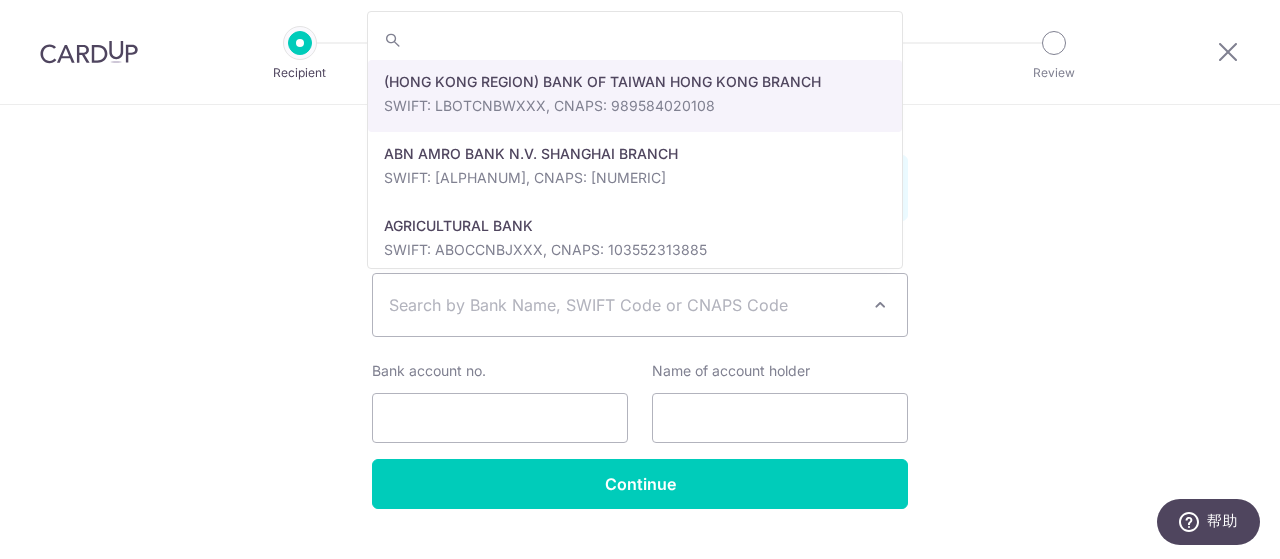 scroll, scrollTop: 1200, scrollLeft: 0, axis: vertical 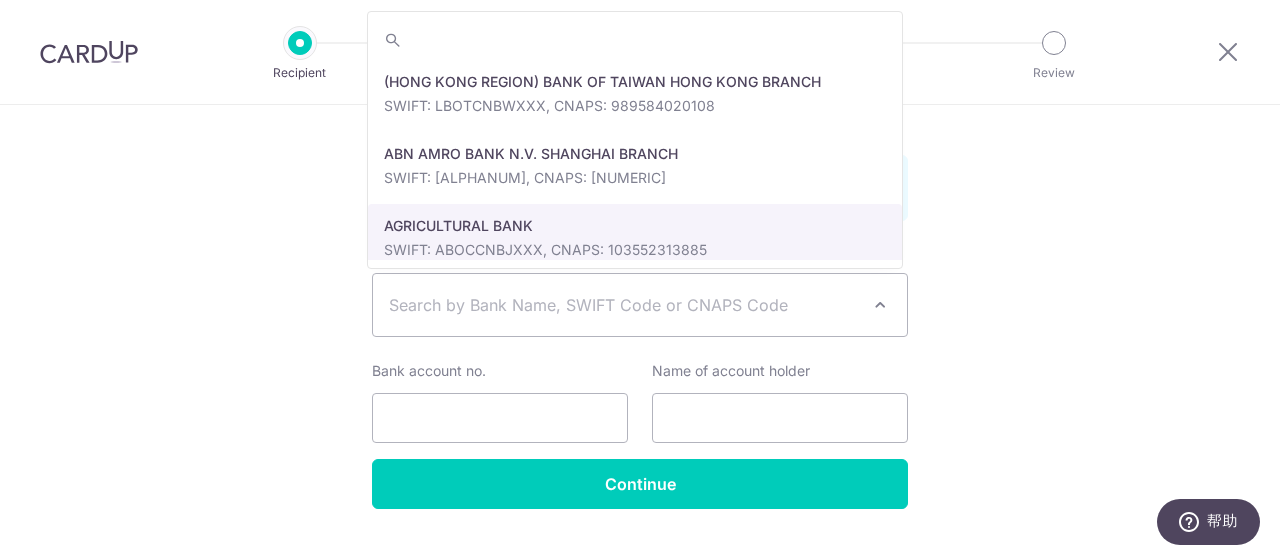 click on "Who would you like to pay?
Your recipient does not need a CardUp account to receive your payments.
Who should we send this supplier payment to?
Country of bank account
Algeria
Andorra
Angola
Anguilla
Argentina
Armenia
Aruba
Australia
Austria
Azerbaijan
Bahrain
Bangladesh
Belgium
Bolivia
Bosnia and Herzegovina
Brazil
British Virgin Islands
Bulgaria
Canada
Chile
China
Colombia
Costa Rica
Croatia
Cyprus
Czech Republic
Denmark
Dominica
Dominican Republic
East Timor
Ecuador
Egypt
Estonia
Faroe Islands
Fiji
Finland
France
French Guiana
French Polynesia
French Southern Territories
Georgia
Germany
Greece
Greenland
Grenada
Guernsey
Guyana
Honduras
Hong Kong
Hungary
Iceland
India
Indonesia
Ireland
Isle of Man
Israel
Italy
Japan
Jersey
Kazakhstan
Kosovo
Kuwait
Kyrgyzstan" at bounding box center (640, -246) 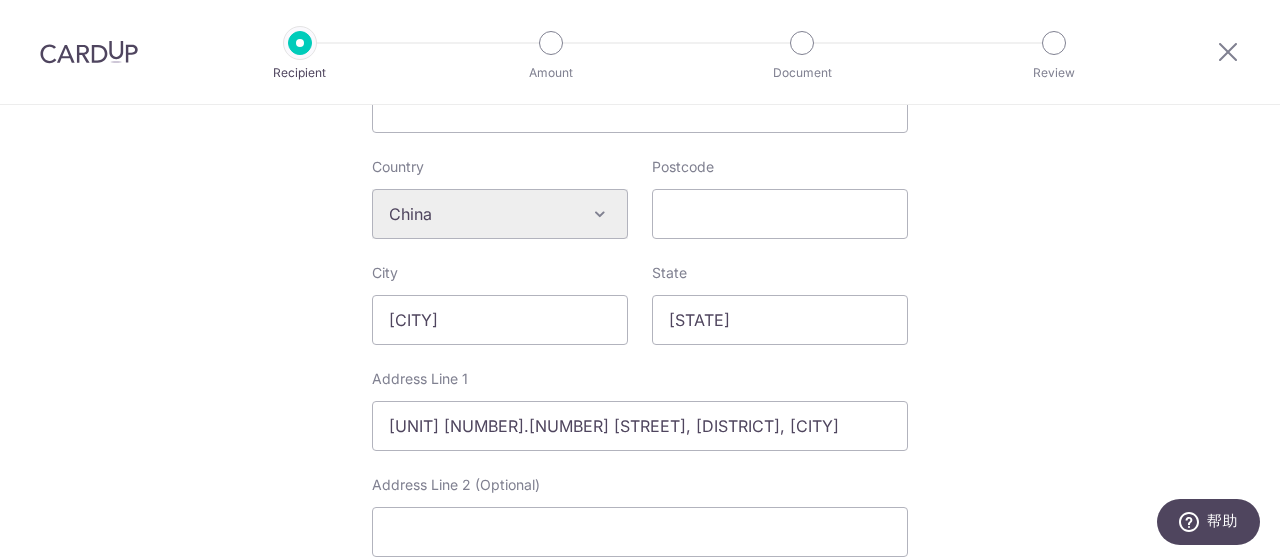 scroll, scrollTop: 700, scrollLeft: 0, axis: vertical 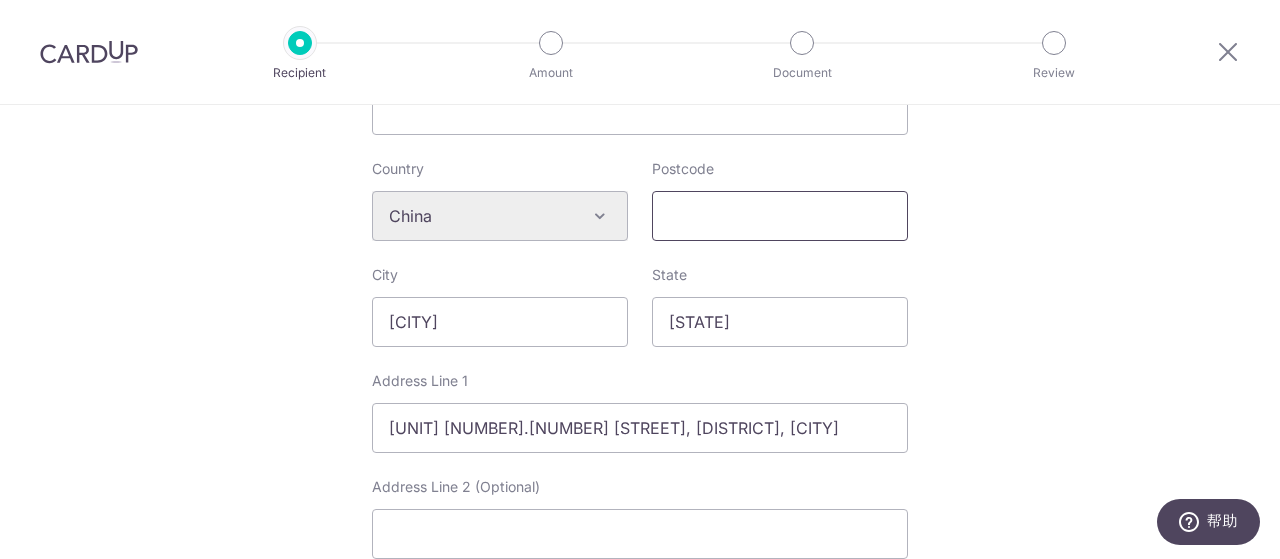 click on "Postcode" at bounding box center [780, 216] 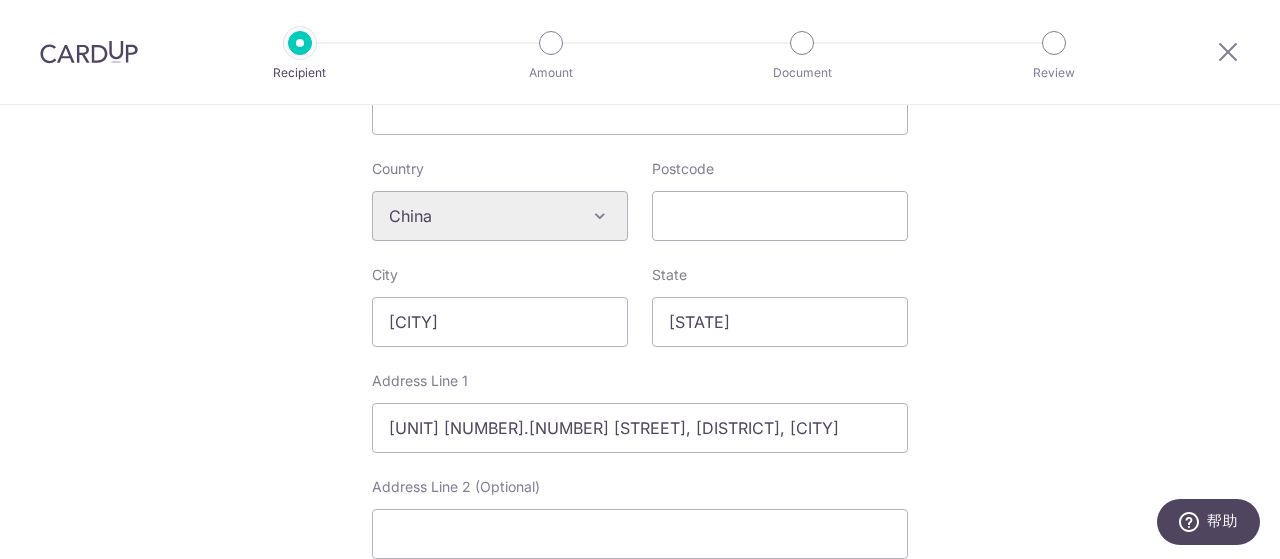 click on "Who would you like to pay?
Your recipient does not need a CardUp account to receive your payments.
Who should we send this supplier payment to?
Country of bank account
Algeria
Andorra
Angola
Anguilla
Argentina
Armenia
Aruba
Australia
Austria
Azerbaijan
Bahrain
Bangladesh
Belgium
Bolivia
Bosnia and Herzegovina
Brazil
British Virgin Islands
Bulgaria
Canada
Chile
China
Colombia
Costa Rica
Croatia
Cyprus
Czech Republic
Denmark
Dominica
Dominican Republic
East Timor
Ecuador
Egypt
Estonia
Faroe Islands
Fiji
Finland
France
French Guiana
French Polynesia
French Southern Territories
Georgia
Germany
Greece
Greenland
Grenada
Guernsey
Guyana
Honduras
Hong Kong
Hungary
Iceland
India
Indonesia
Ireland
Isle of Man
Israel
Italy
Japan
Jersey
Kazakhstan
Kosovo
Kuwait
Kyrgyzstan" at bounding box center (640, 254) 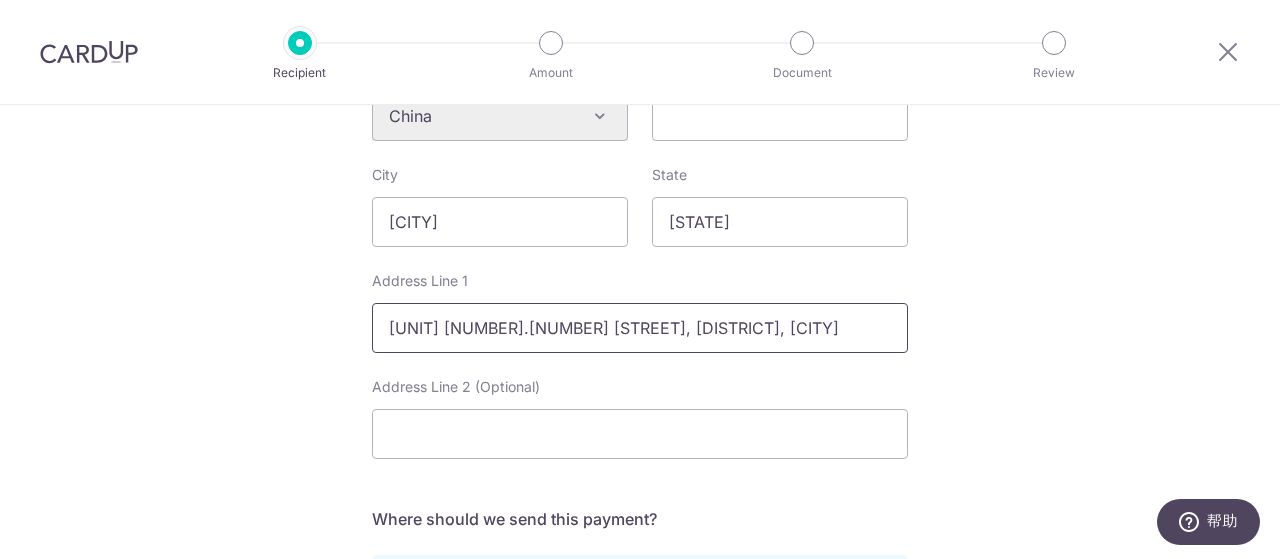 scroll, scrollTop: 900, scrollLeft: 0, axis: vertical 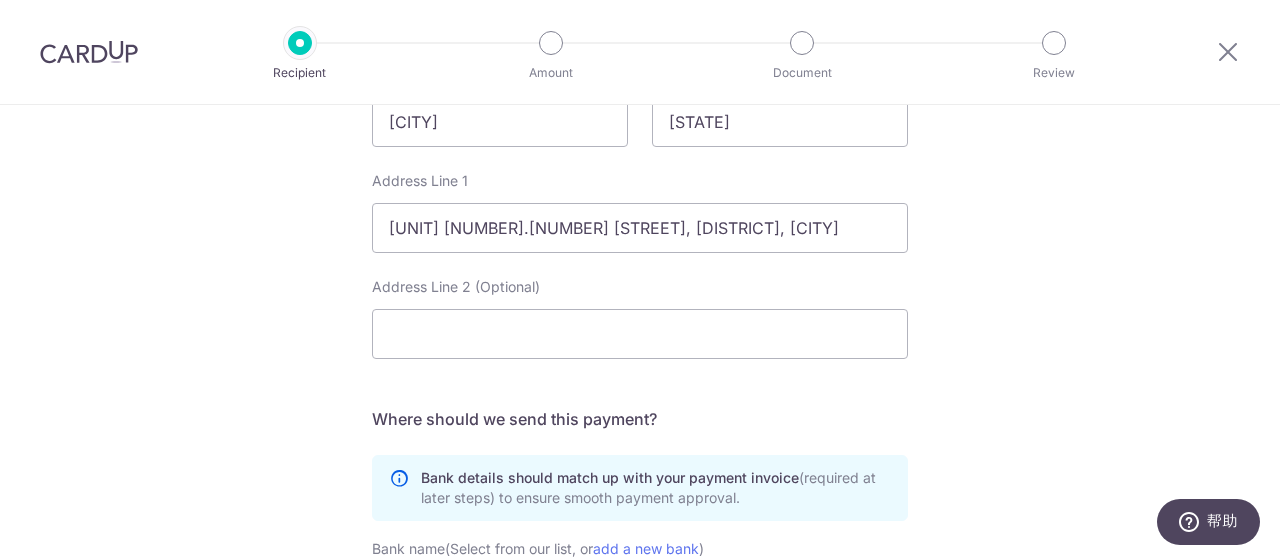 click on "Who would you like to pay?
Your recipient does not need a CardUp account to receive your payments.
Who should we send this supplier payment to?
Country of bank account
Algeria
Andorra
Angola
Anguilla
Argentina
Armenia
Aruba
Australia
Austria
Azerbaijan
Bahrain
Bangladesh
Belgium
Bolivia
Bosnia and Herzegovina
Brazil
British Virgin Islands
Bulgaria
Canada
Chile
China
Colombia
Costa Rica
Croatia
Cyprus
Czech Republic
Denmark
Dominica
Dominican Republic
East Timor
Ecuador
Egypt
Estonia
Faroe Islands
Fiji
Finland
France
French Guiana
French Polynesia
French Southern Territories
Georgia
Germany
Greece
Greenland
Grenada
Guernsey
Guyana
Honduras
Hong Kong
Hungary
Iceland
India
Indonesia
Ireland
Isle of Man
Israel
Italy
Japan
Jersey
Kazakhstan
Kosovo
Kuwait
Kyrgyzstan" at bounding box center [640, 54] 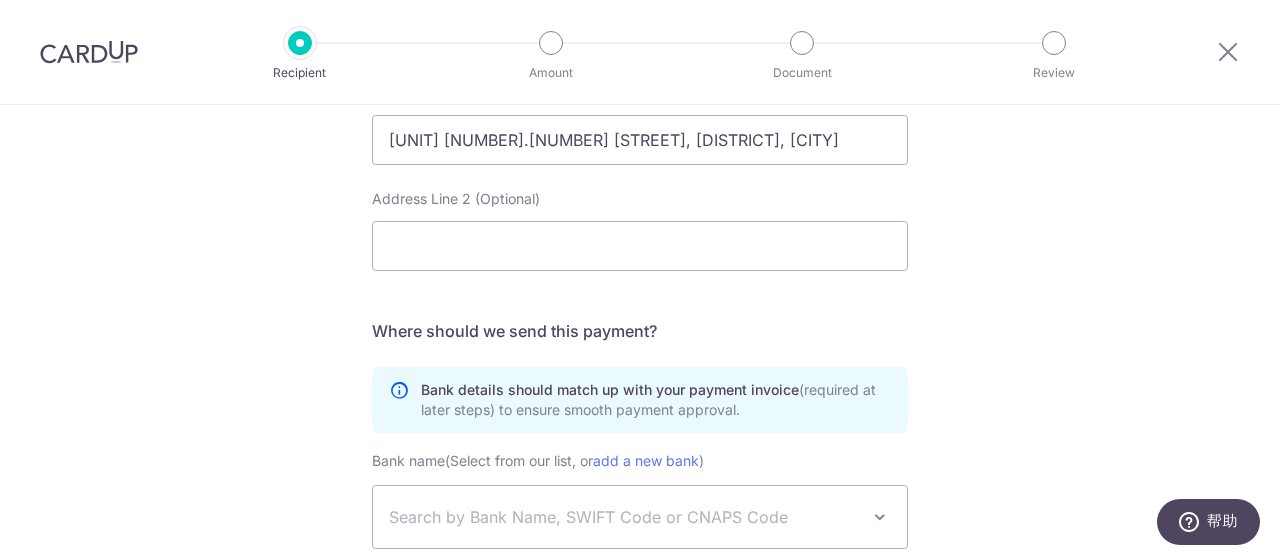 scroll, scrollTop: 1242, scrollLeft: 0, axis: vertical 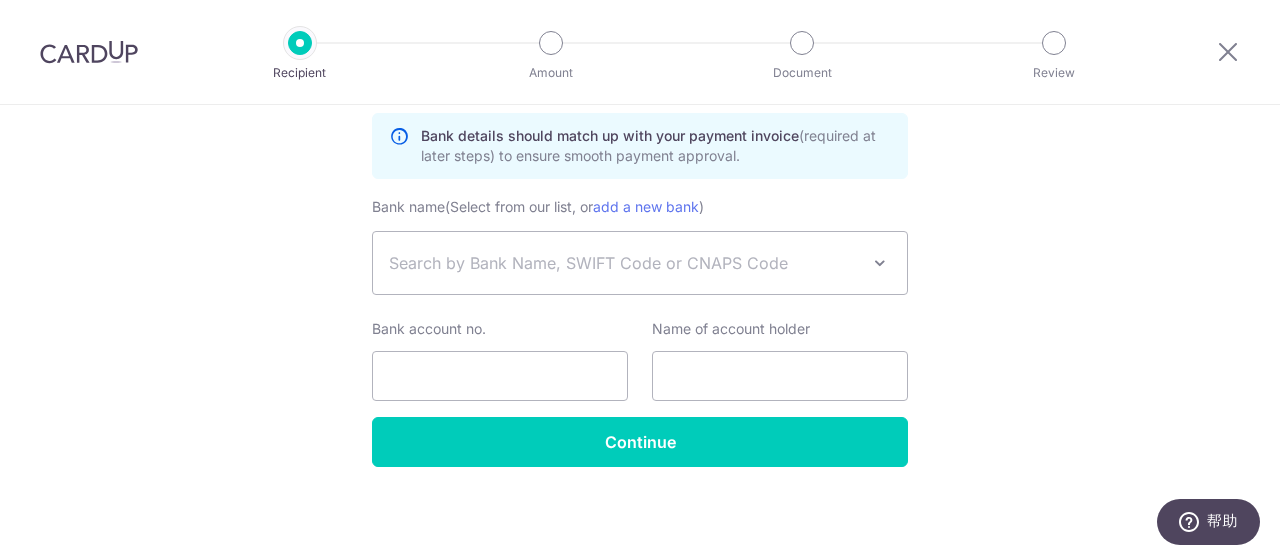 click on "Search by Bank Name, SWIFT Code or CNAPS Code" at bounding box center [624, 263] 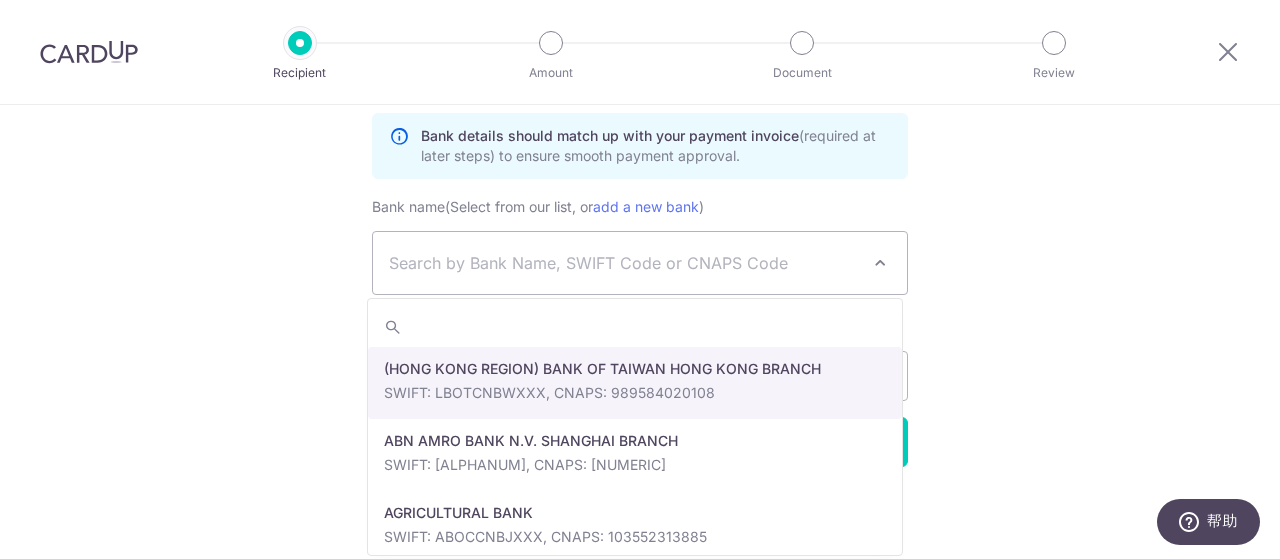 click on "Search by Bank Name, SWIFT Code or CNAPS Code" at bounding box center [624, 263] 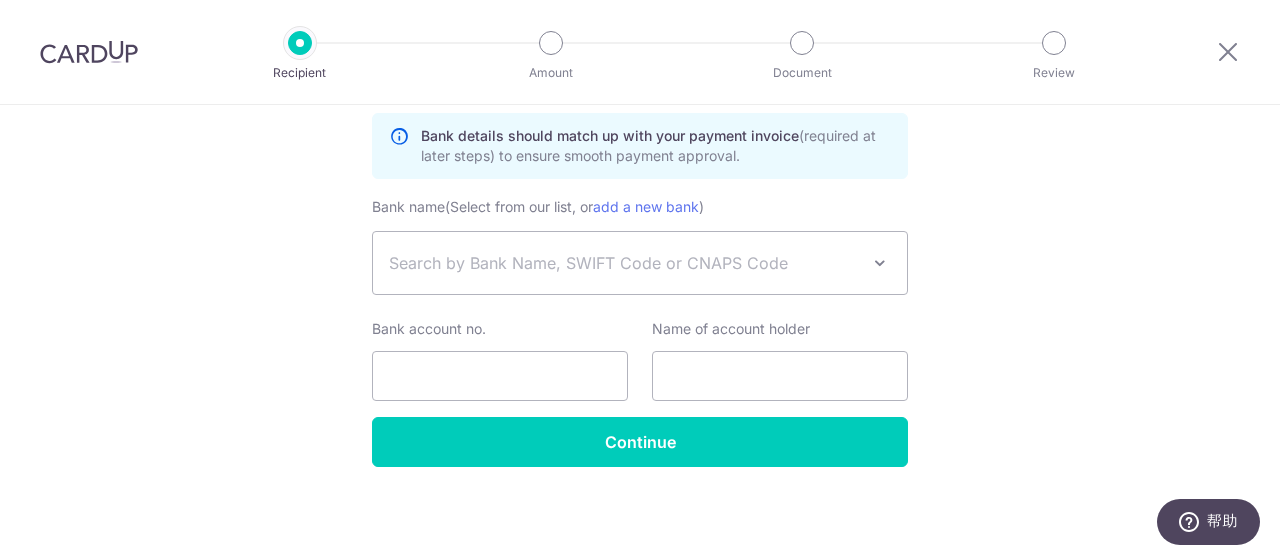 click on "Search by Bank Name, SWIFT Code or CNAPS Code" at bounding box center [624, 263] 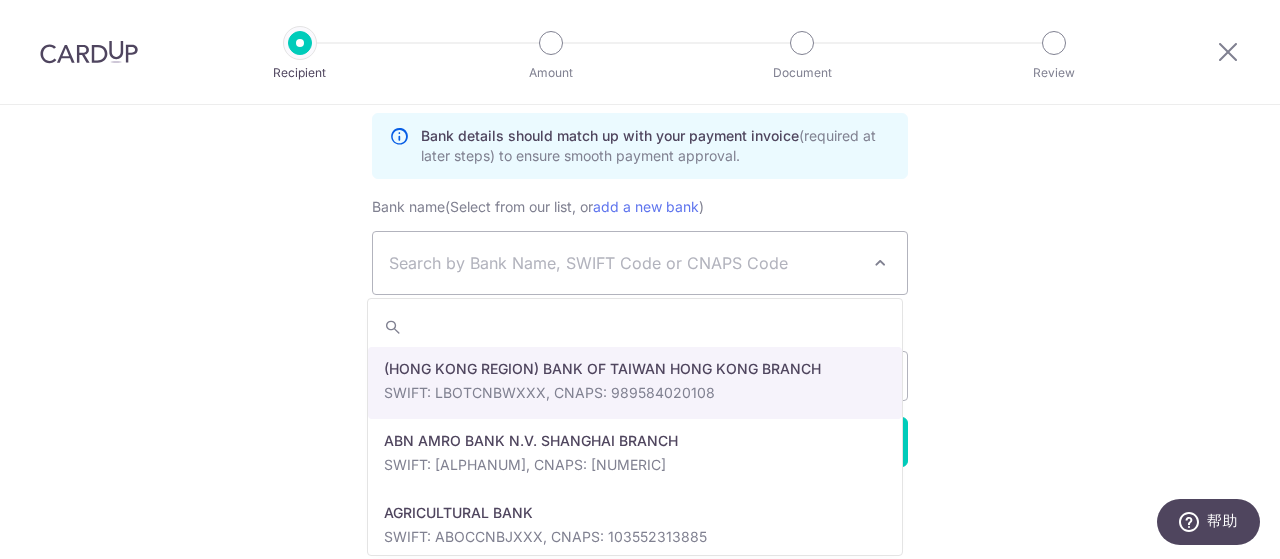 click at bounding box center [635, 327] 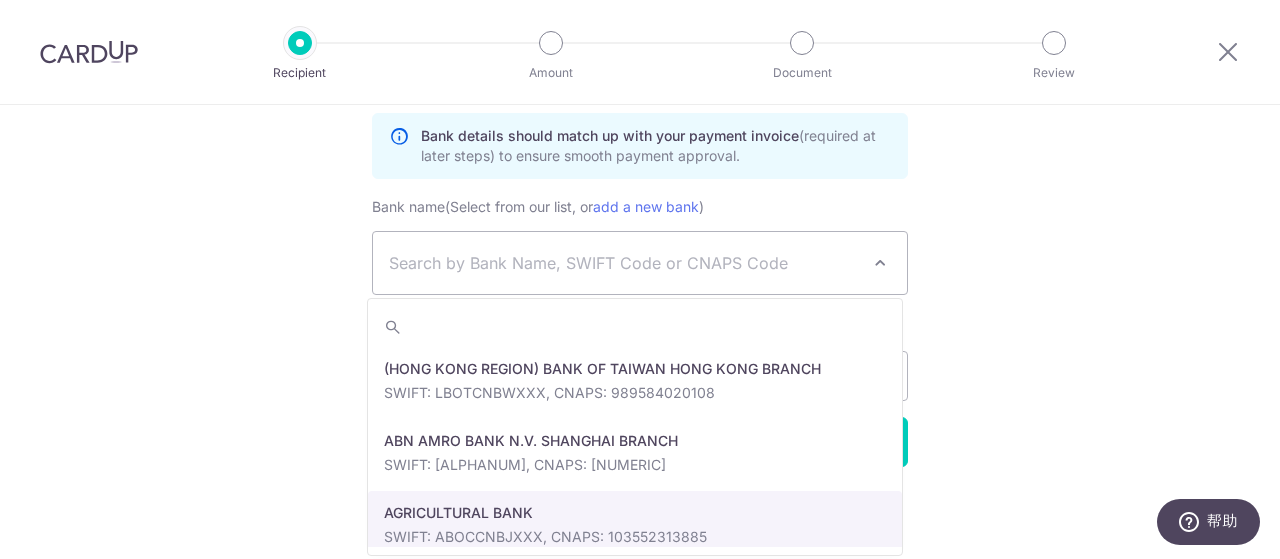 click on "Who would you like to pay?
Your recipient does not need a CardUp account to receive your payments.
Who should we send this supplier payment to?
Country of bank account
Algeria
Andorra
Angola
Anguilla
Argentina
Armenia
Aruba
Australia
Austria
Azerbaijan
Bahrain
Bangladesh
Belgium
Bolivia
Bosnia and Herzegovina
Brazil
British Virgin Islands
Bulgaria
Canada
Chile
China
Colombia
Costa Rica
Croatia
Cyprus
Czech Republic
Denmark
Dominica
Dominican Republic
East Timor
Ecuador
Egypt
Estonia
Faroe Islands
Fiji
Finland
France
French Guiana
French Polynesia
French Southern Territories
Georgia
Germany
Greece
Greenland
Grenada
Guernsey
Guyana
Honduras
Hong Kong
Hungary
Iceland
India
Indonesia
Ireland
Isle of Man
Israel
Italy
Japan
Jersey
Kazakhstan
Kosovo
Kuwait
Kyrgyzstan" at bounding box center [640, -288] 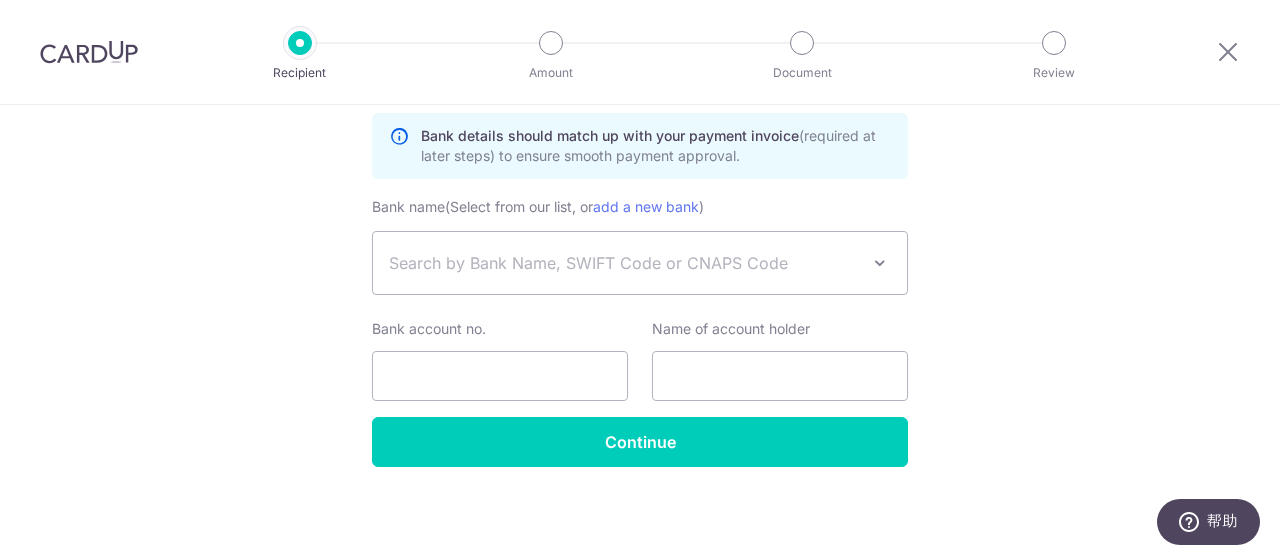 click on "Search by Bank Name, SWIFT Code or CNAPS Code" at bounding box center (624, 263) 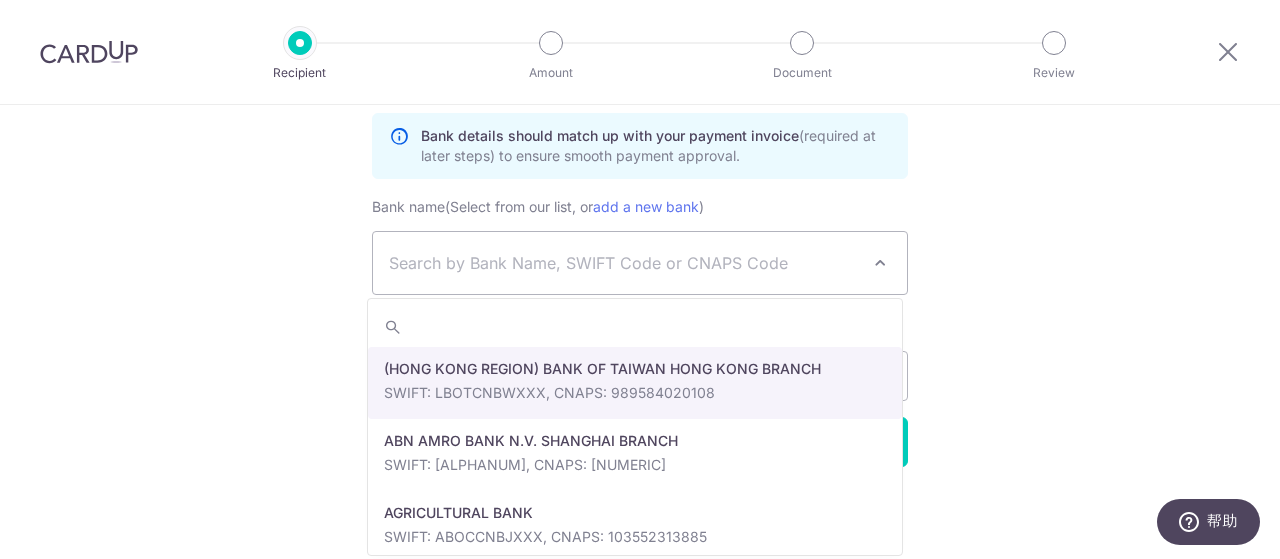click at bounding box center [635, 327] 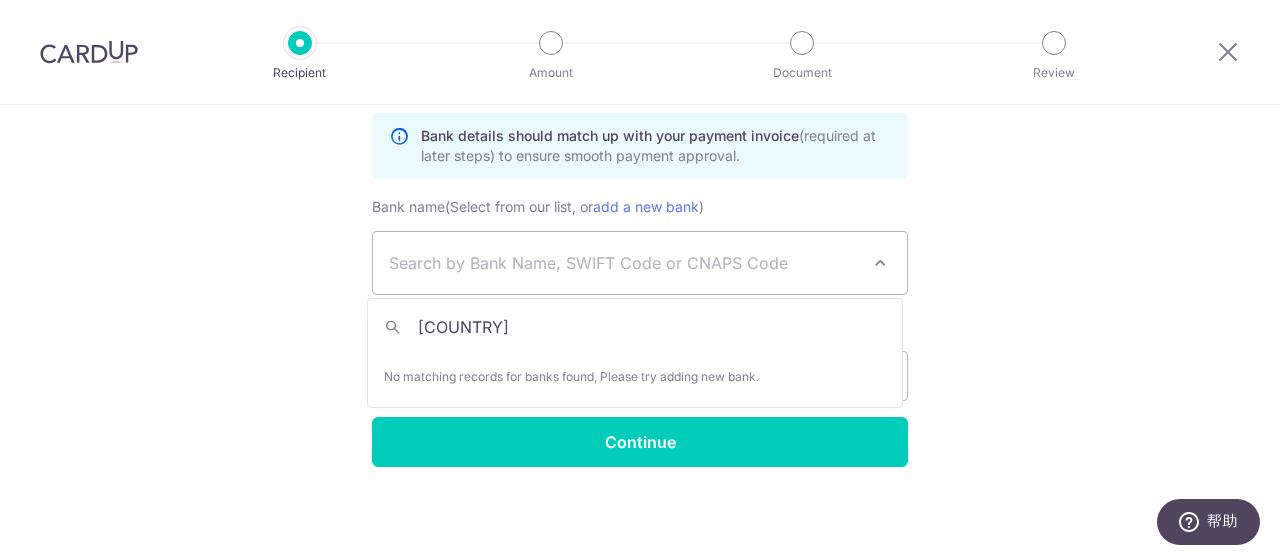 click on "[SWIFT_CODE]" at bounding box center [635, 327] 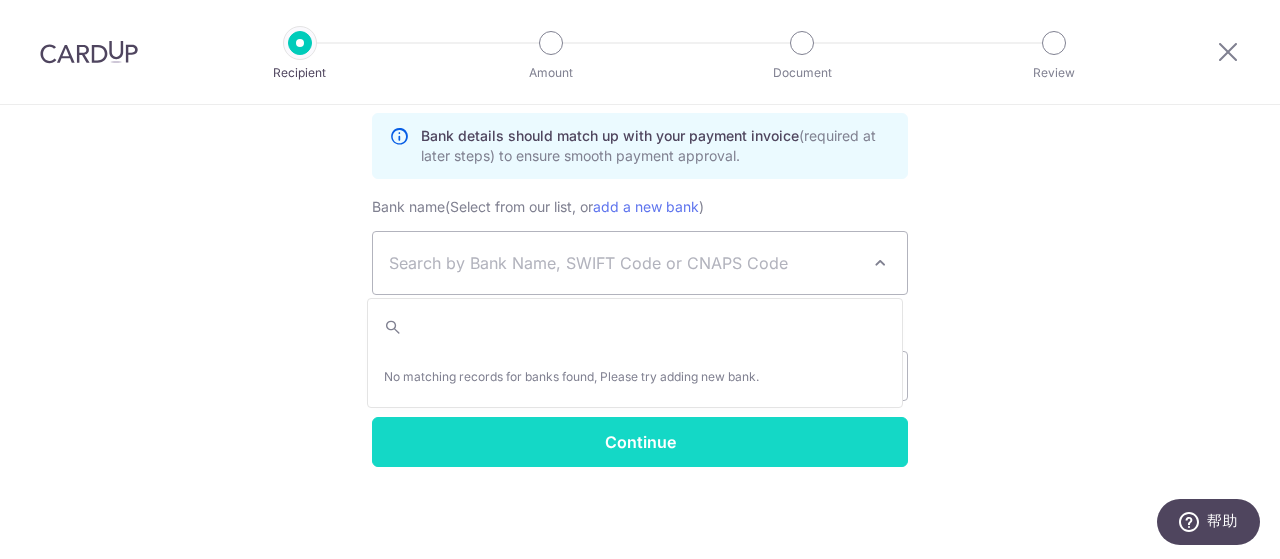 click on "Continue" at bounding box center (640, 442) 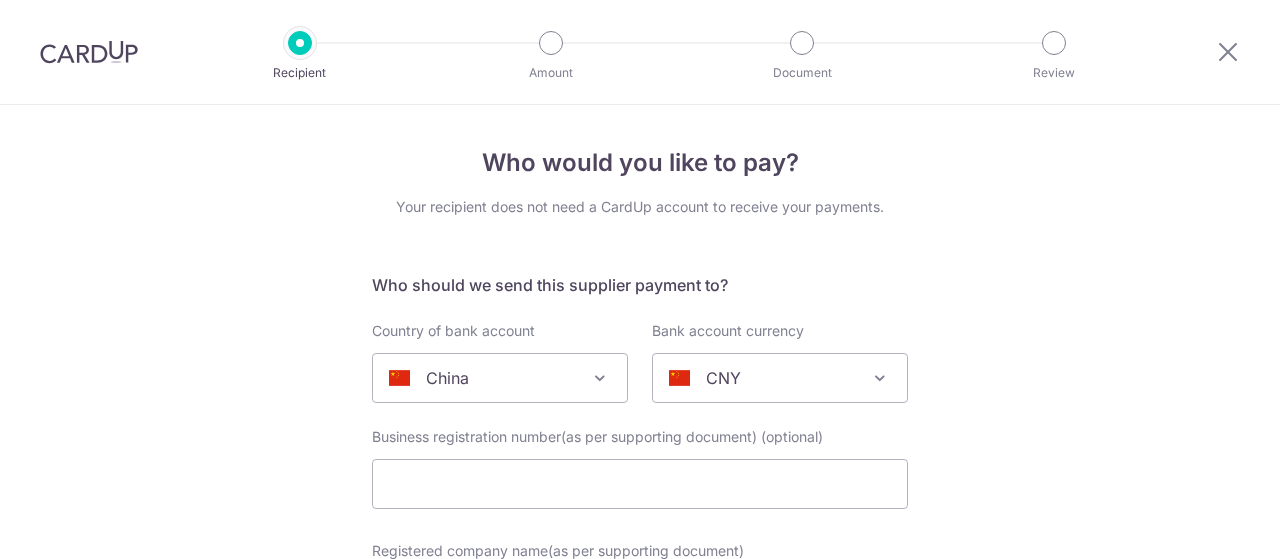 select 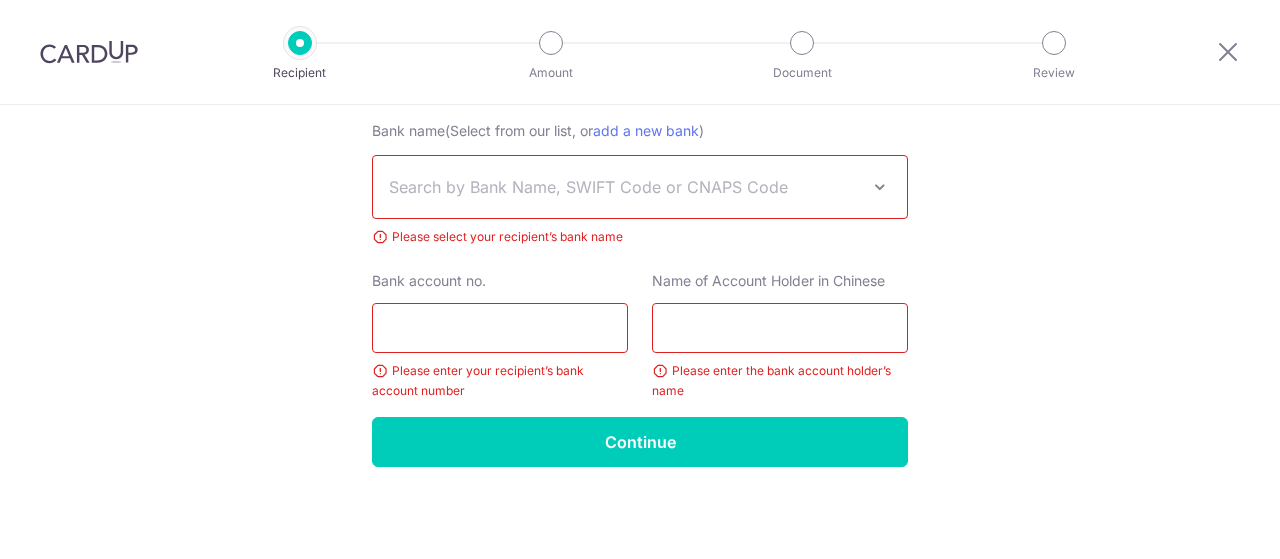 scroll, scrollTop: 0, scrollLeft: 0, axis: both 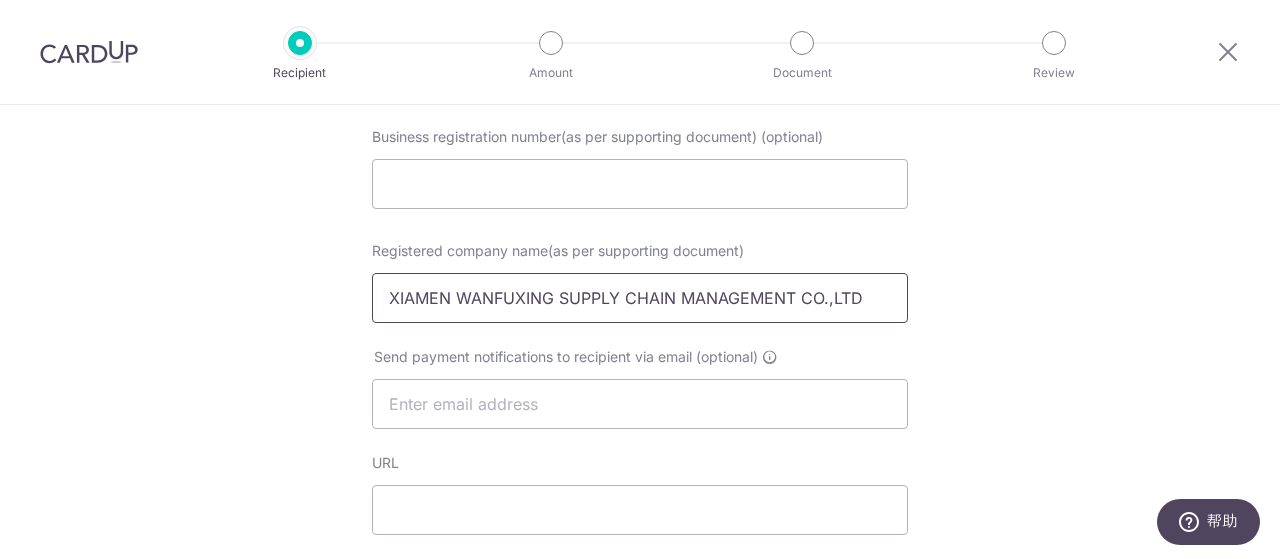 drag, startPoint x: 850, startPoint y: 295, endPoint x: 285, endPoint y: 331, distance: 566.14575 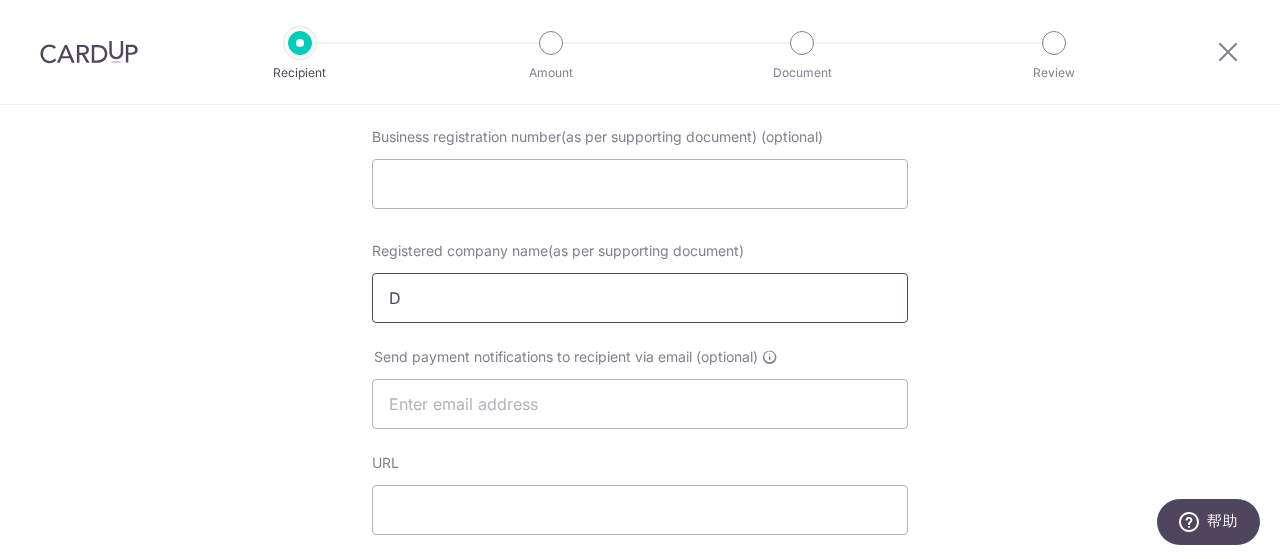 drag, startPoint x: 430, startPoint y: 307, endPoint x: 322, endPoint y: 302, distance: 108.11568 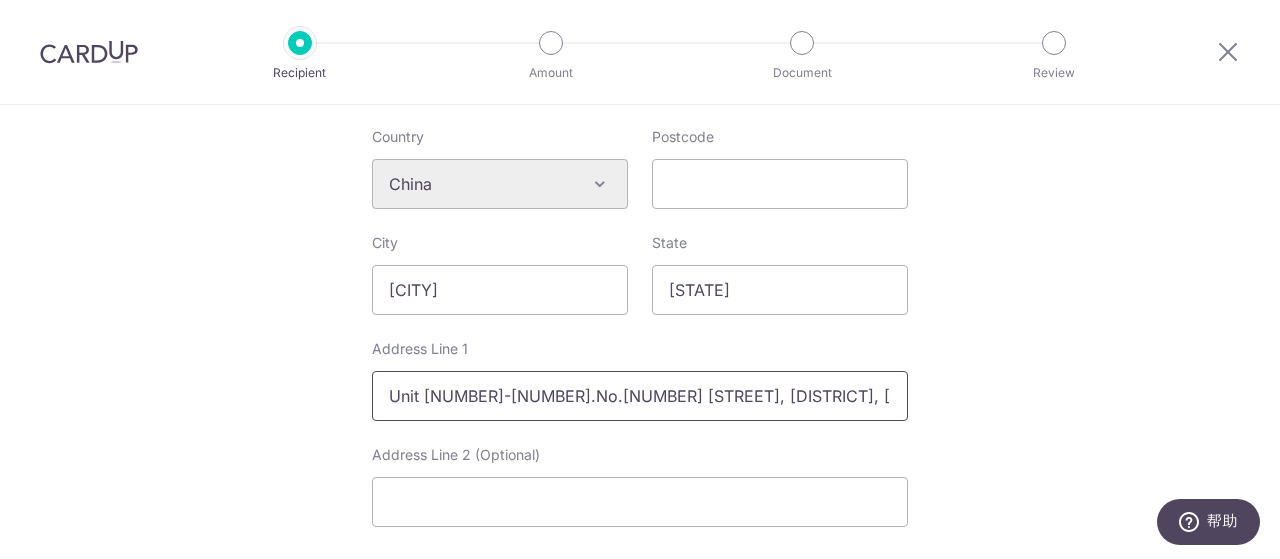 scroll, scrollTop: 800, scrollLeft: 0, axis: vertical 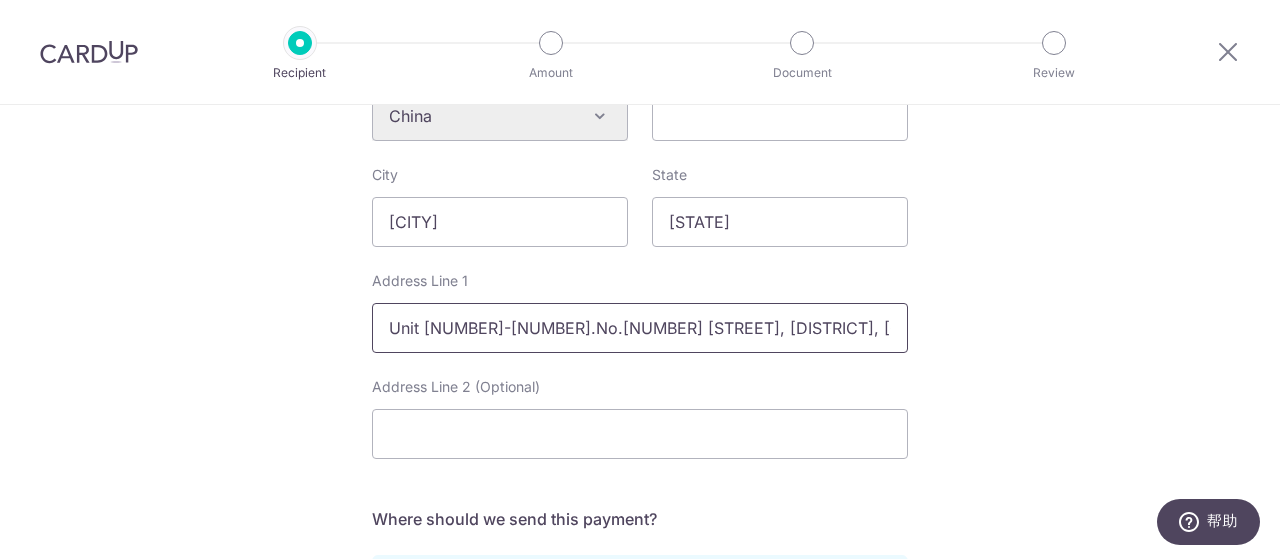 type 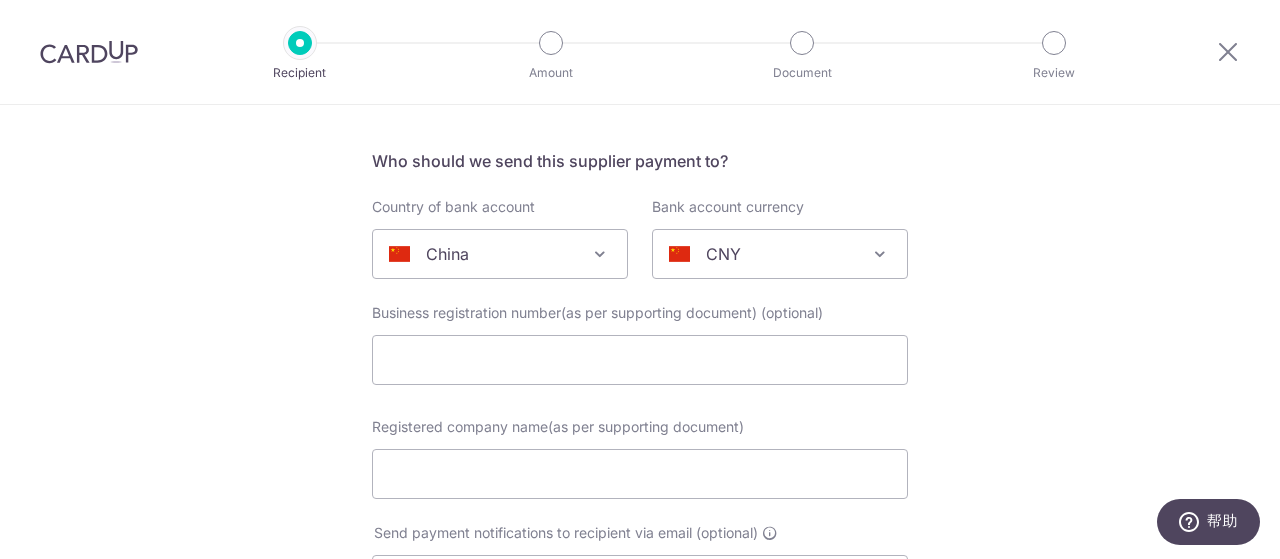 scroll, scrollTop: 100, scrollLeft: 0, axis: vertical 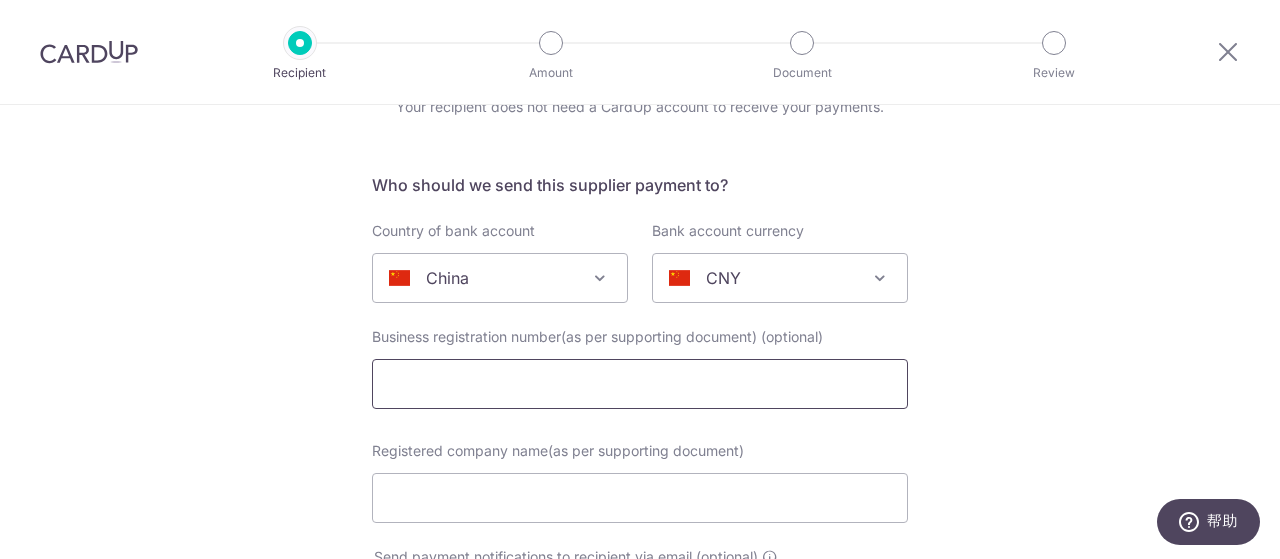type 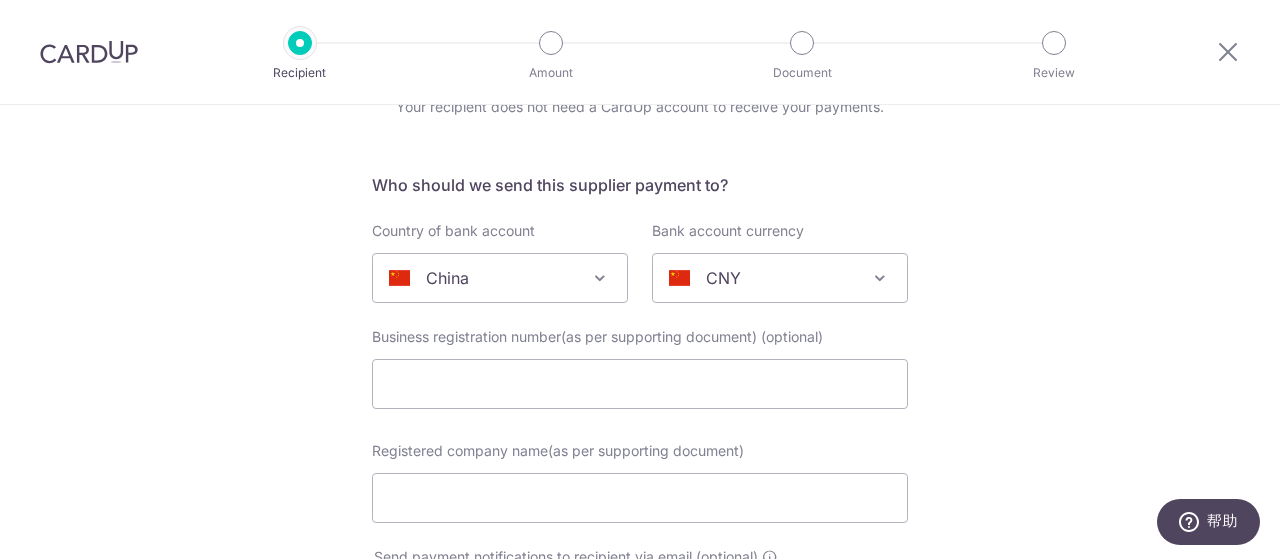 click on "Who would you like to pay?
Your recipient does not need a CardUp account to receive your payments.
Who should we send this supplier payment to?
Country of bank account
Algeria
Andorra
Angola
Anguilla
Argentina
Armenia
Aruba
Australia
Austria
Azerbaijan
Bahrain
Bangladesh
Belgium
Bolivia
Bosnia and Herzegovina
Brazil
British Virgin Islands
Bulgaria
Canada
Chile
China
Colombia
Costa Rica
Croatia
Cyprus
Czech Republic
Denmark
Dominica
Dominican Republic
East Timor
Ecuador
Egypt
Estonia
Faroe Islands
Fiji
Finland
France
French Guiana
French Polynesia
French Southern Territories
Georgia
Germany
Greece
Greenland
Grenada
Guernsey
Guyana
Honduras
Hong Kong
Hungary
Iceland
India
Indonesia
Ireland
Isle of Man
Israel
Italy
Japan
Jersey
Kazakhstan
Kosovo
Kuwait
Kyrgyzstan" at bounding box center (640, 892) 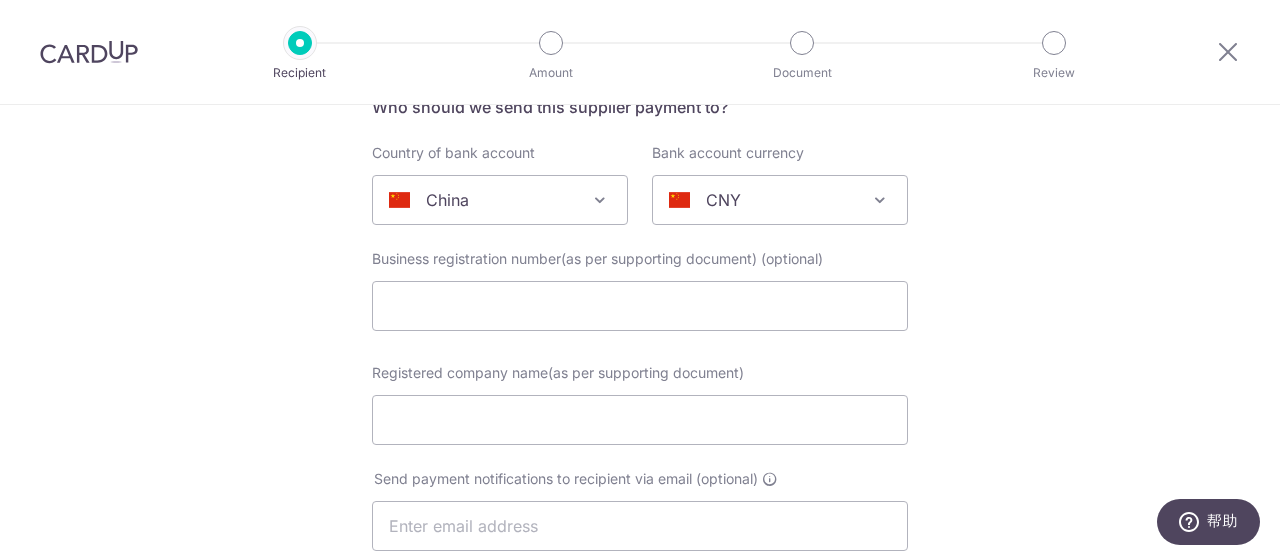 scroll, scrollTop: 200, scrollLeft: 0, axis: vertical 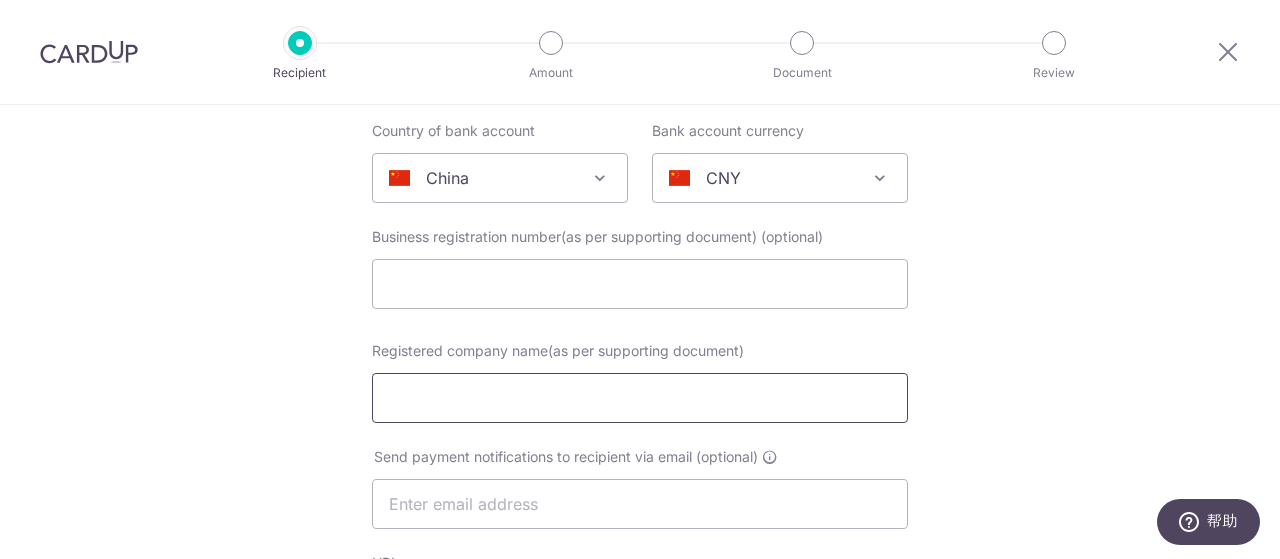 click on "Registered company name(as per supporting document)" at bounding box center [640, 398] 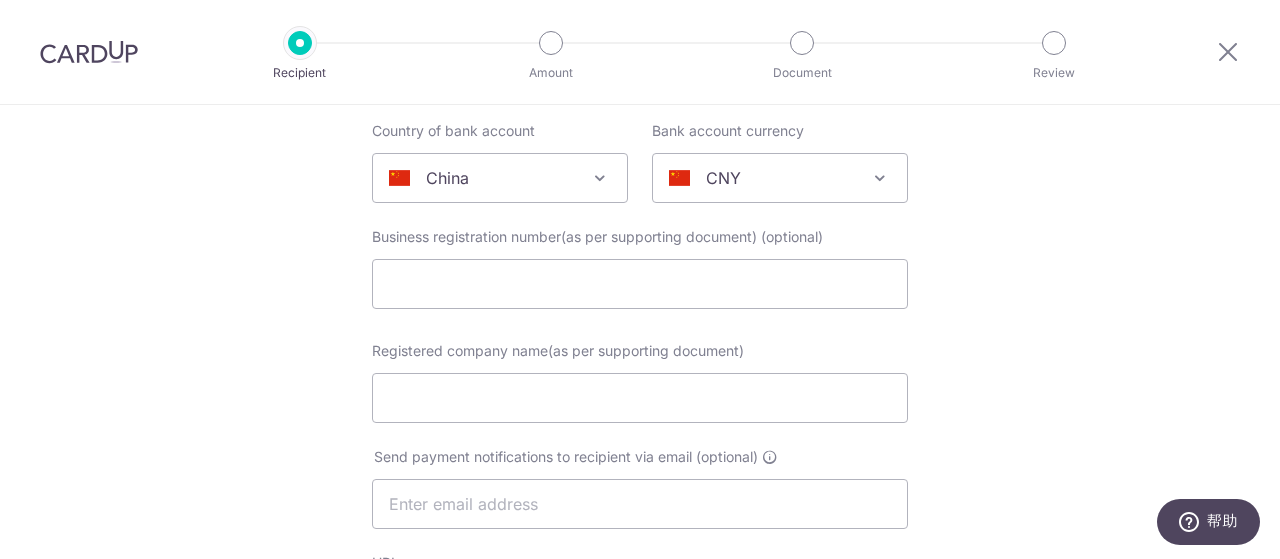 click on "Who would you like to pay?
Your recipient does not need a CardUp account to receive your payments.
Who should we send this supplier payment to?
Country of bank account
Algeria
Andorra
Angola
Anguilla
Argentina
Armenia
Aruba
Australia
Austria
Azerbaijan
Bahrain
Bangladesh
Belgium
Bolivia
Bosnia and Herzegovina
Brazil
British Virgin Islands
Bulgaria
Canada
Chile
China
Colombia
Costa Rica
Croatia
Cyprus
Czech Republic
Denmark
Dominica
Dominican Republic
East Timor
Ecuador
Egypt
Estonia
Faroe Islands
Fiji
Finland
France
French Guiana
French Polynesia
French Southern Territories
Georgia
Germany
Greece
Greenland
Grenada
Guernsey
Guyana
Honduras
Hong Kong
Hungary
Iceland
India
Indonesia
Ireland
Isle of Man
Israel
Italy
Japan
Jersey
Kazakhstan
Kosovo
Kuwait
Kyrgyzstan" at bounding box center (640, 792) 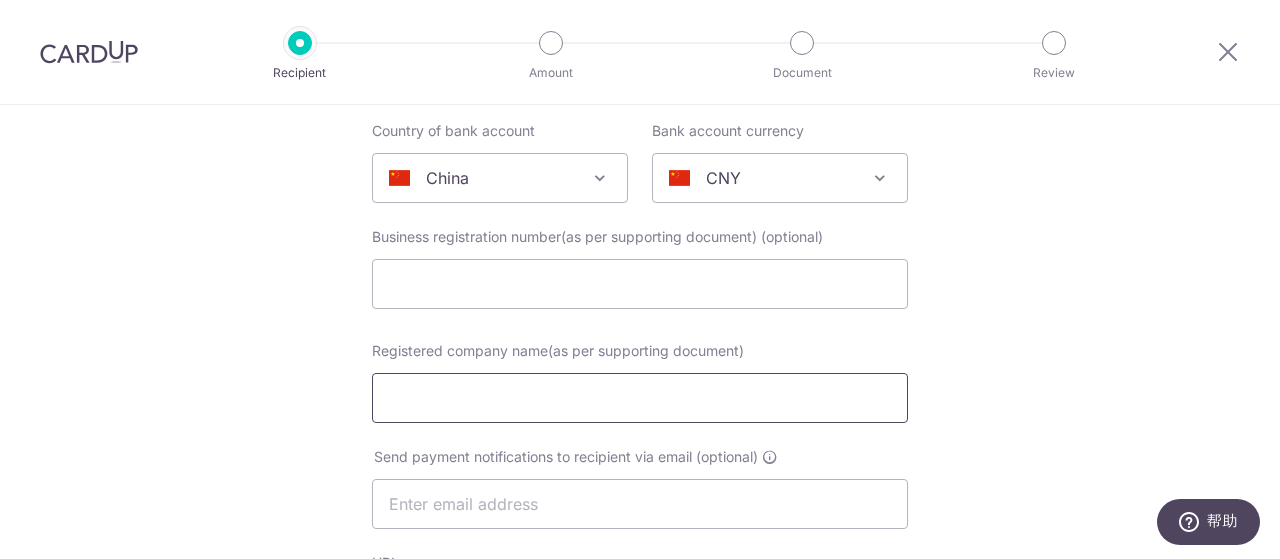 click on "Registered company name(as per supporting document)" at bounding box center [640, 398] 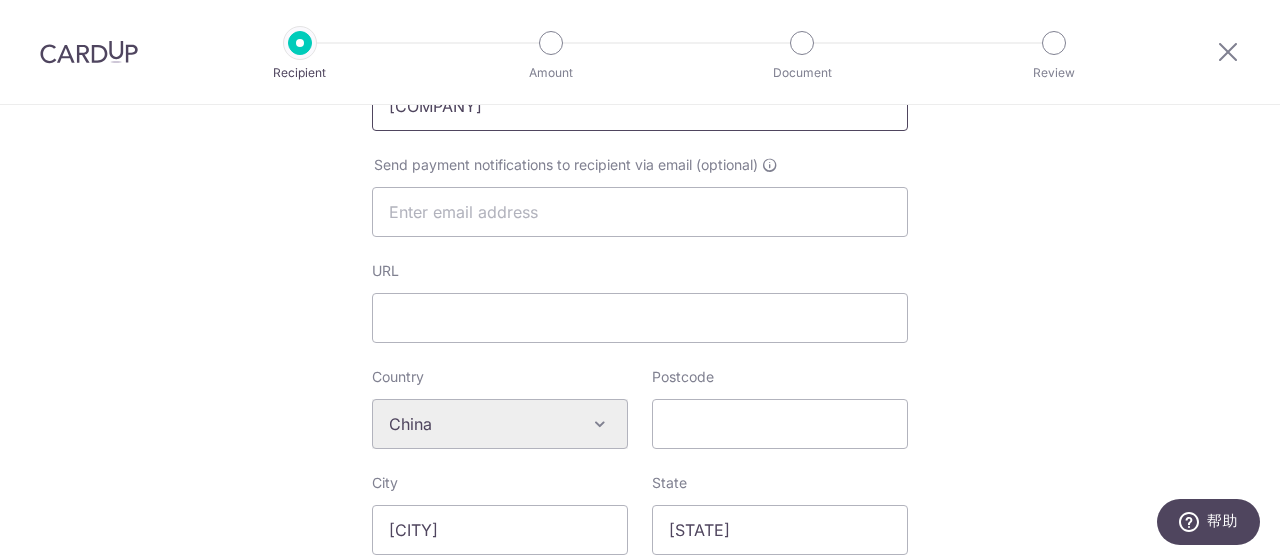 scroll, scrollTop: 600, scrollLeft: 0, axis: vertical 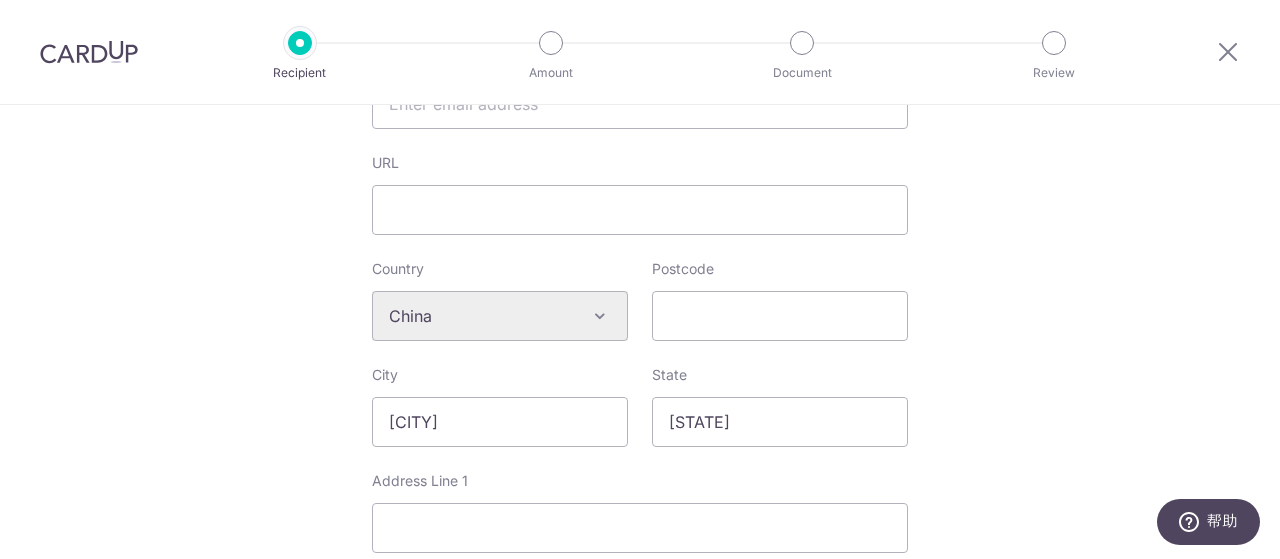 type on "[COMPANY]" 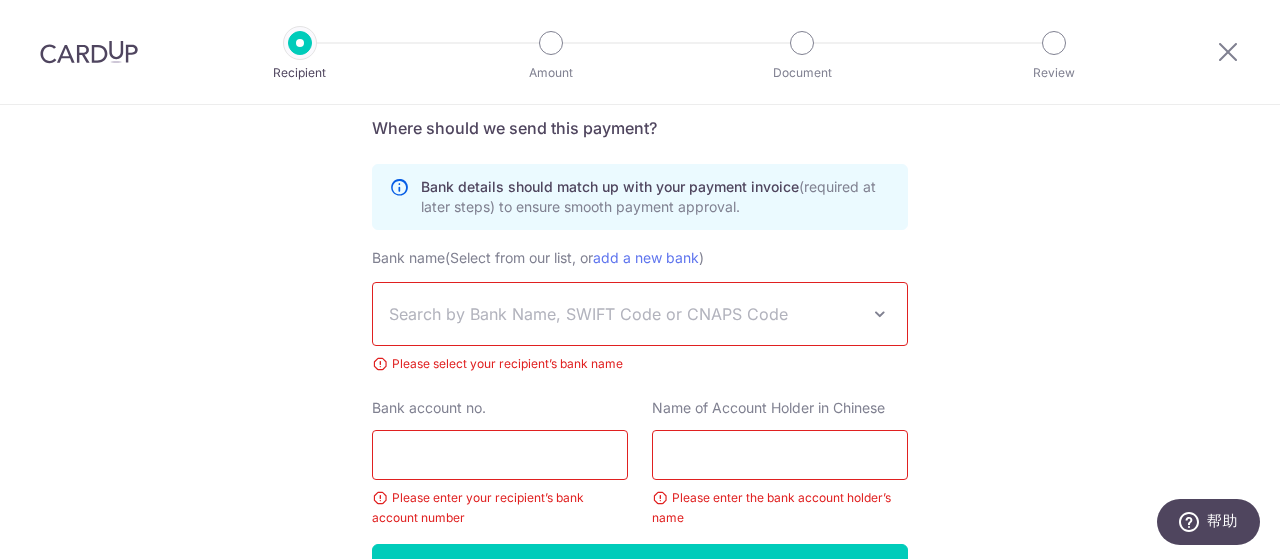 scroll, scrollTop: 1200, scrollLeft: 0, axis: vertical 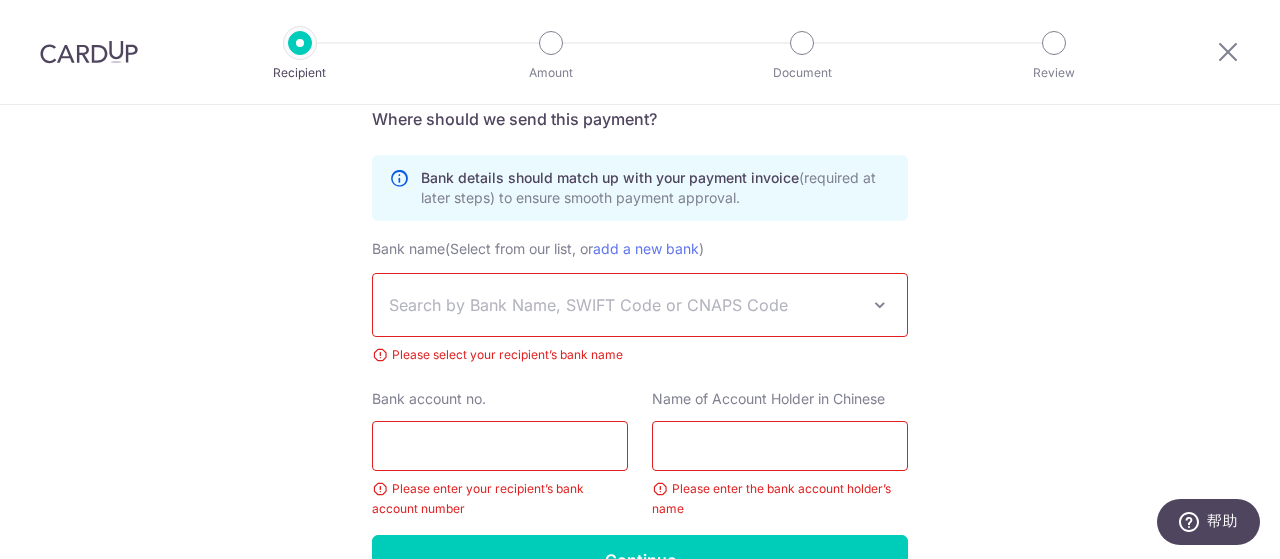 click on "Search by Bank Name, SWIFT Code or CNAPS Code" at bounding box center (624, 305) 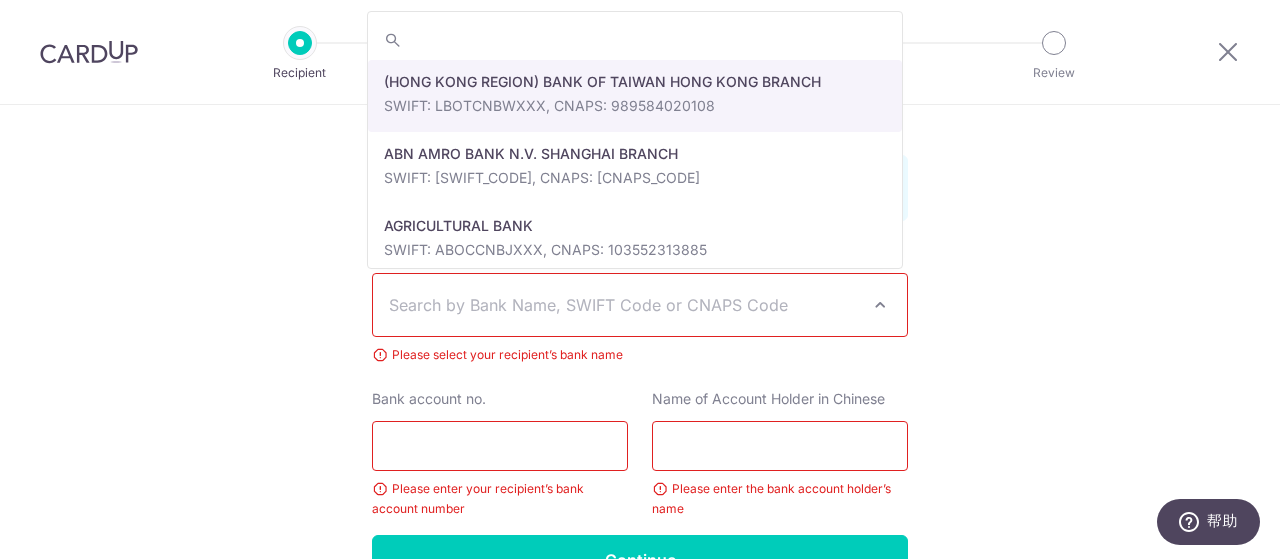 click on "Search by Bank Name, SWIFT Code or CNAPS Code" at bounding box center (624, 305) 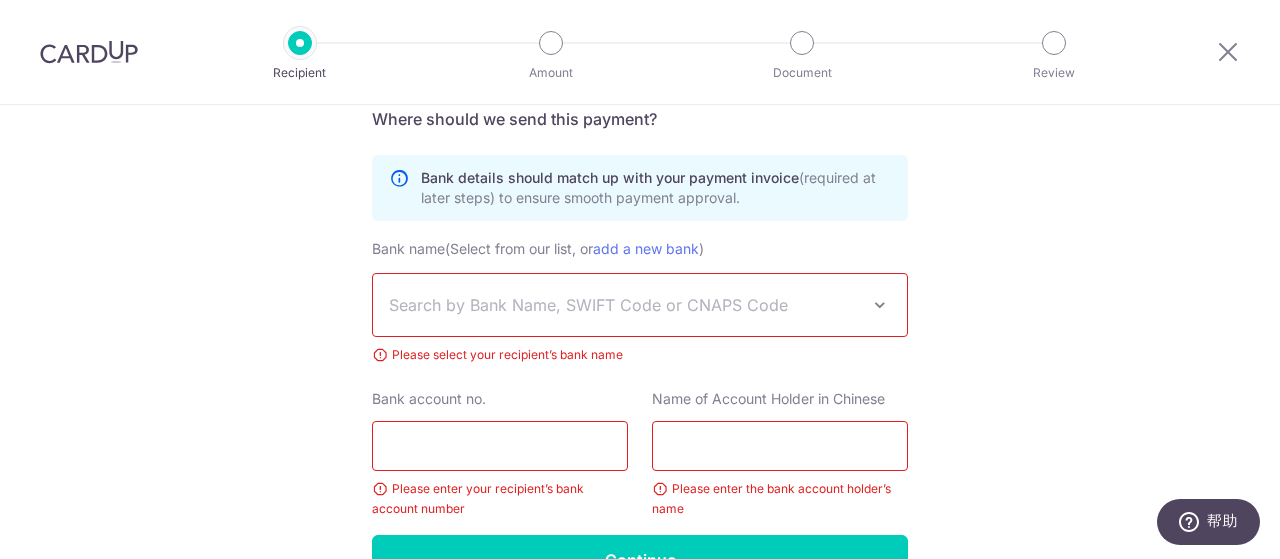 click on "Search by Bank Name, SWIFT Code or CNAPS Code" at bounding box center (624, 305) 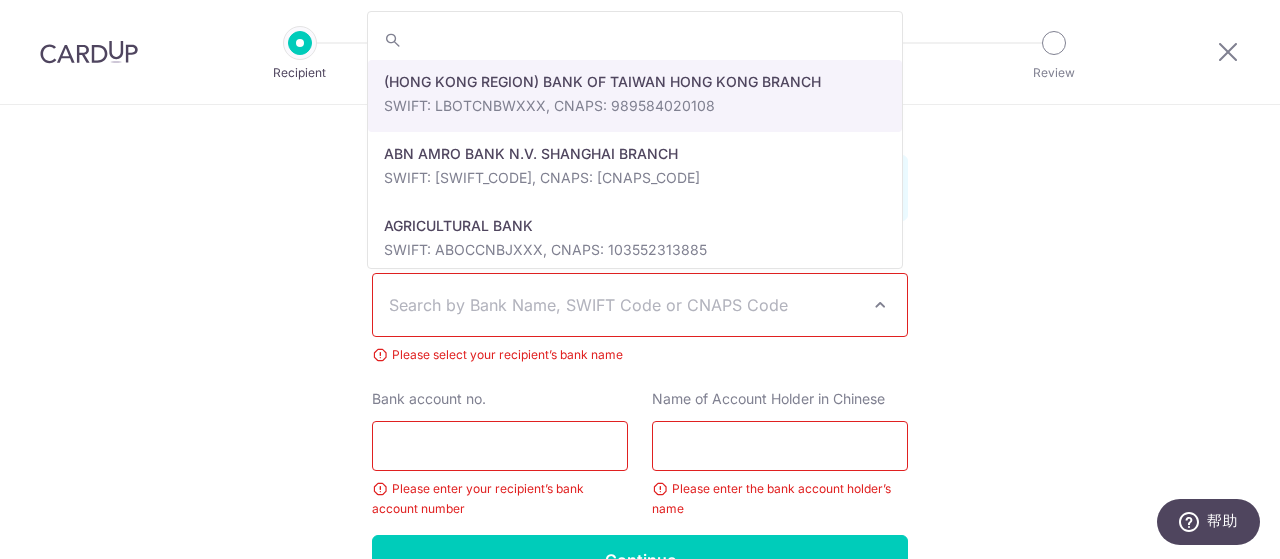 scroll, scrollTop: 1200, scrollLeft: 0, axis: vertical 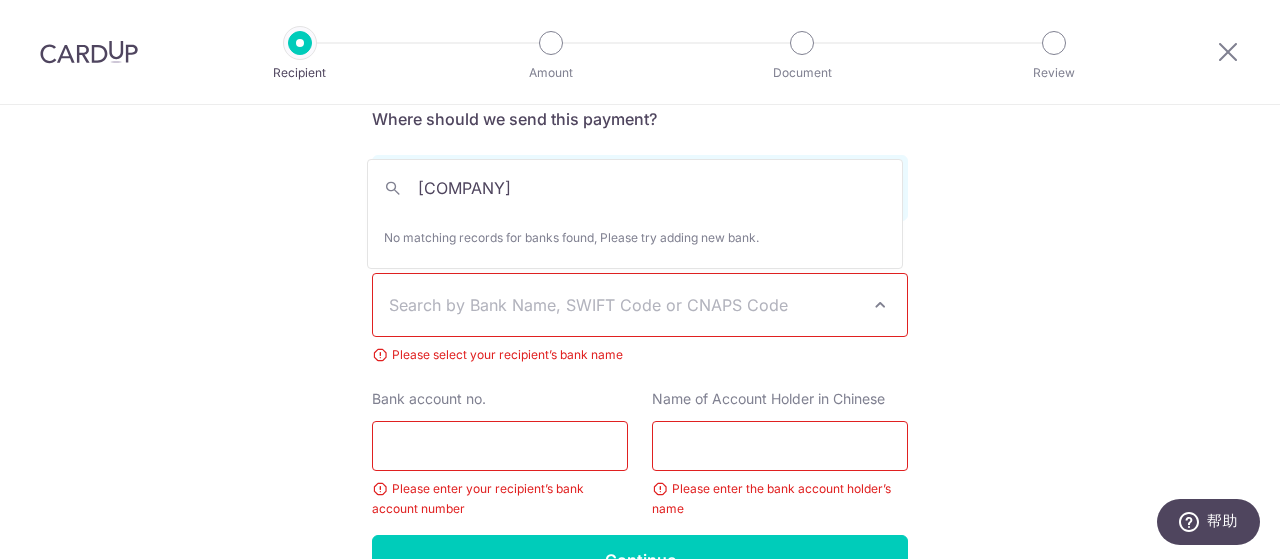 click on "No matching records for banks found, Please try adding new bank." at bounding box center [635, 238] 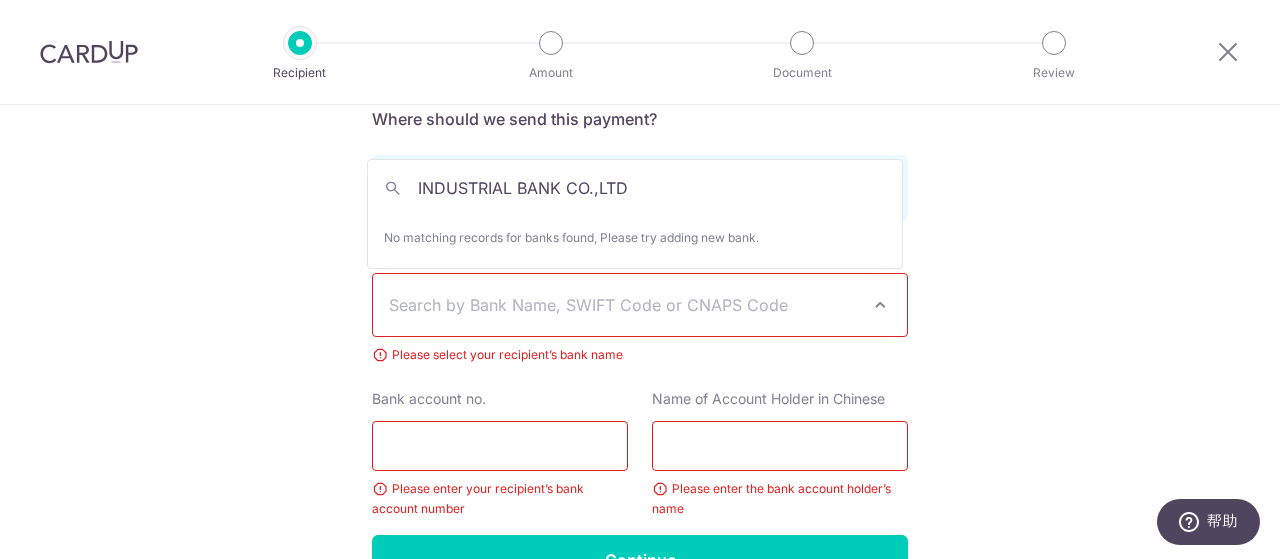 type on "INDUSTRIAL BANK CO.,LTD" 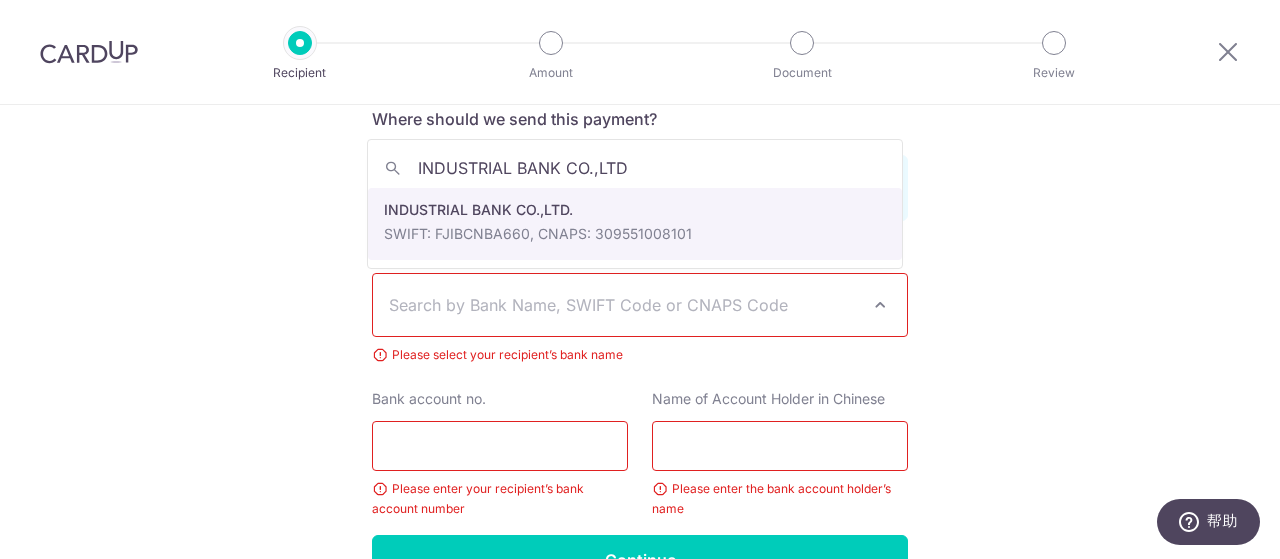 select on "[NUMBER]" 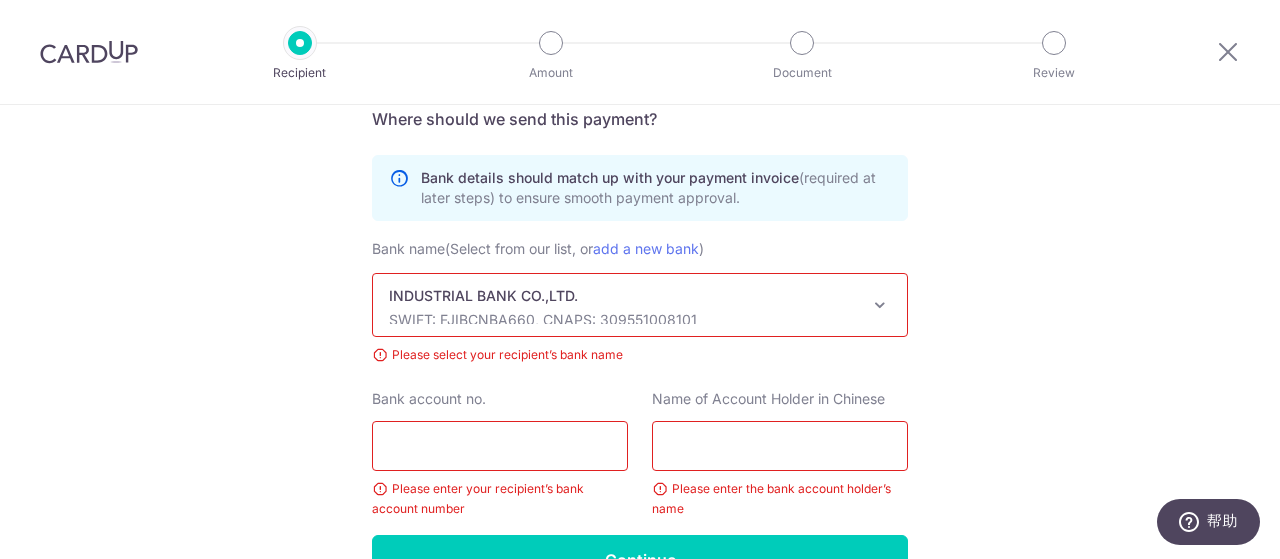 click on "Who would you like to pay?
Your recipient does not need a CardUp account to receive your payments.
Who should we send this supplier payment to?
Country of bank account
Algeria
Andorra
Angola
Anguilla
Argentina
Armenia
Aruba
Australia
Austria
Azerbaijan
Bahrain
Bangladesh
Belgium
Bolivia
Bosnia and Herzegovina
Brazil
British Virgin Islands
Bulgaria
Canada
Chile
China
Colombia
Costa Rica
Croatia
Cyprus
Czech Republic
Denmark
Dominica
Dominican Republic
East Timor
Ecuador
Egypt
Estonia
Faroe Islands
Fiji
Finland
France
French Guiana
French Polynesia
French Southern Territories
Georgia
Germany
Greece
Greenland
Grenada
Guernsey
Guyana
Honduras
Hong Kong
Hungary
Iceland
India
Indonesia
Ireland
Isle of Man
Israel
Italy
Japan
Jersey
Kazakhstan
Kosovo
Kuwait
Kyrgyzstan" at bounding box center (640, -208) 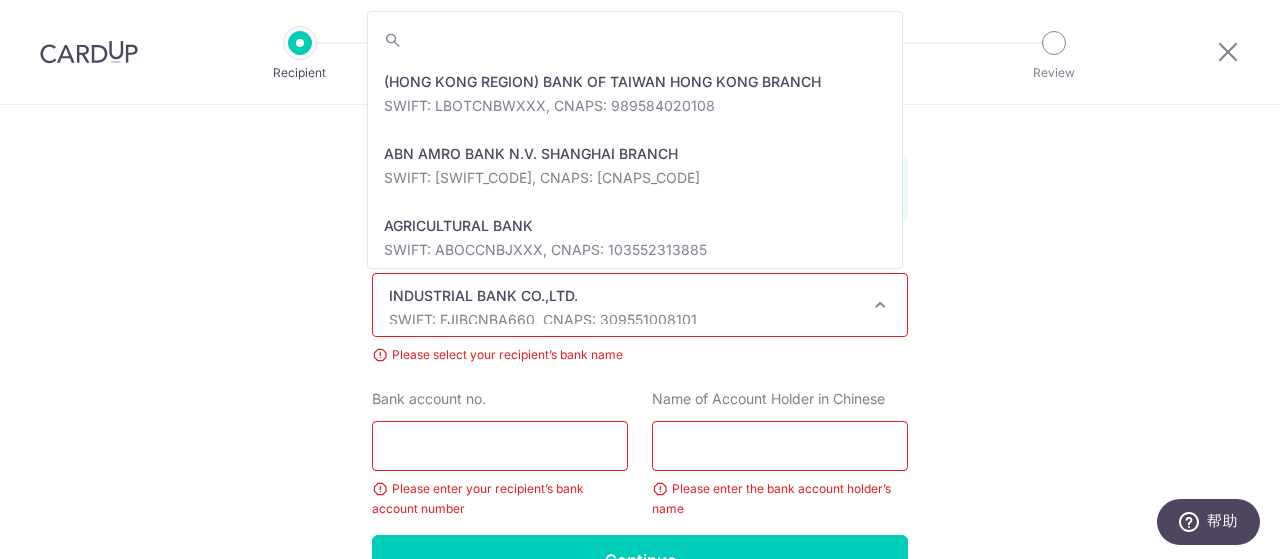 scroll, scrollTop: 89064, scrollLeft: 0, axis: vertical 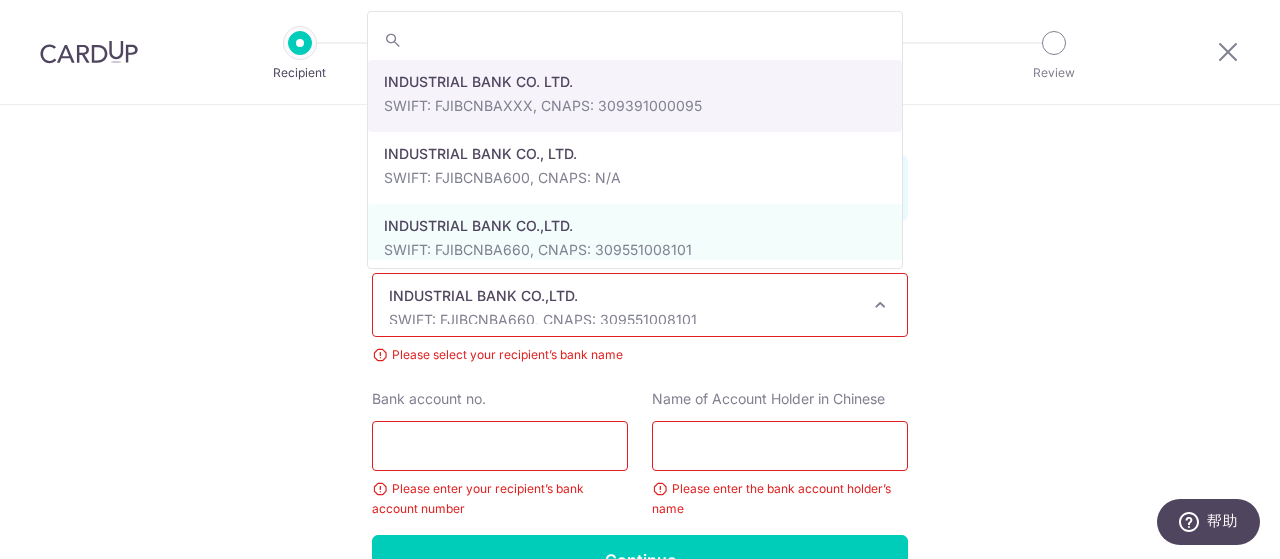 click at bounding box center [635, 40] 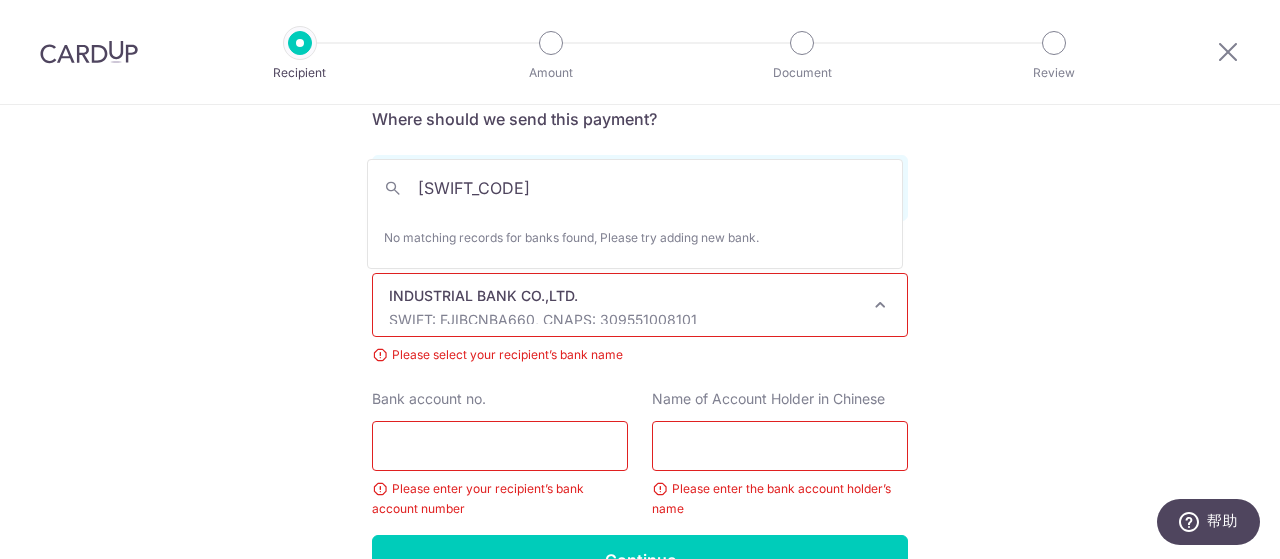 scroll, scrollTop: 0, scrollLeft: 0, axis: both 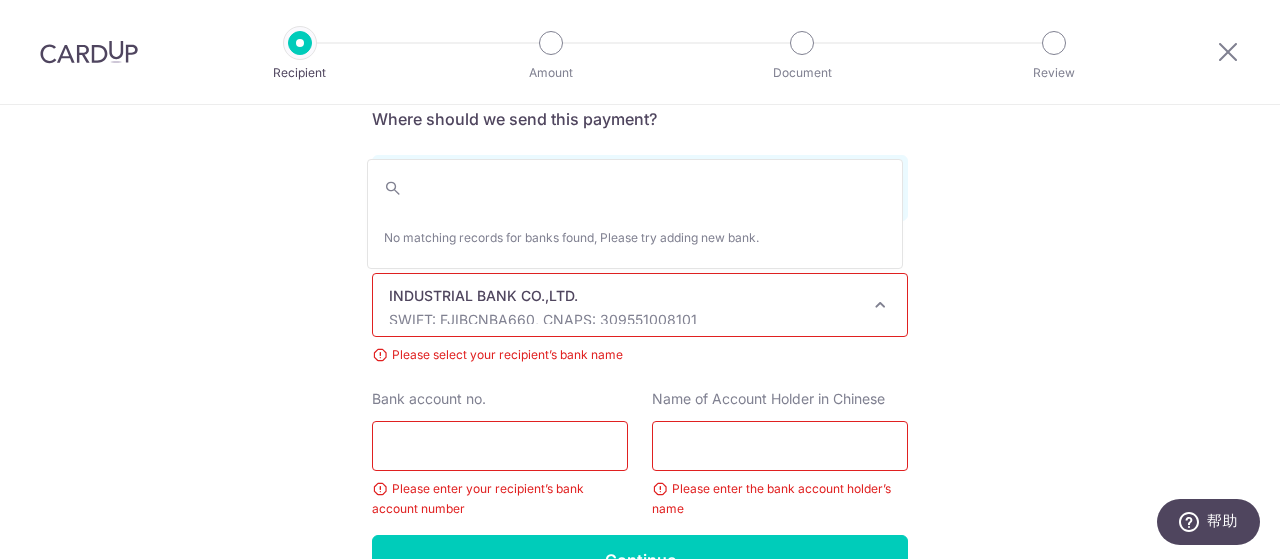 click on "[COMPANY]" at bounding box center [624, 305] 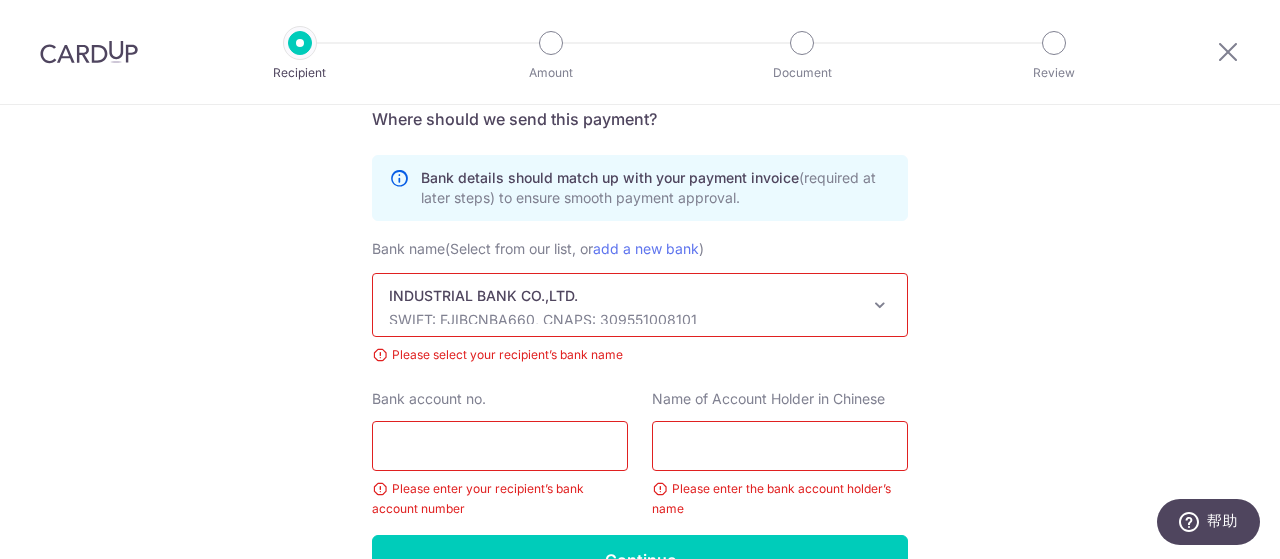 click on "INDUSTRIAL BANK CO.,LTD." at bounding box center [624, 296] 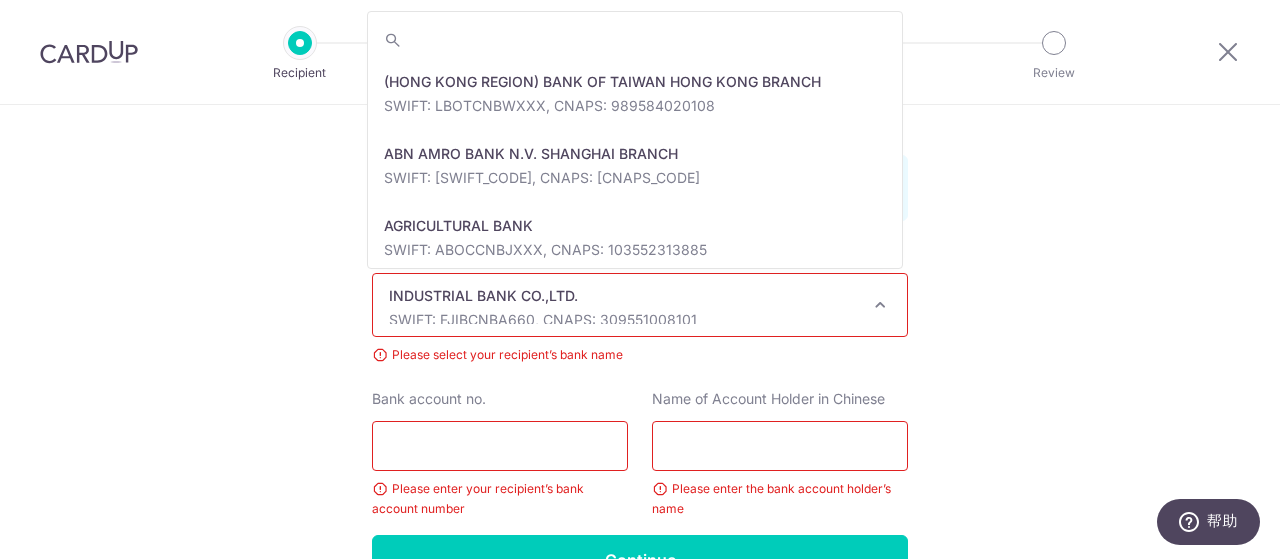 scroll, scrollTop: 89112, scrollLeft: 0, axis: vertical 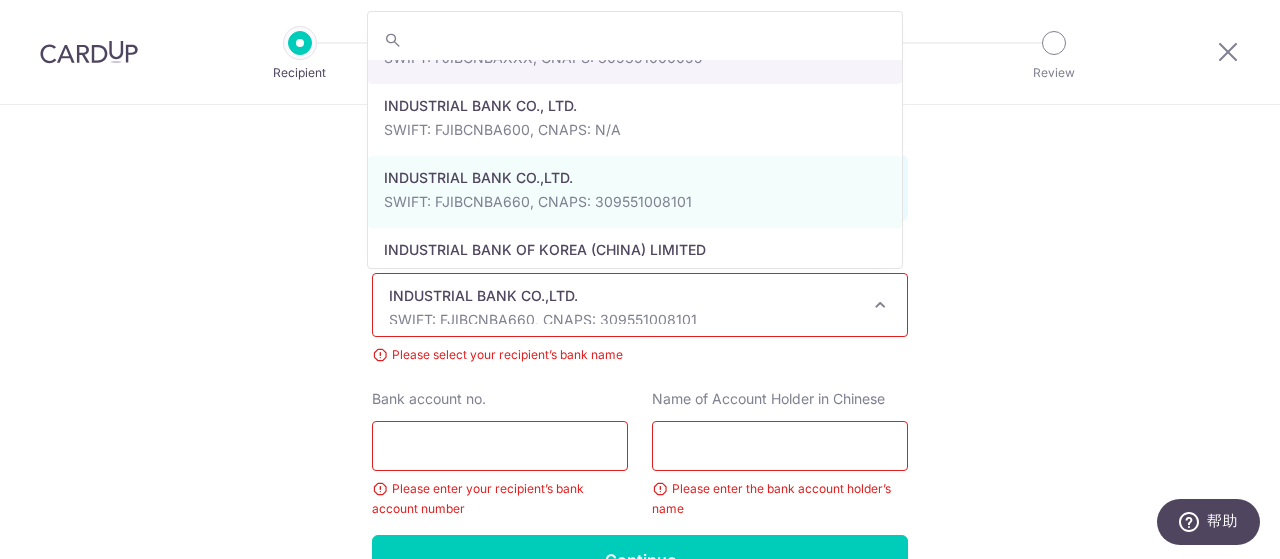 paste on "[SWIFT_CODE]" 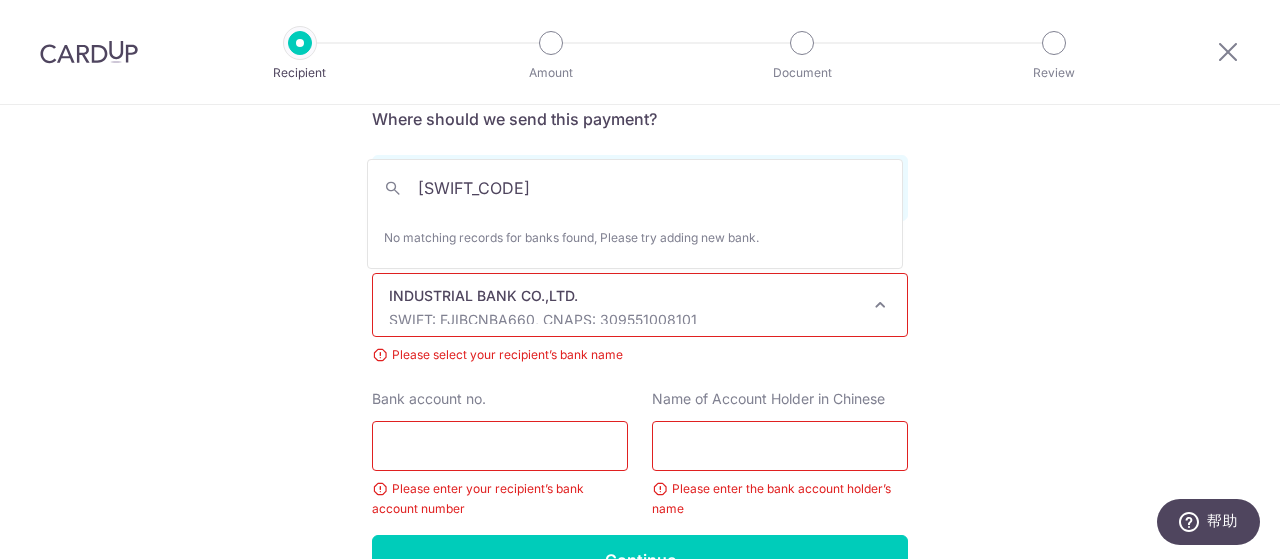 scroll, scrollTop: 0, scrollLeft: 0, axis: both 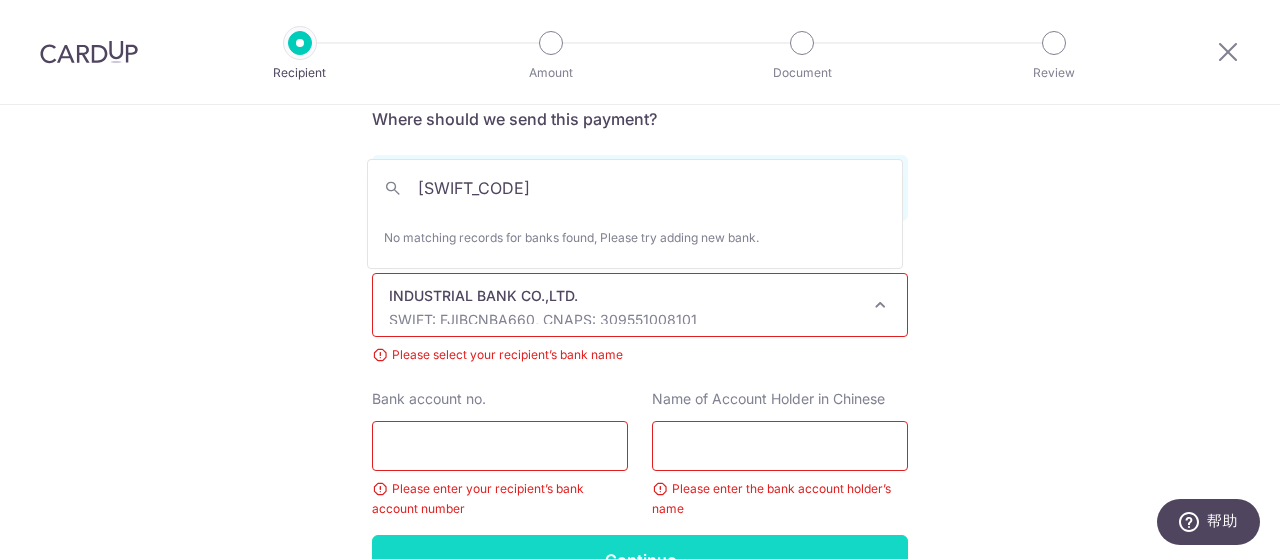 type on "[SWIFT_CODE]" 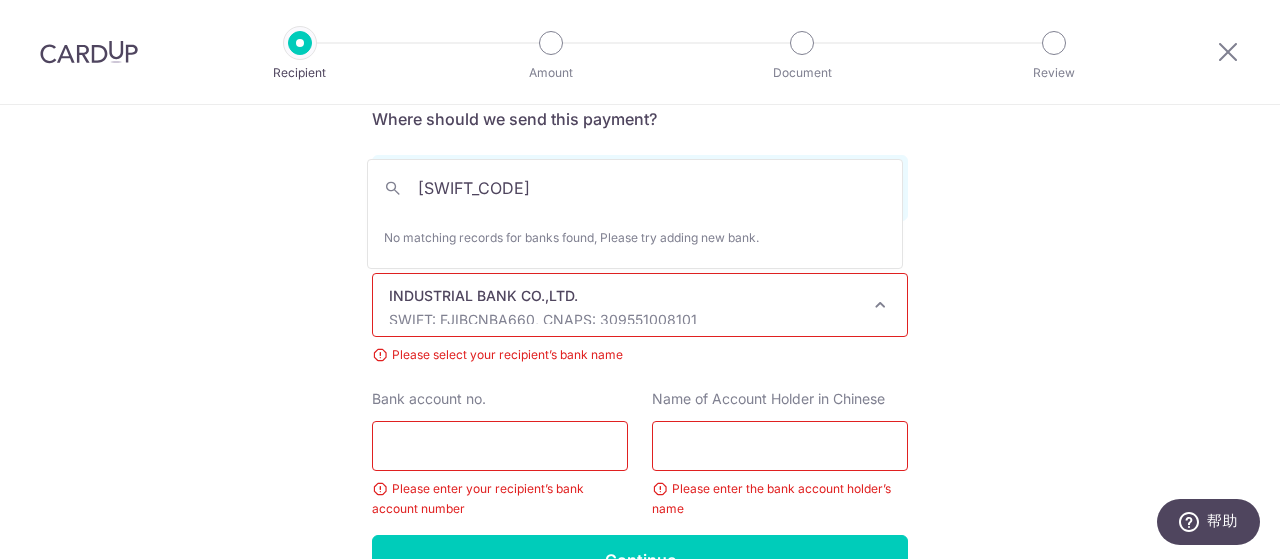 click on "Who would you like to pay?
Your recipient does not need a CardUp account to receive your payments.
Who should we send this supplier payment to?
Country of bank account
Algeria
Andorra
Angola
Anguilla
Argentina
Armenia
Aruba
Australia
Austria
Azerbaijan
Bahrain
Bangladesh
Belgium
Bolivia
Bosnia and Herzegovina
Brazil
British Virgin Islands
Bulgaria
Canada
Chile
China
Colombia
Costa Rica
Croatia
Cyprus
Czech Republic
Denmark
Dominica
Dominican Republic
East Timor
Ecuador
Egypt
Estonia
Faroe Islands
Fiji
Finland
France
French Guiana
French Polynesia
French Southern Territories
Georgia
Germany
Greece
Greenland
Grenada
Guernsey
Guyana
Honduras
Hong Kong
Hungary
Iceland
India
Indonesia
Ireland
Isle of Man
Israel
Italy
Japan
Jersey
Kazakhstan
Kosovo
Kuwait
Kyrgyzstan" at bounding box center (640, -208) 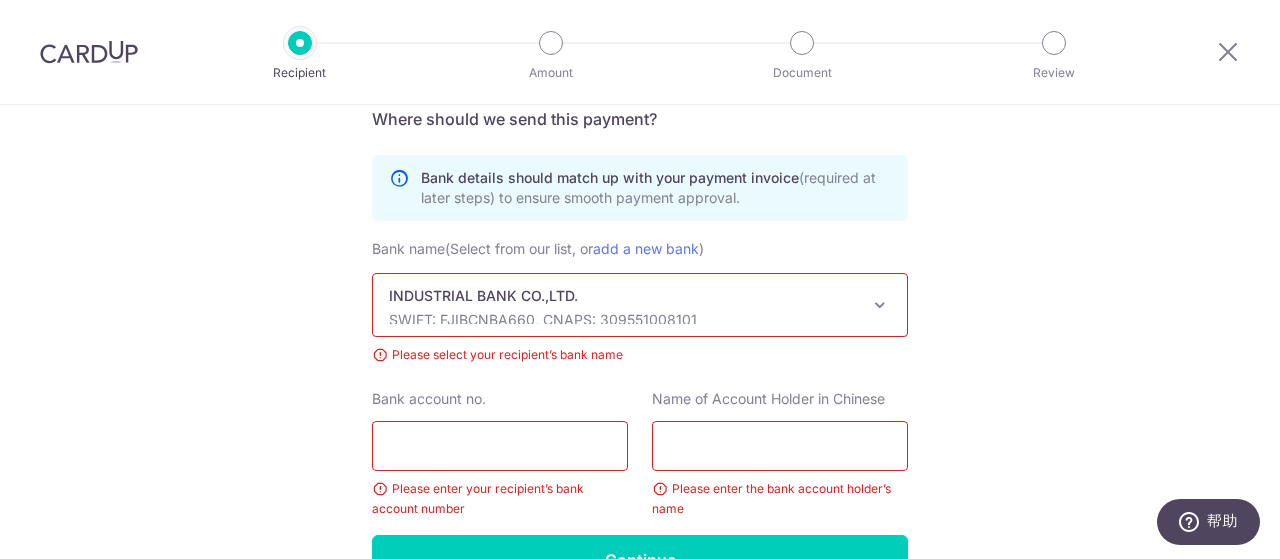 click on "Who would you like to pay?
Your recipient does not need a CardUp account to receive your payments.
Who should we send this supplier payment to?
Country of bank account
Algeria
Andorra
Angola
Anguilla
Argentina
Armenia
Aruba
Australia
Austria
Azerbaijan
Bahrain
Bangladesh
Belgium
Bolivia
Bosnia and Herzegovina
Brazil
British Virgin Islands
Bulgaria
Canada
Chile
China
Colombia
Costa Rica
Croatia
Cyprus
Czech Republic
Denmark
Dominica
Dominican Republic
East Timor
Ecuador
Egypt
Estonia
Faroe Islands
Fiji
Finland
France
French Guiana
French Polynesia
French Southern Territories
Georgia
Germany
Greece
Greenland
Grenada
Guernsey
Guyana
Honduras
Hong Kong
Hungary
Iceland
India
Indonesia
Ireland
Isle of Man
Israel
Italy
Japan
Jersey
Kazakhstan
Kosovo
Kuwait
Kyrgyzstan" at bounding box center (640, -208) 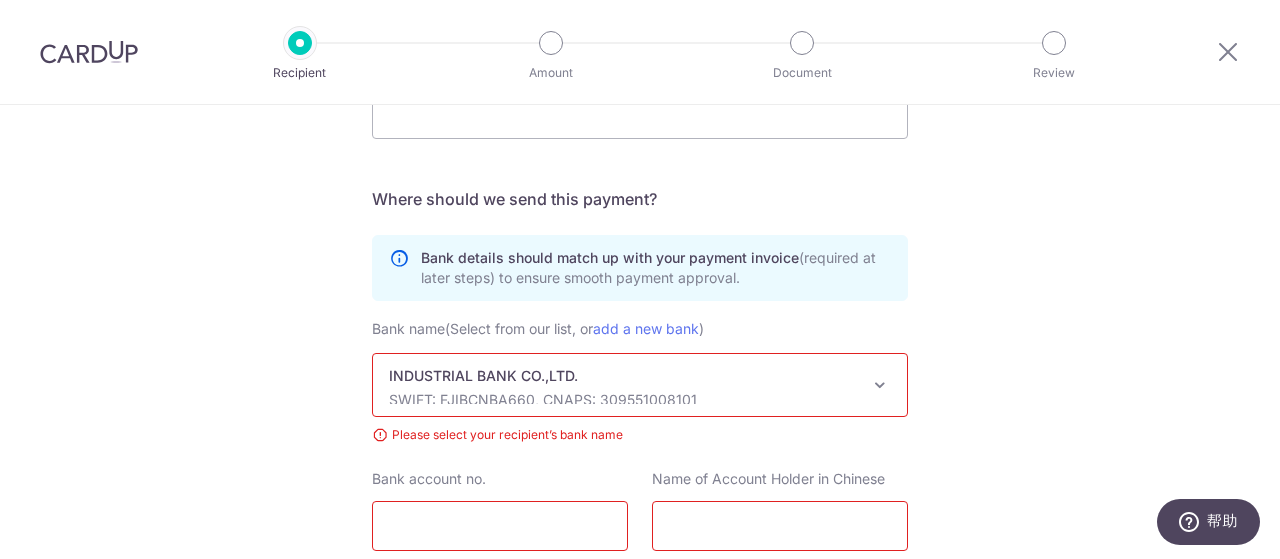 scroll, scrollTop: 1118, scrollLeft: 0, axis: vertical 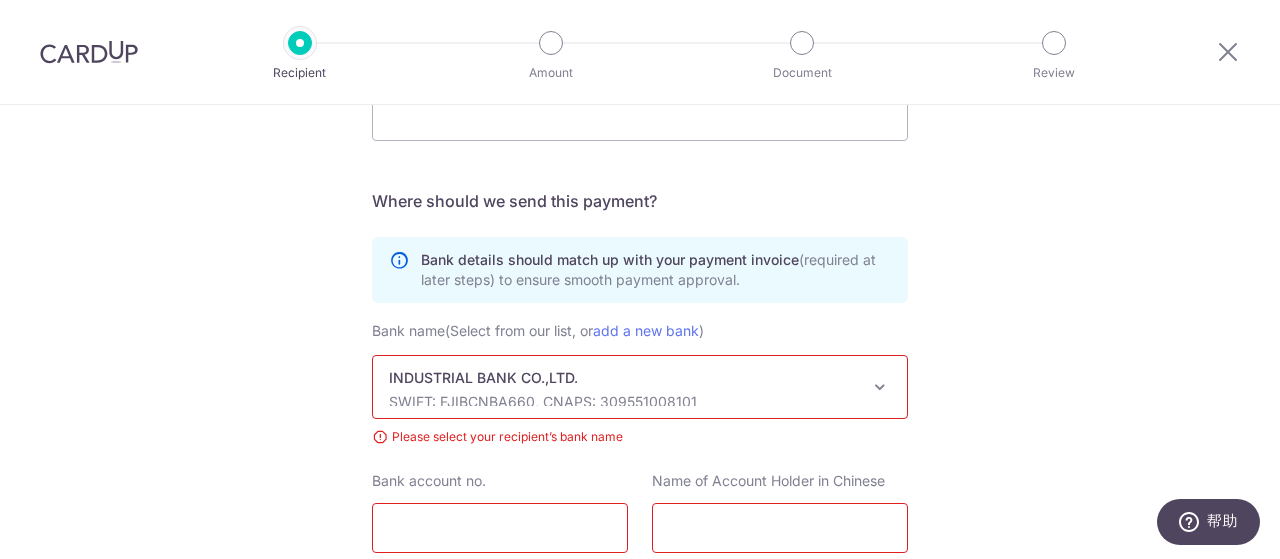 click on "INDUSTRIAL BANK CO.,LTD." at bounding box center [624, 378] 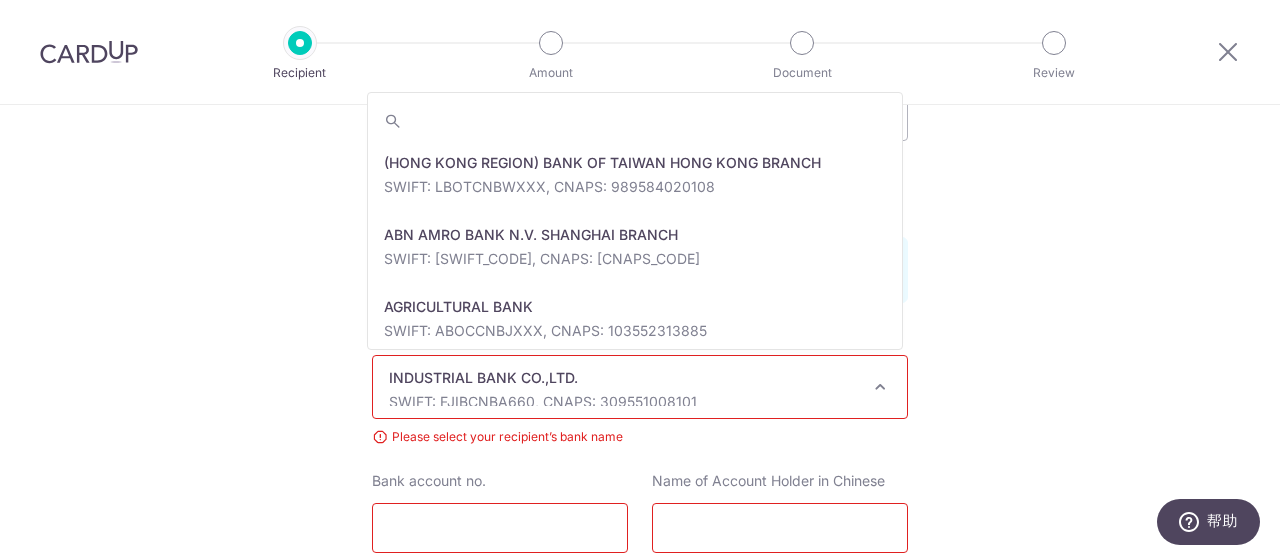 scroll, scrollTop: 89064, scrollLeft: 0, axis: vertical 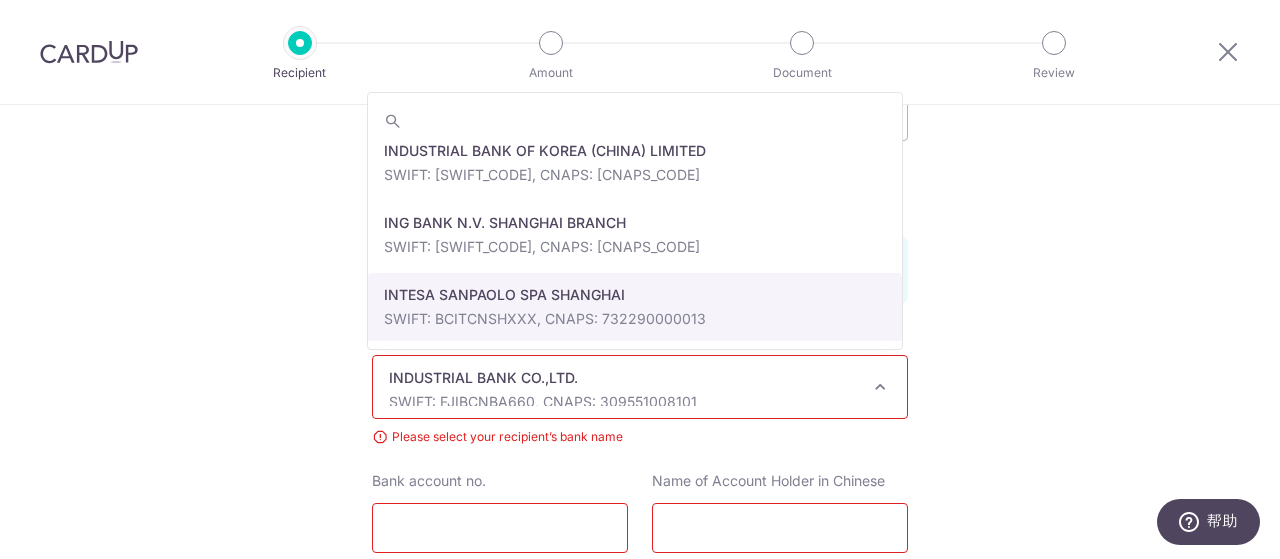 click on "Who would you like to pay?
Your recipient does not need a CardUp account to receive your payments.
Who should we send this supplier payment to?
Country of bank account
Algeria
Andorra
Angola
Anguilla
Argentina
Armenia
Aruba
Australia
Austria
Azerbaijan
Bahrain
Bangladesh
Belgium
Bolivia
Bosnia and Herzegovina
Brazil
British Virgin Islands
Bulgaria
Canada
Chile
China
Colombia
Costa Rica
Croatia
Cyprus
Czech Republic
Denmark
Dominica
Dominican Republic
East Timor
Ecuador
Egypt
Estonia
Faroe Islands
Fiji
Finland
France
French Guiana
French Polynesia
French Southern Territories
Georgia
Germany
Greece
Greenland
Grenada
Guernsey
Guyana
Honduras
Hong Kong
Hungary
Iceland
India
Indonesia
Ireland
Isle of Man
Israel
Italy
Japan
Jersey
Kazakhstan
Kosovo
Kuwait
Kyrgyzstan" at bounding box center (640, -126) 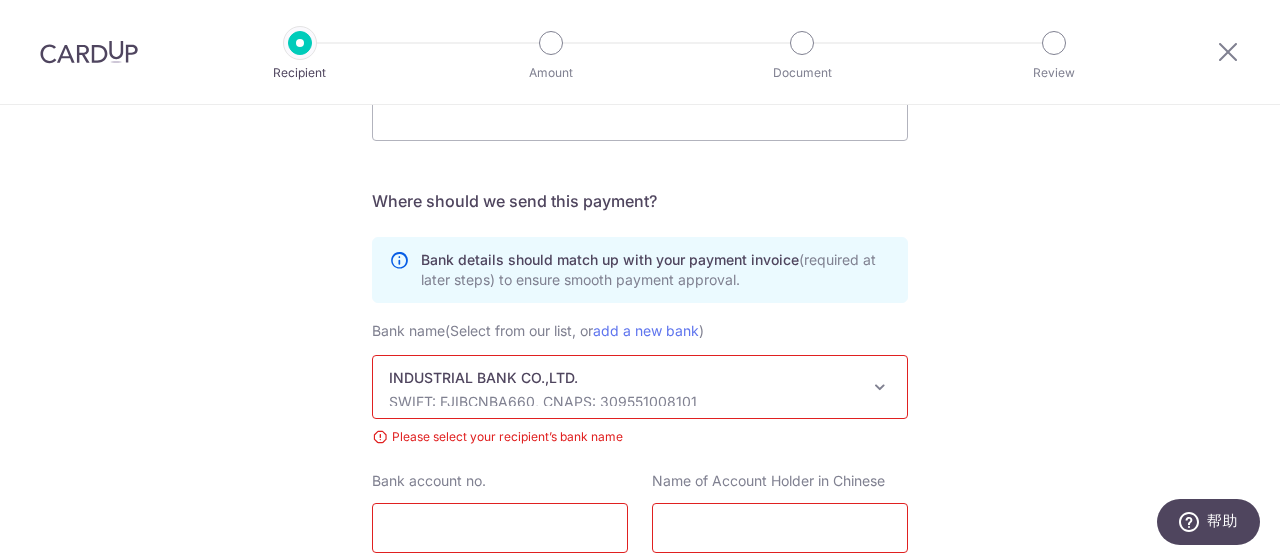 click on "INDUSTRIAL BANK CO.,LTD." at bounding box center [624, 378] 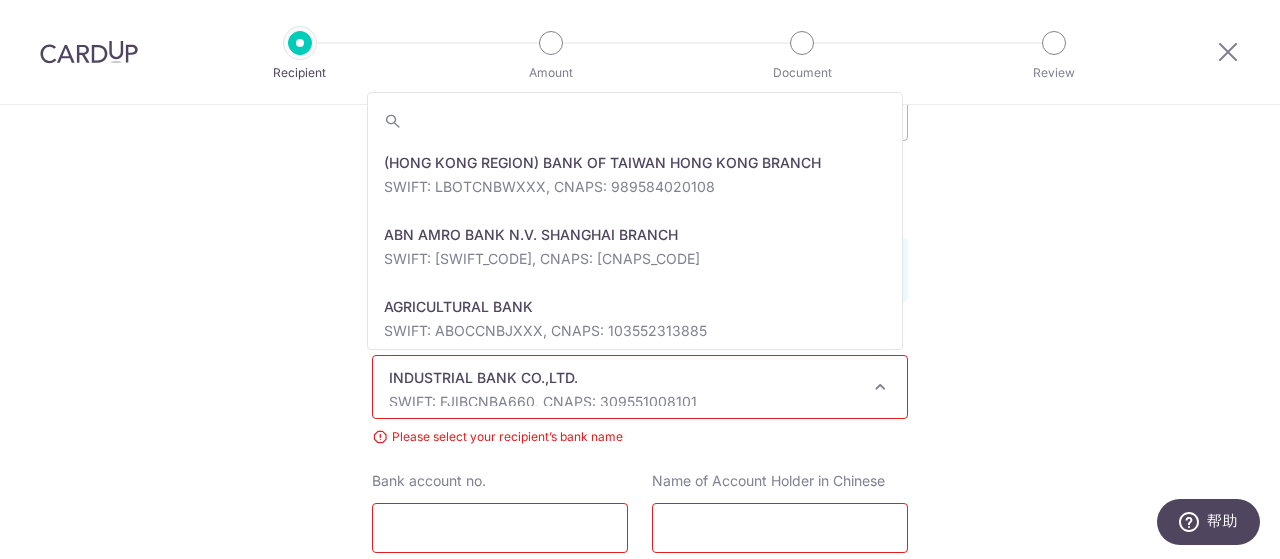 scroll, scrollTop: 89064, scrollLeft: 0, axis: vertical 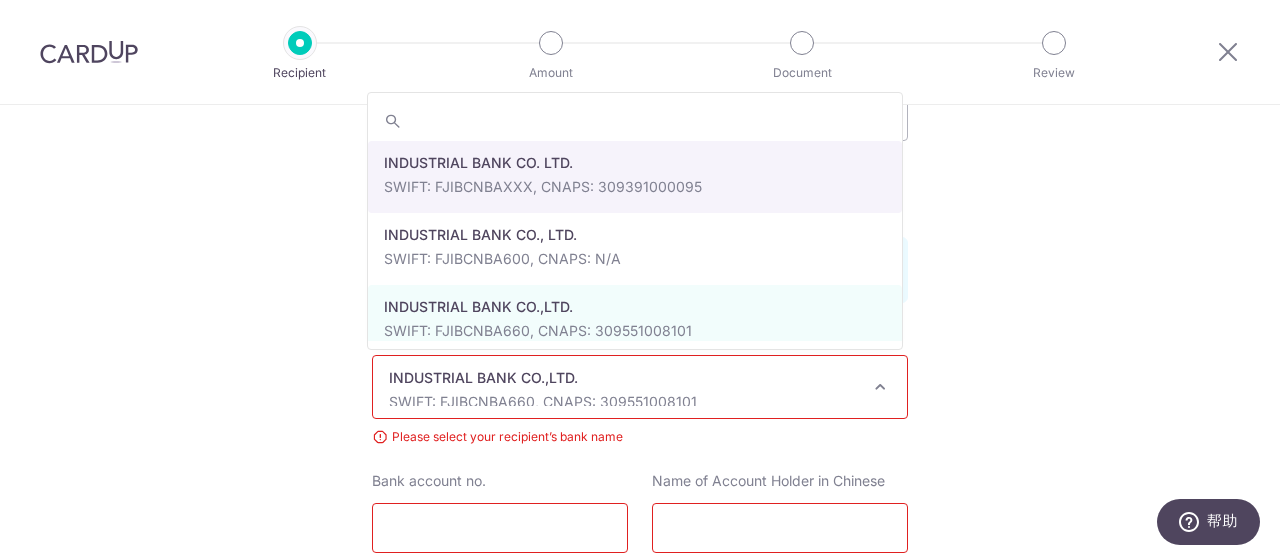 click at bounding box center [635, 121] 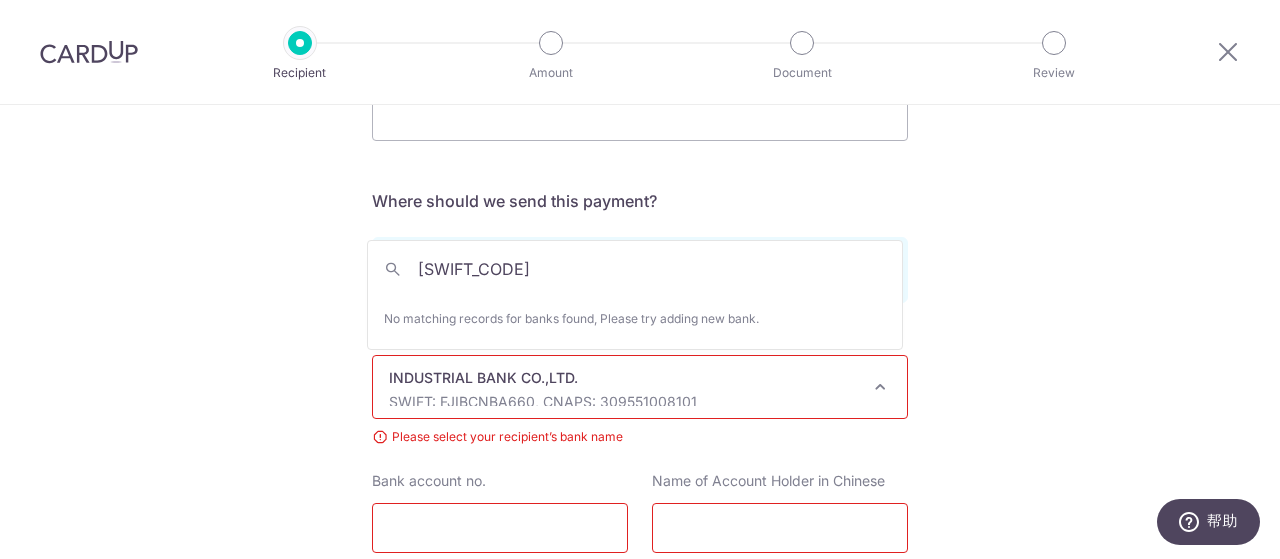 scroll, scrollTop: 0, scrollLeft: 0, axis: both 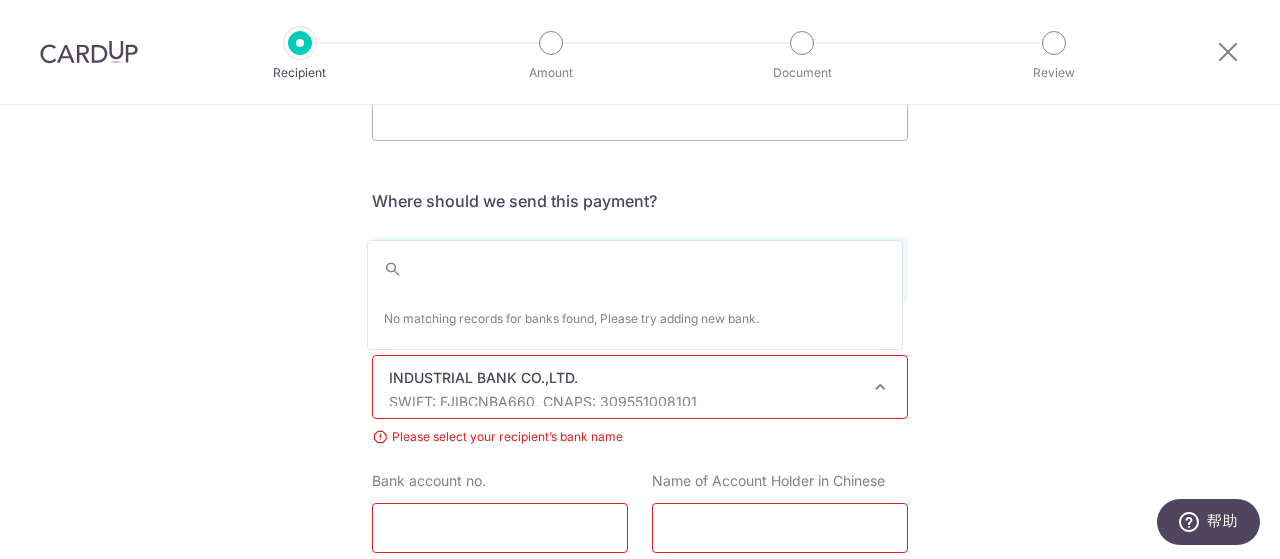 click at bounding box center (880, 387) 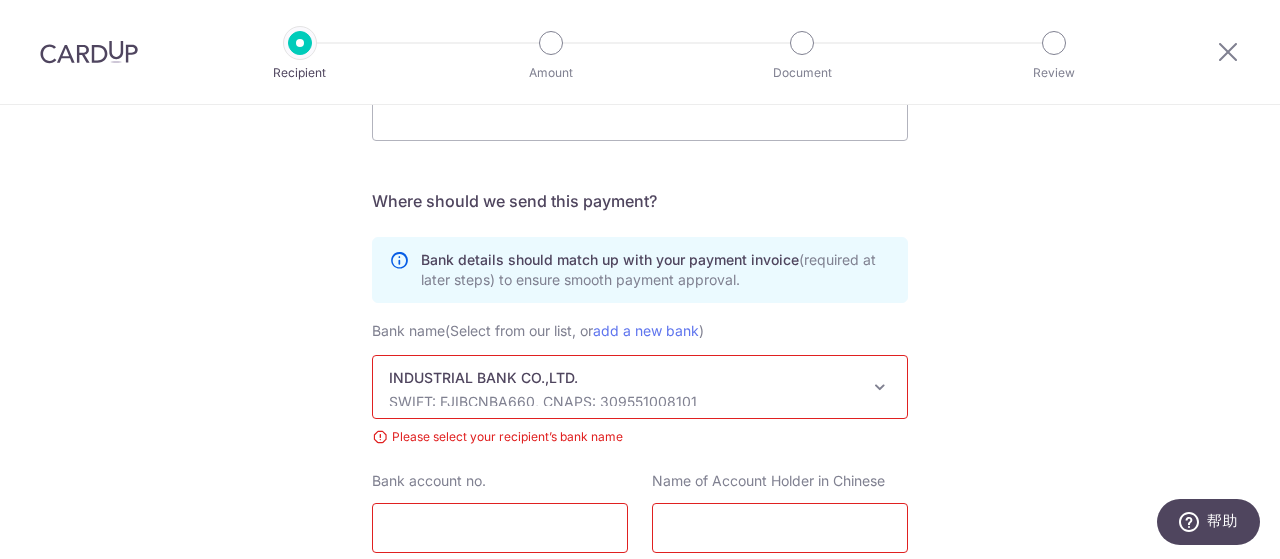 click on "INDUSTRIAL BANK CO.,LTD." at bounding box center (624, 378) 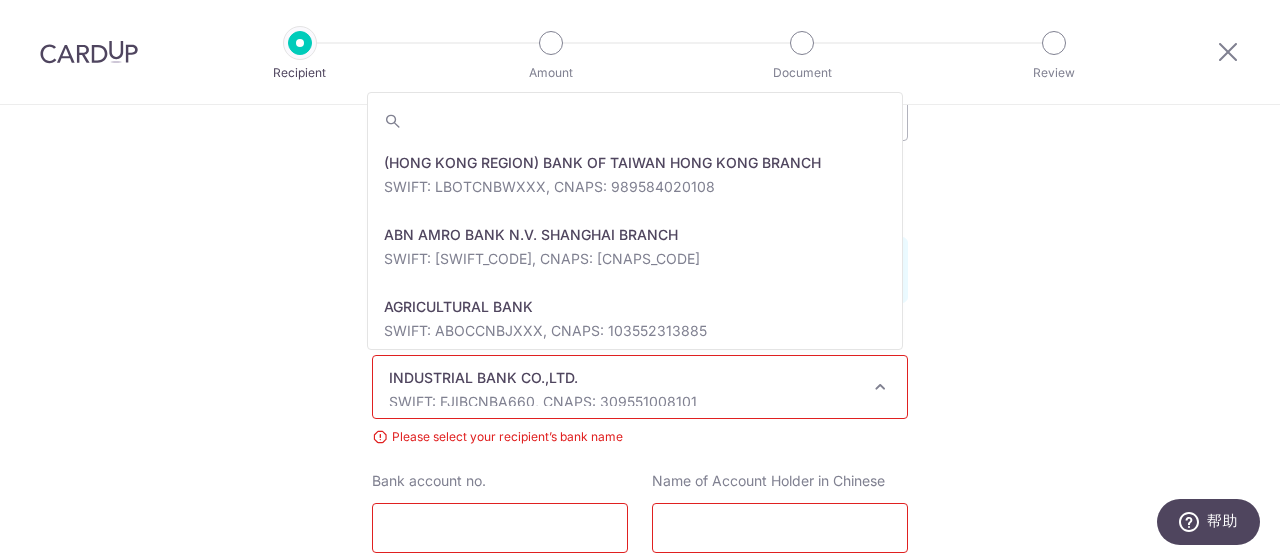 scroll, scrollTop: 1118, scrollLeft: 0, axis: vertical 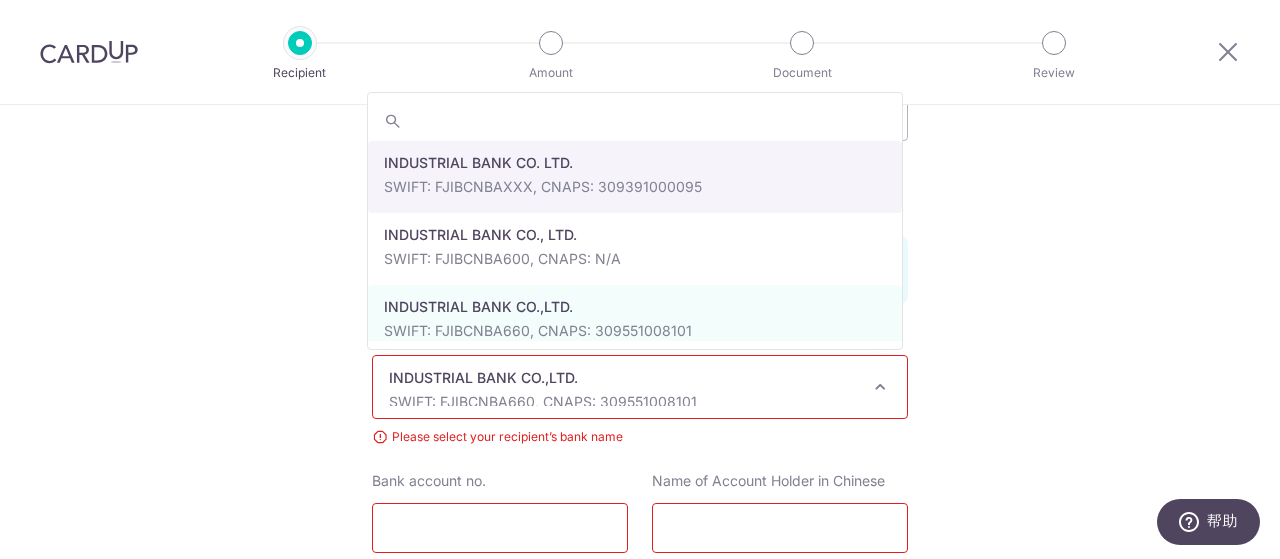 click at bounding box center [635, 121] 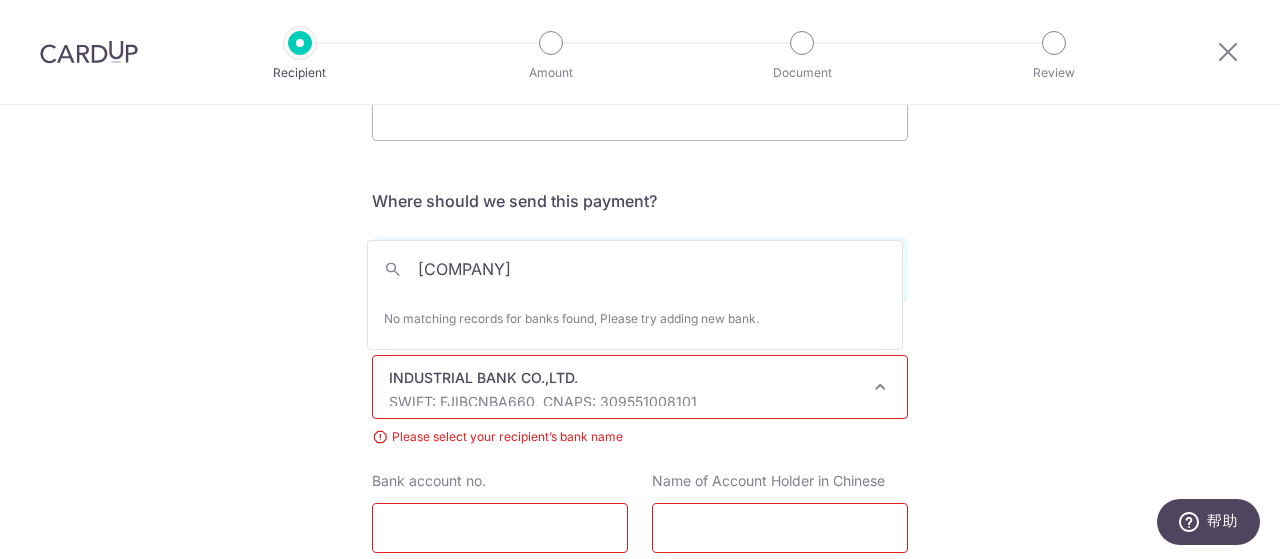 scroll, scrollTop: 0, scrollLeft: 0, axis: both 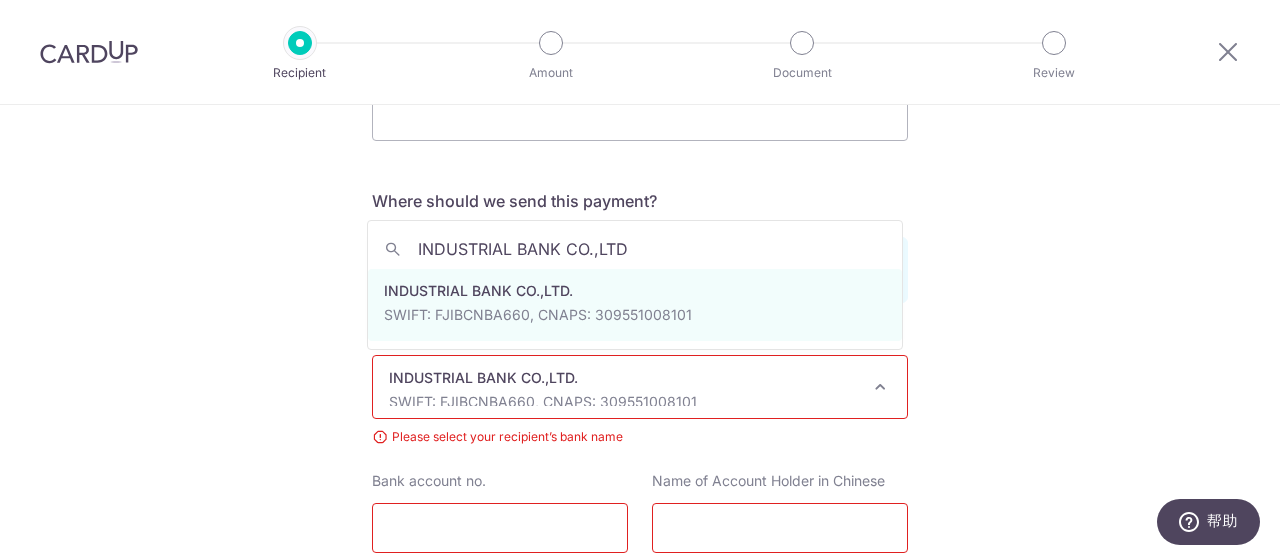 type on "INDUSTRIAL BANK CO.,LTD" 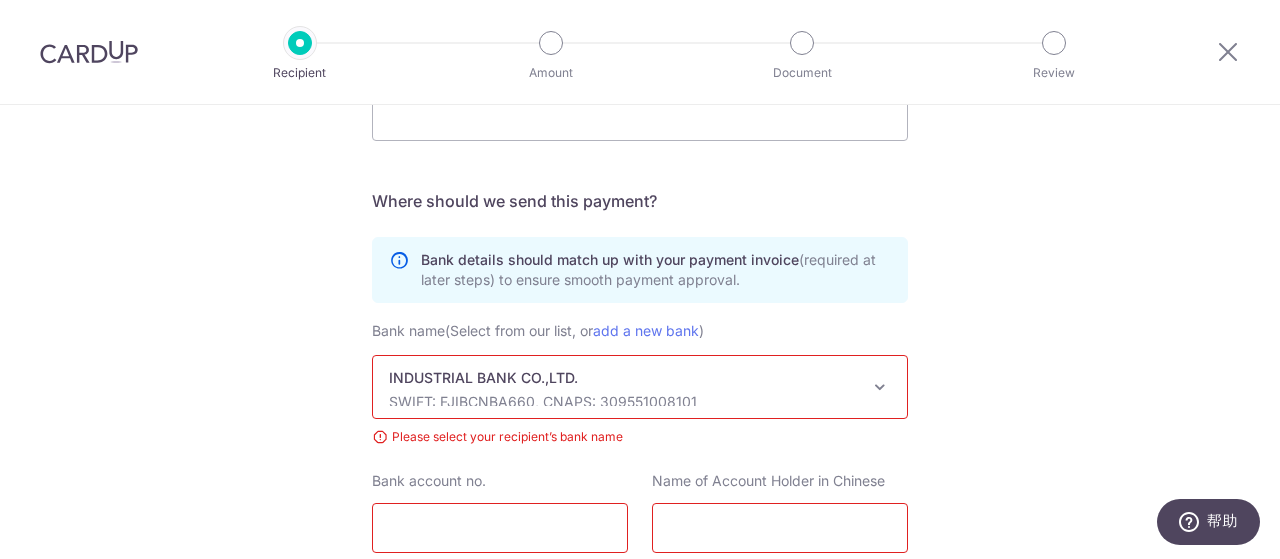 click at bounding box center (880, 387) 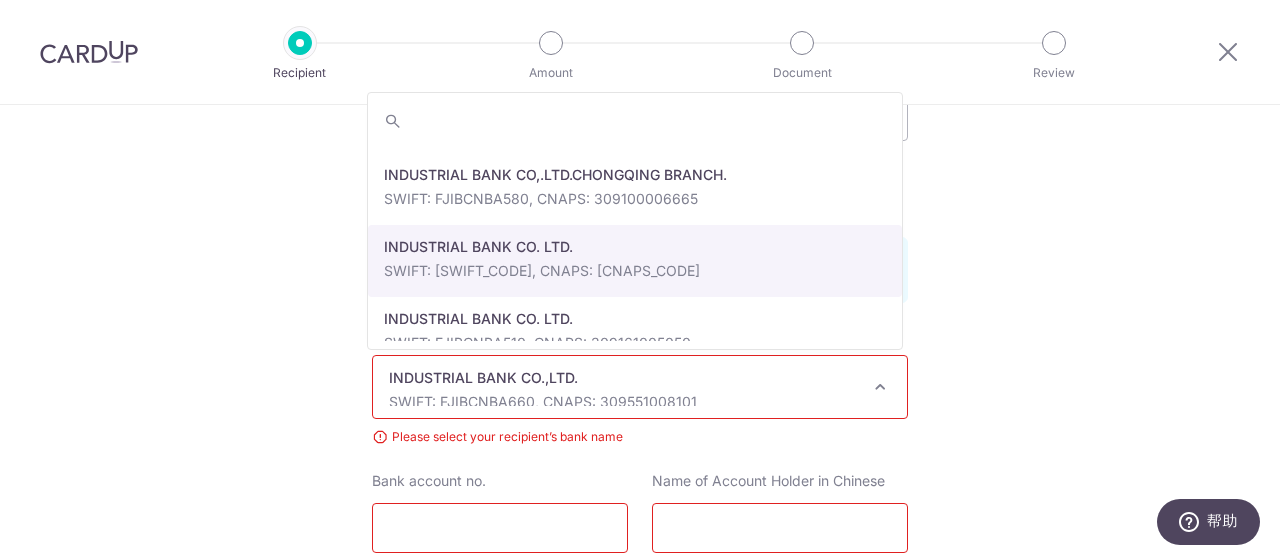 scroll, scrollTop: 88664, scrollLeft: 0, axis: vertical 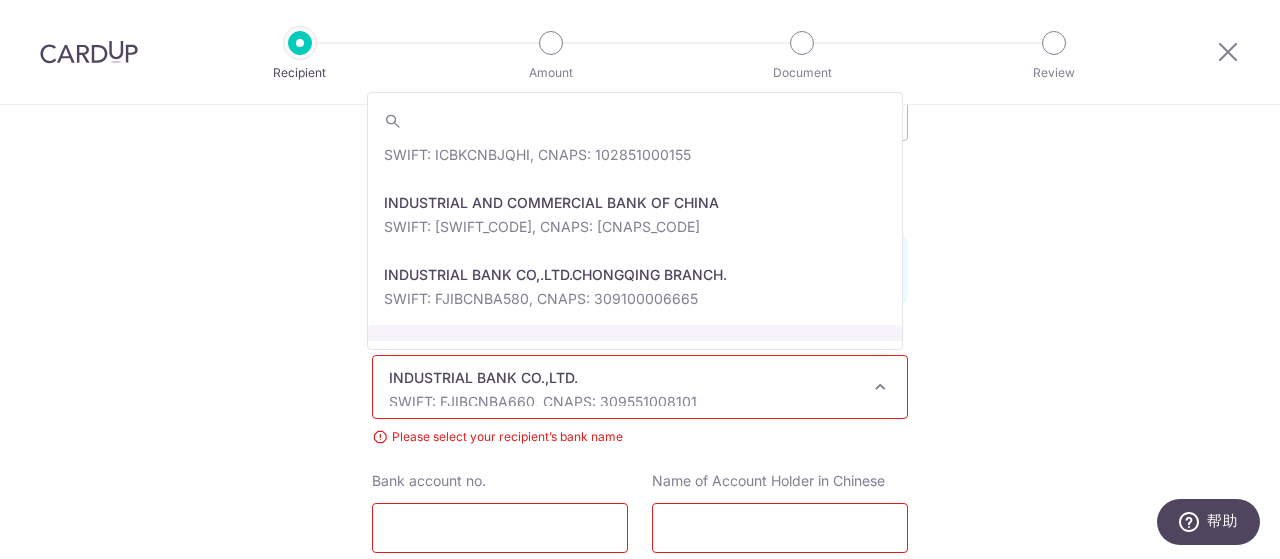 click on "INDUSTRIAL BANK CO.,LTD." at bounding box center [624, 378] 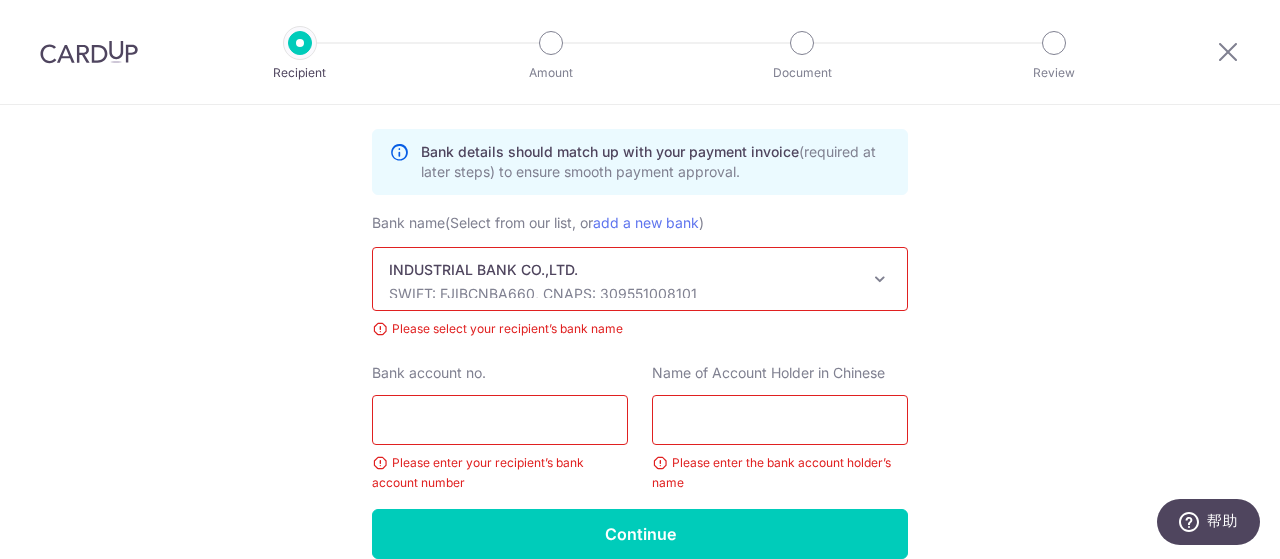 scroll, scrollTop: 1318, scrollLeft: 0, axis: vertical 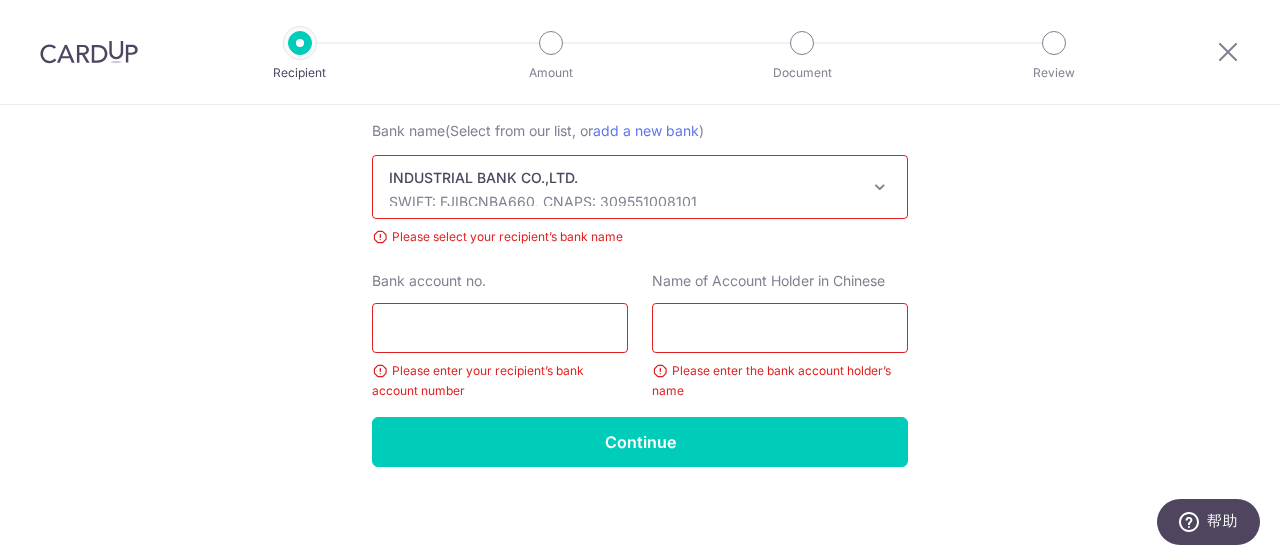 click on "Bank account no." at bounding box center (500, 328) 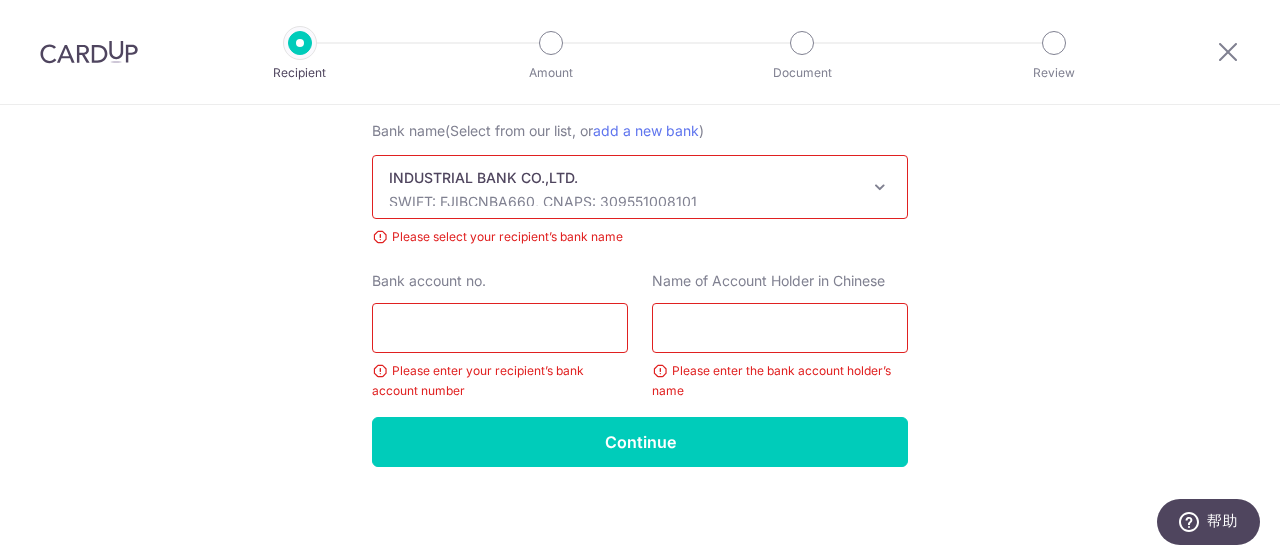 paste on "129500100100645619" 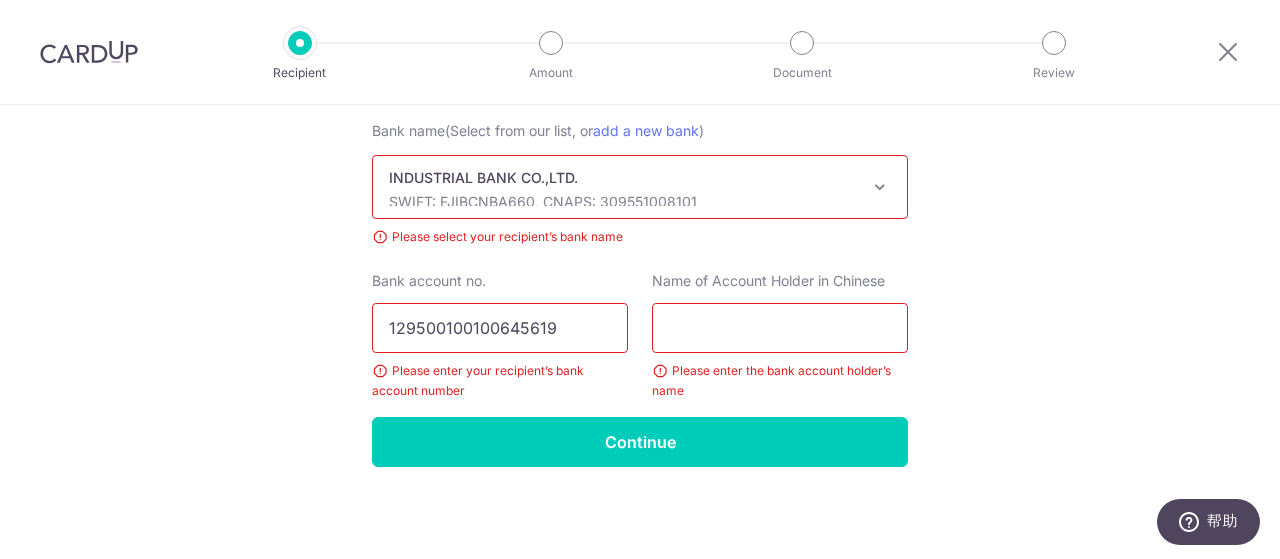 type on "129500100100645619" 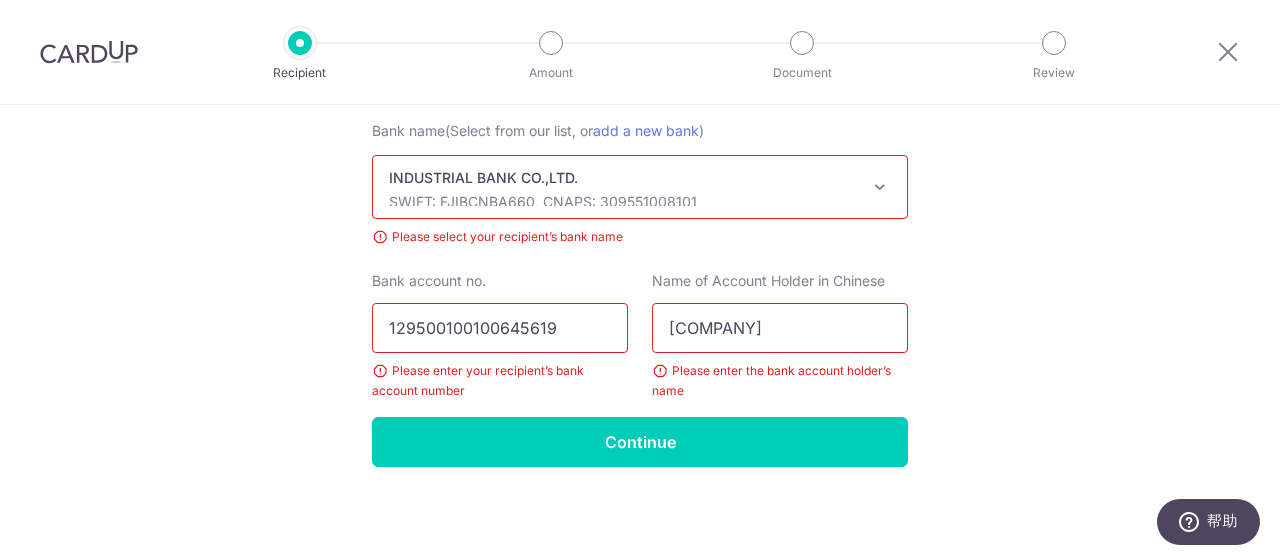 scroll, scrollTop: 0, scrollLeft: 210, axis: horizontal 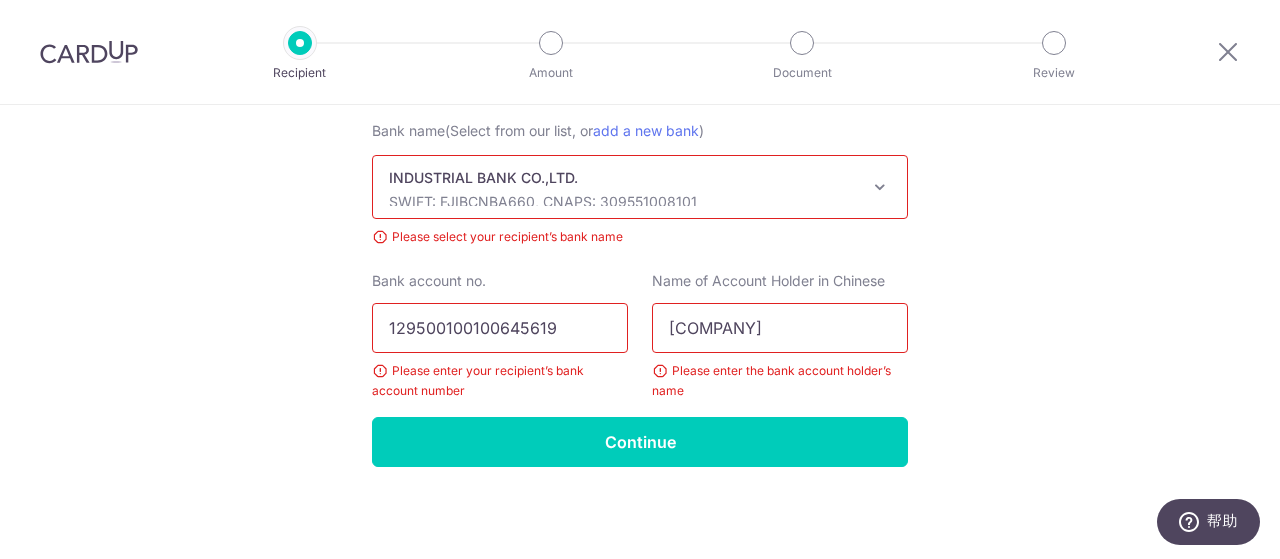 type on "[COMPANY]" 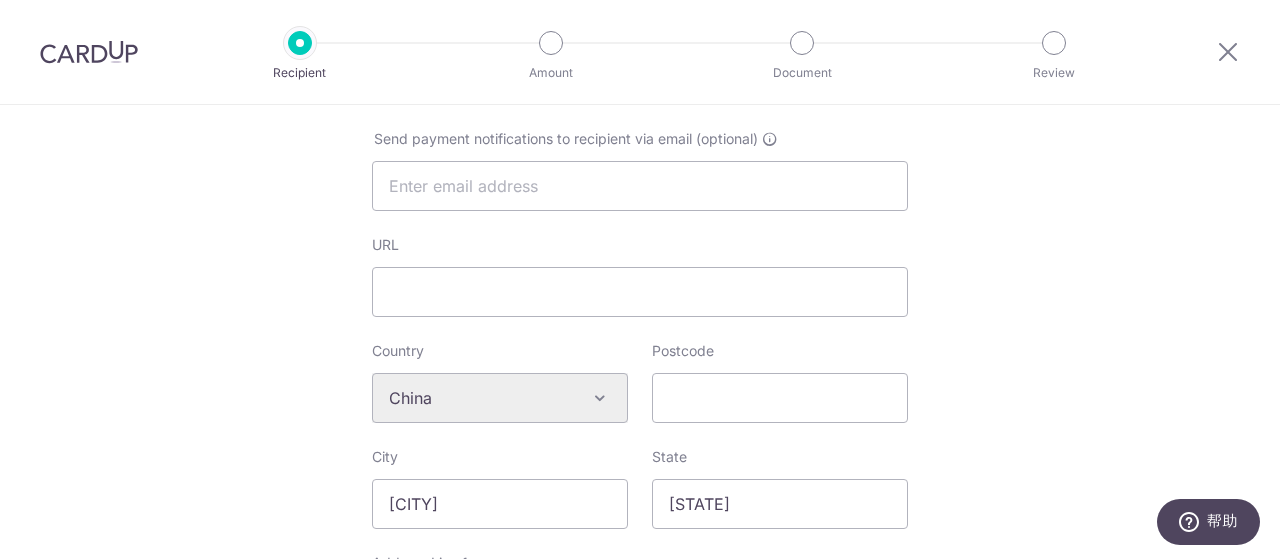 scroll, scrollTop: 0, scrollLeft: 0, axis: both 